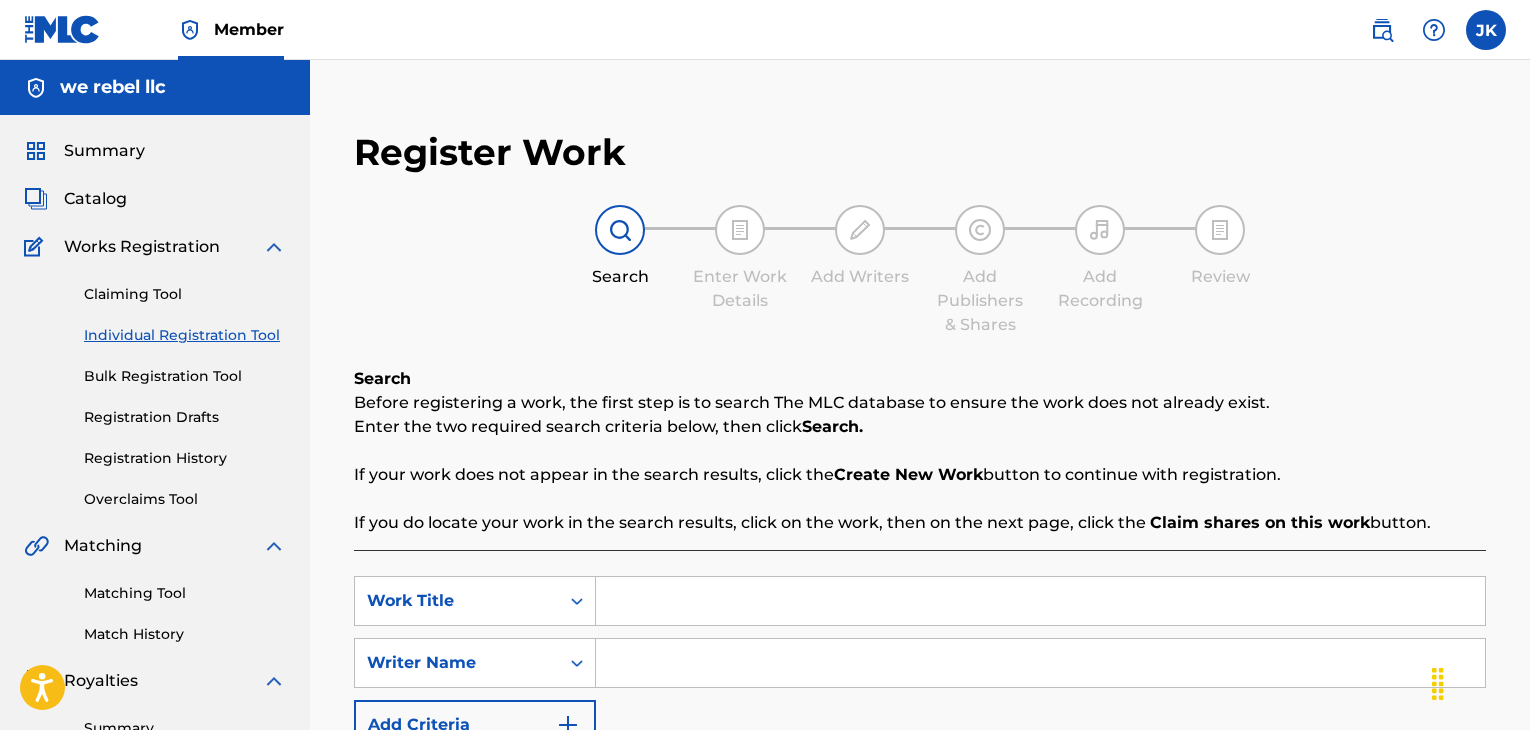 scroll, scrollTop: 100, scrollLeft: 0, axis: vertical 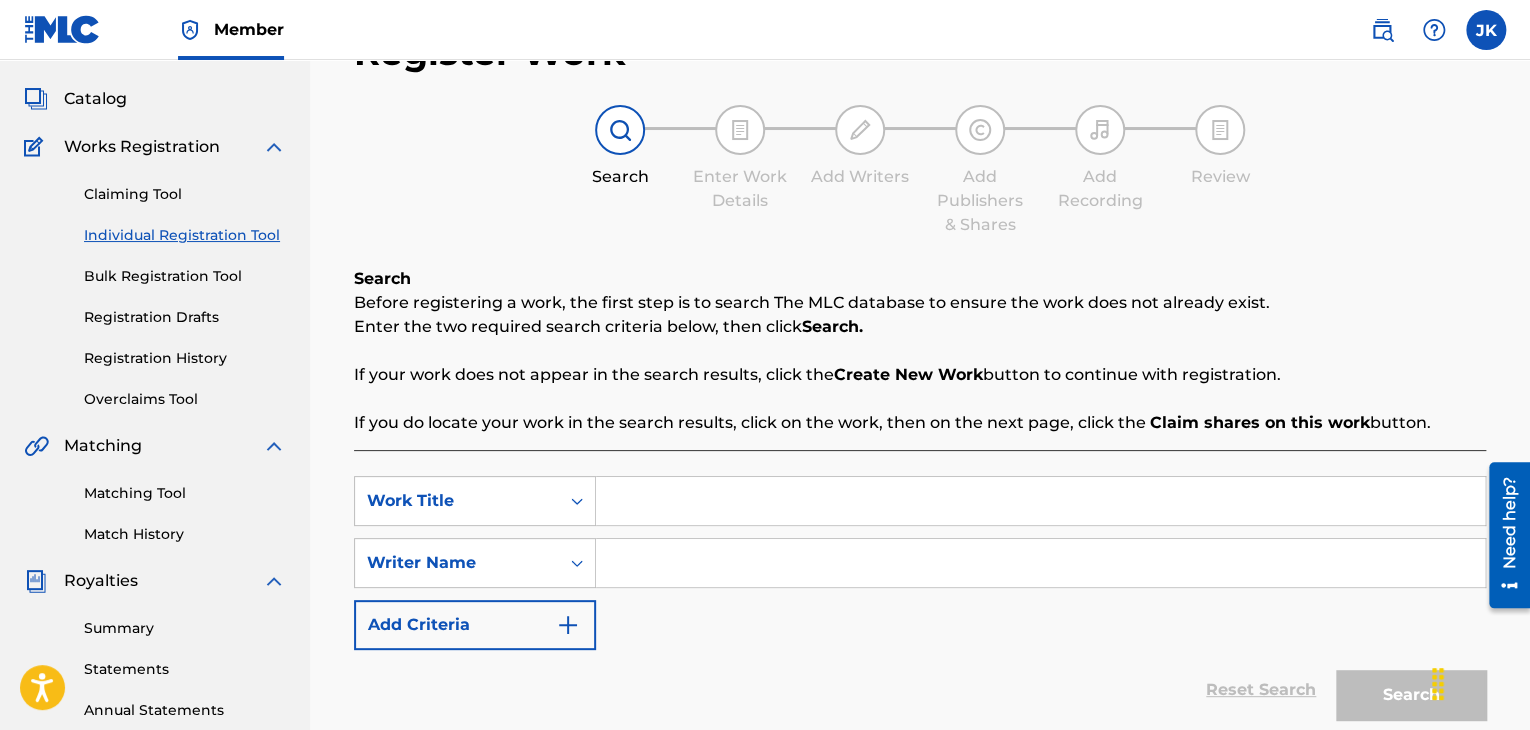 click on "Bulk Registration Tool" at bounding box center (185, 276) 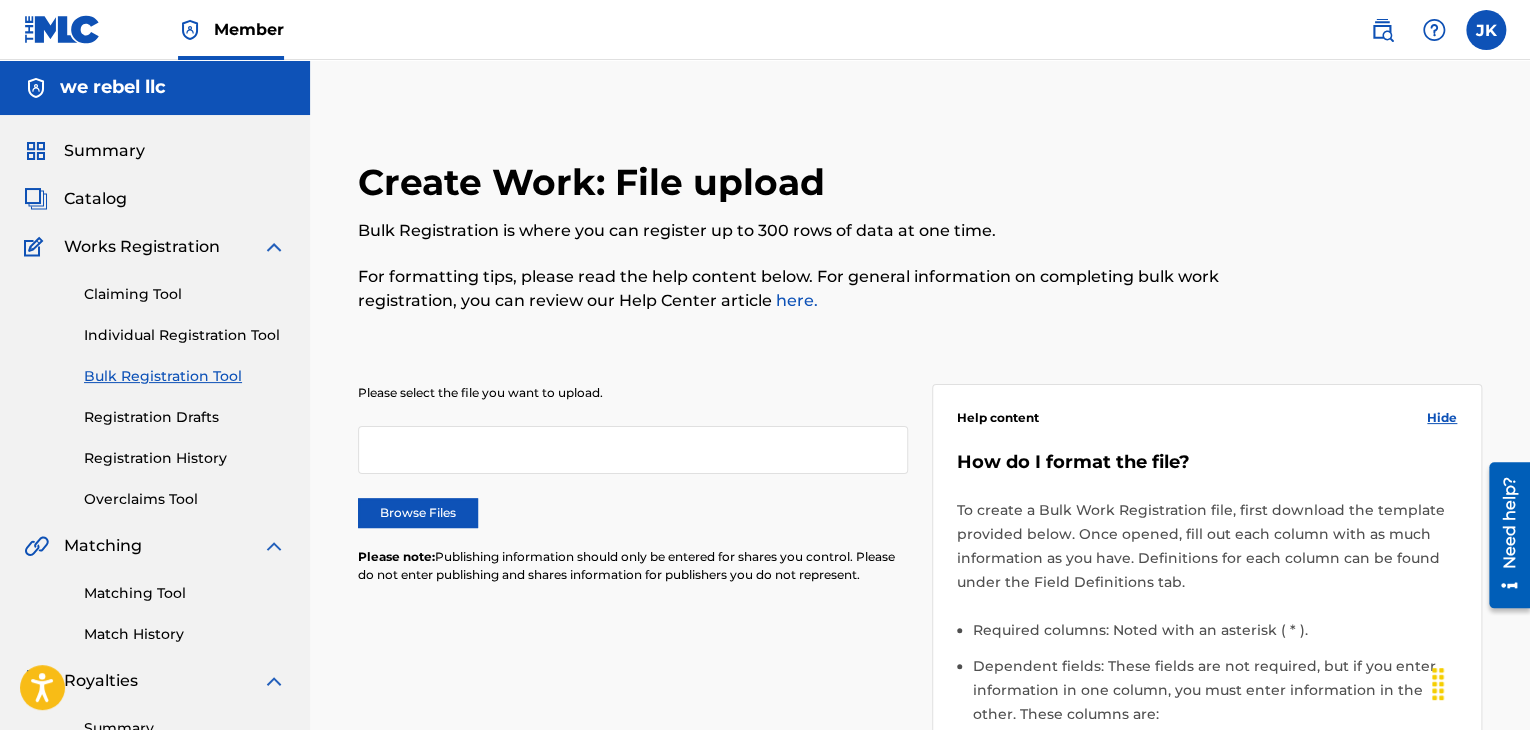 click on "Individual Registration Tool" at bounding box center (185, 335) 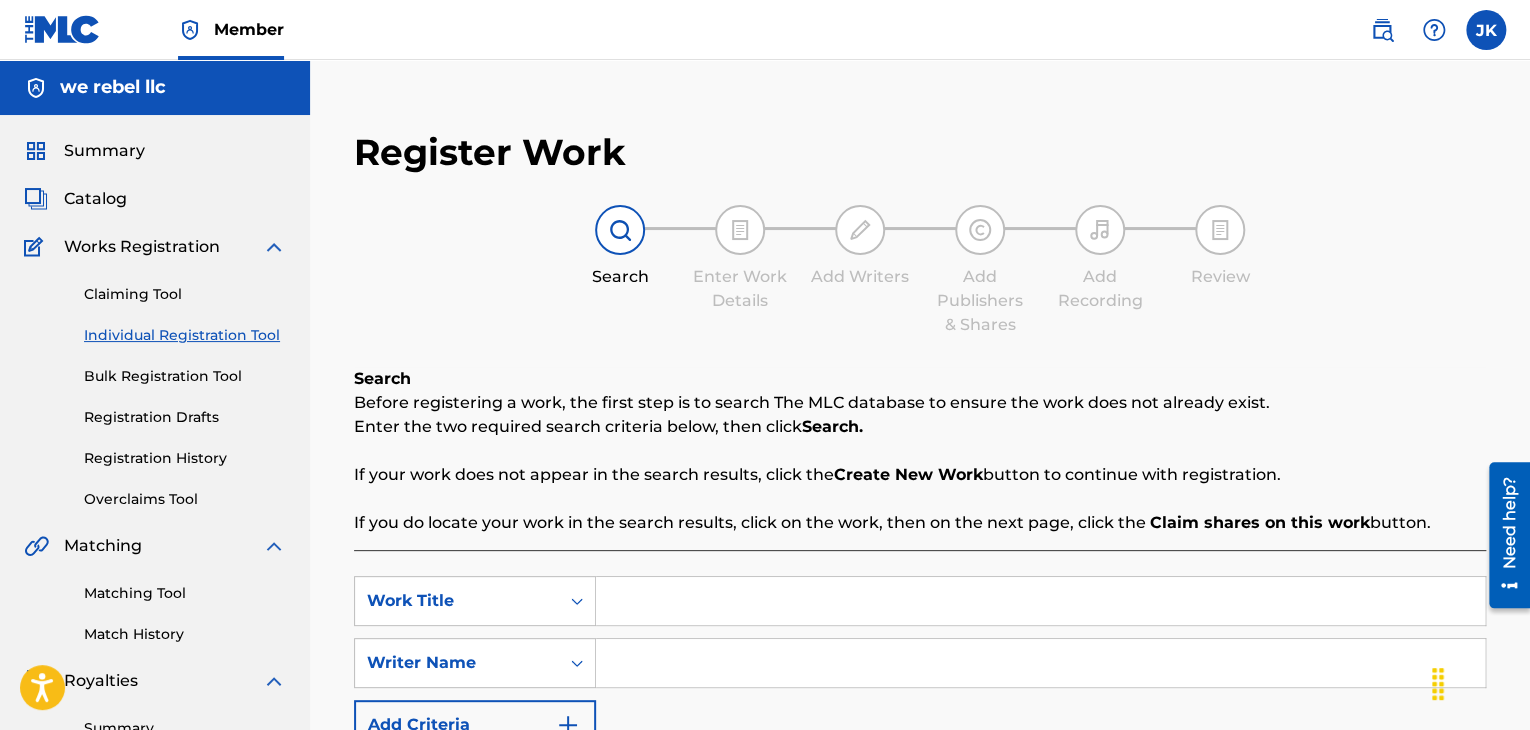 scroll, scrollTop: 100, scrollLeft: 0, axis: vertical 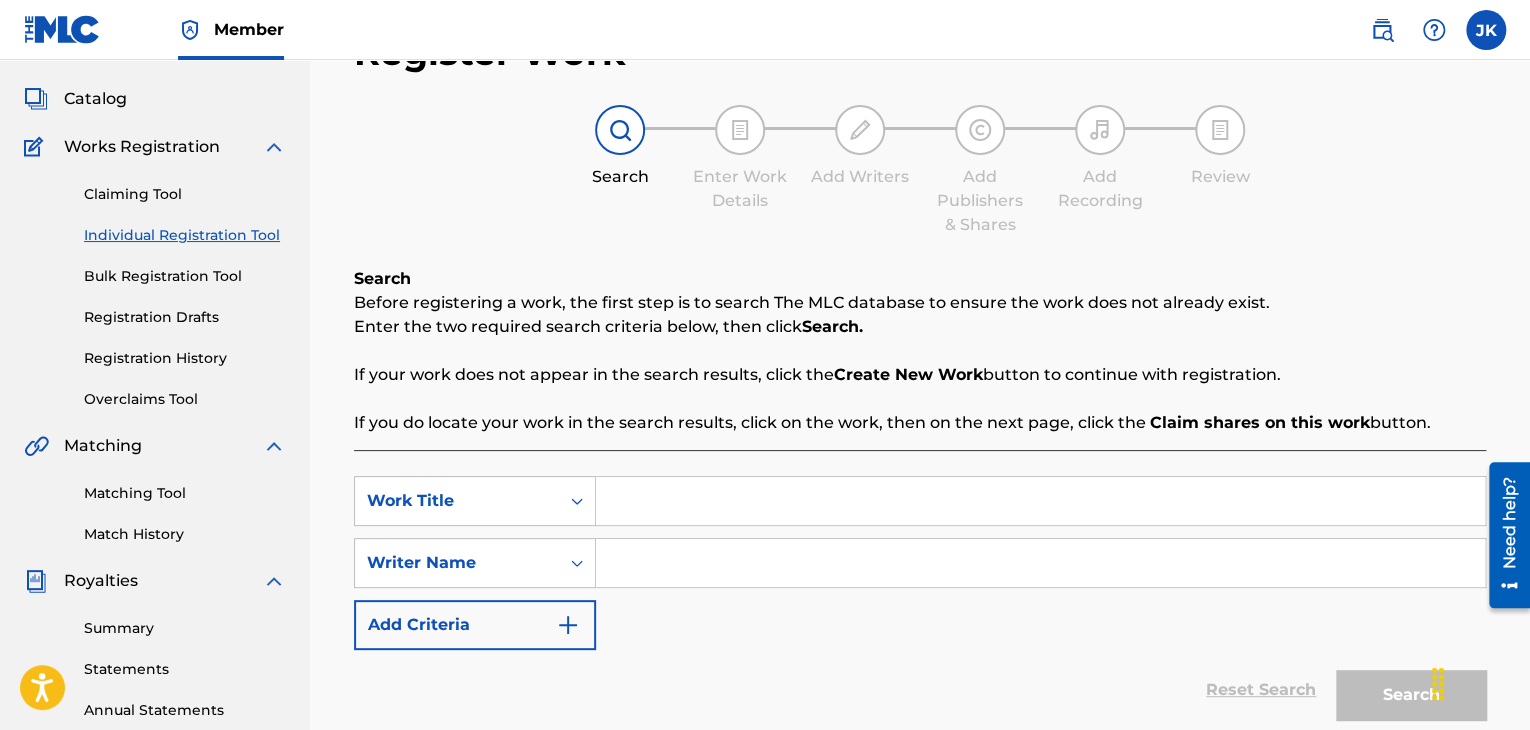 click on "Overclaims Tool" at bounding box center (185, 399) 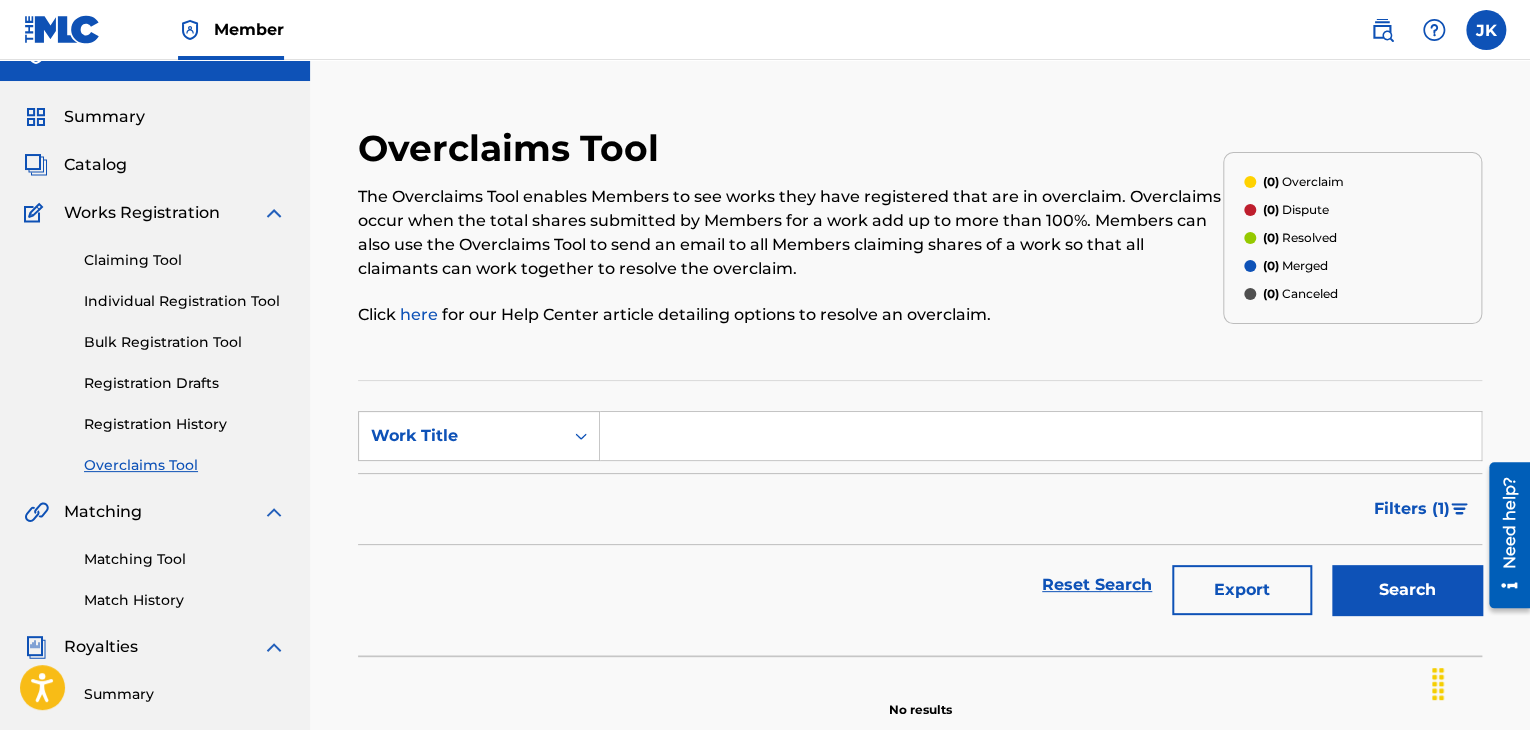 scroll, scrollTop: 0, scrollLeft: 0, axis: both 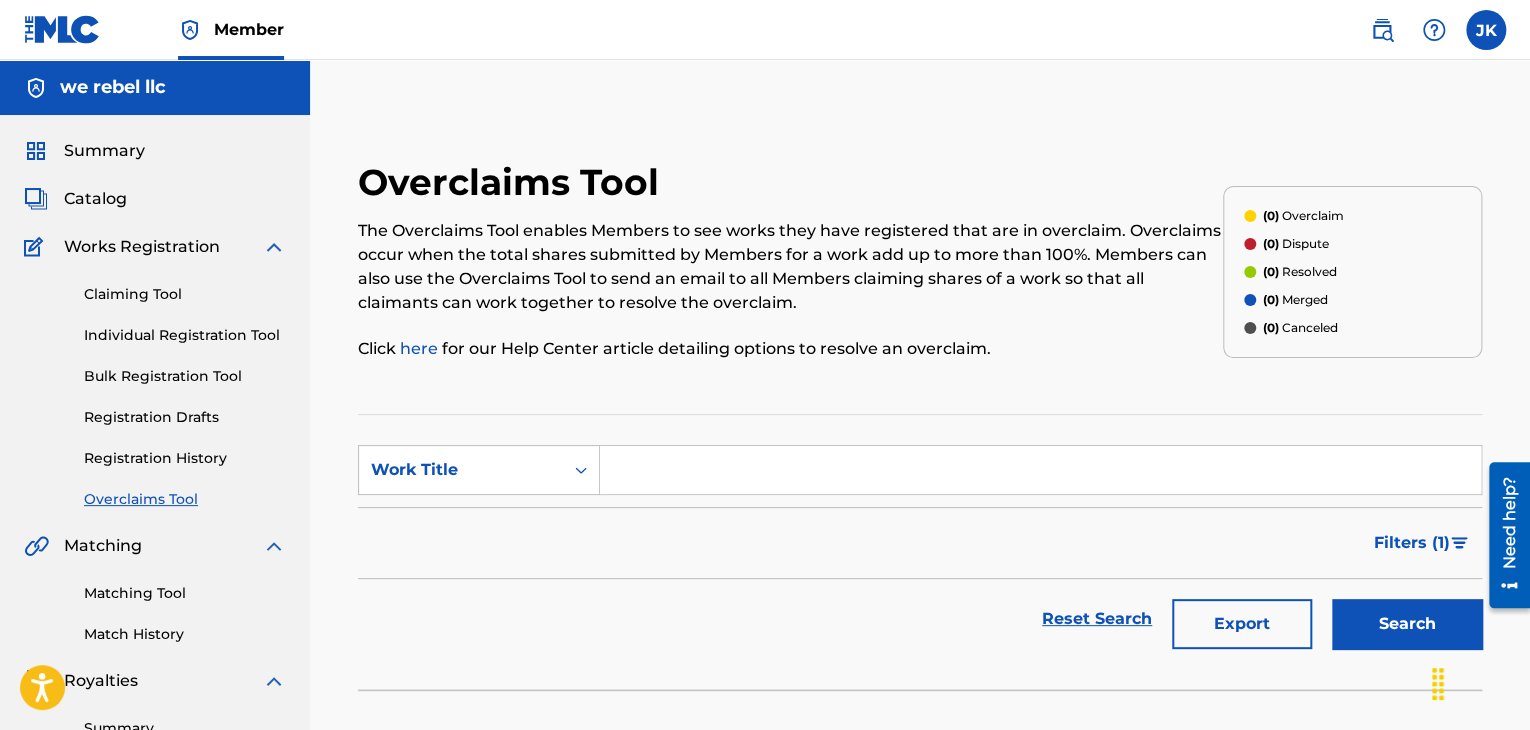 click on "Claiming Tool" at bounding box center (185, 294) 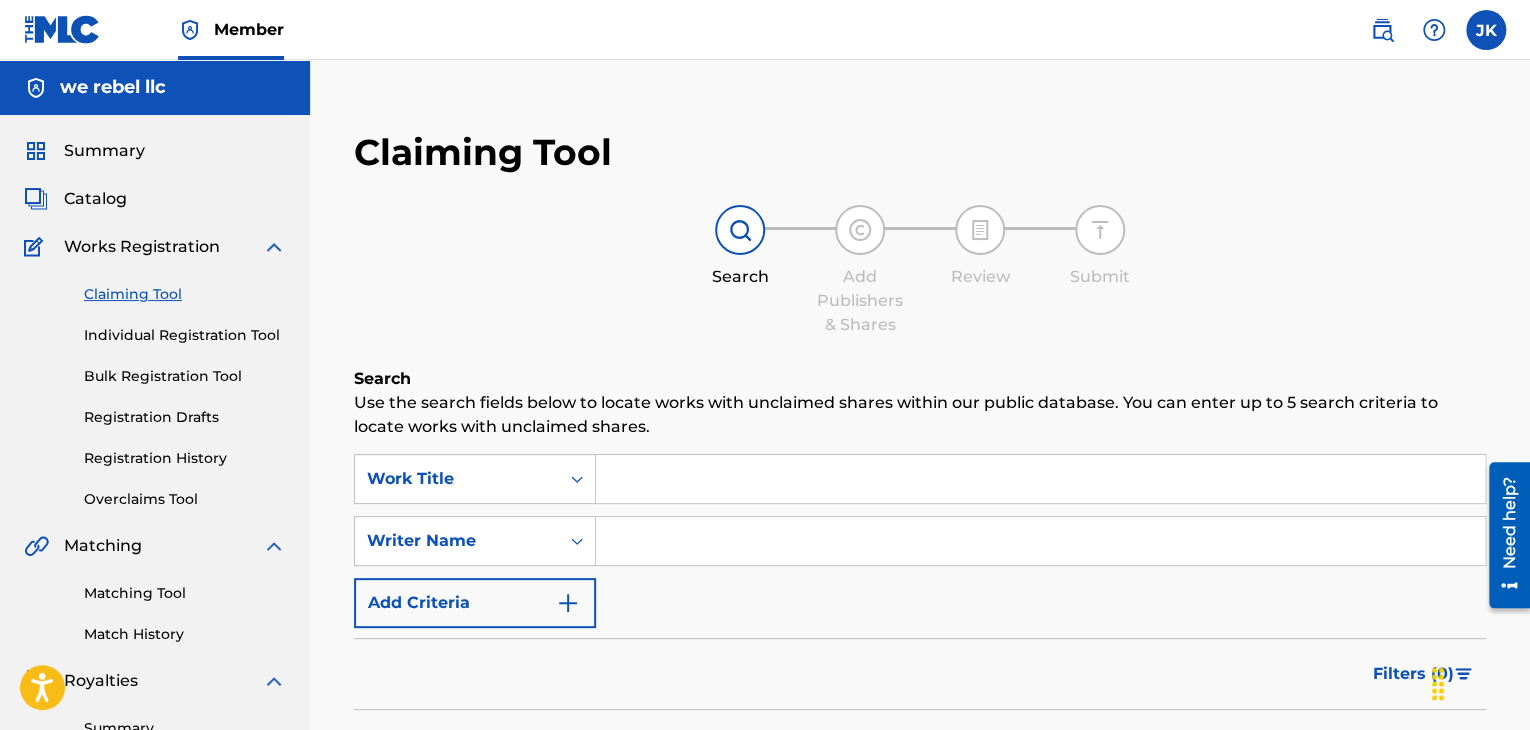 scroll, scrollTop: 100, scrollLeft: 0, axis: vertical 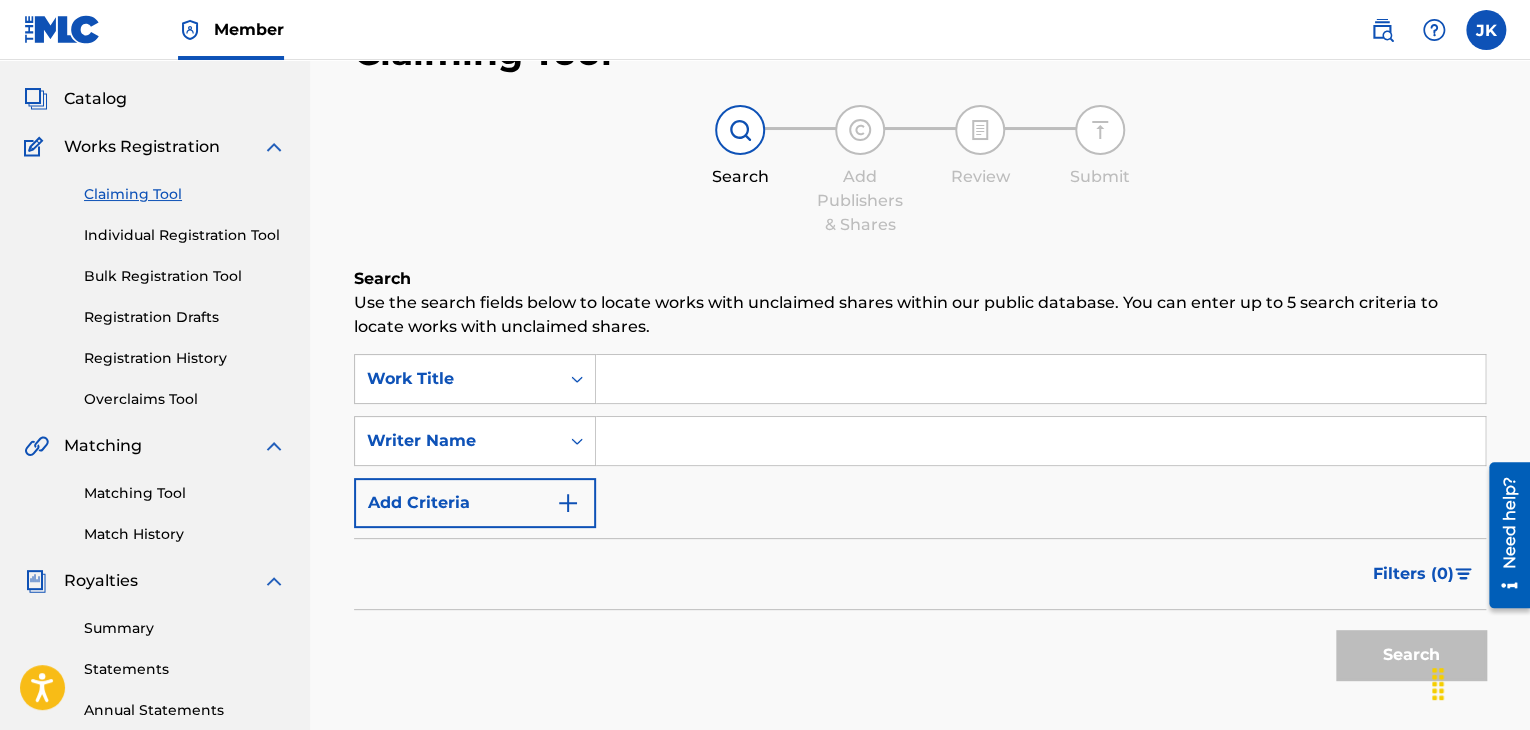 click at bounding box center (1040, 379) 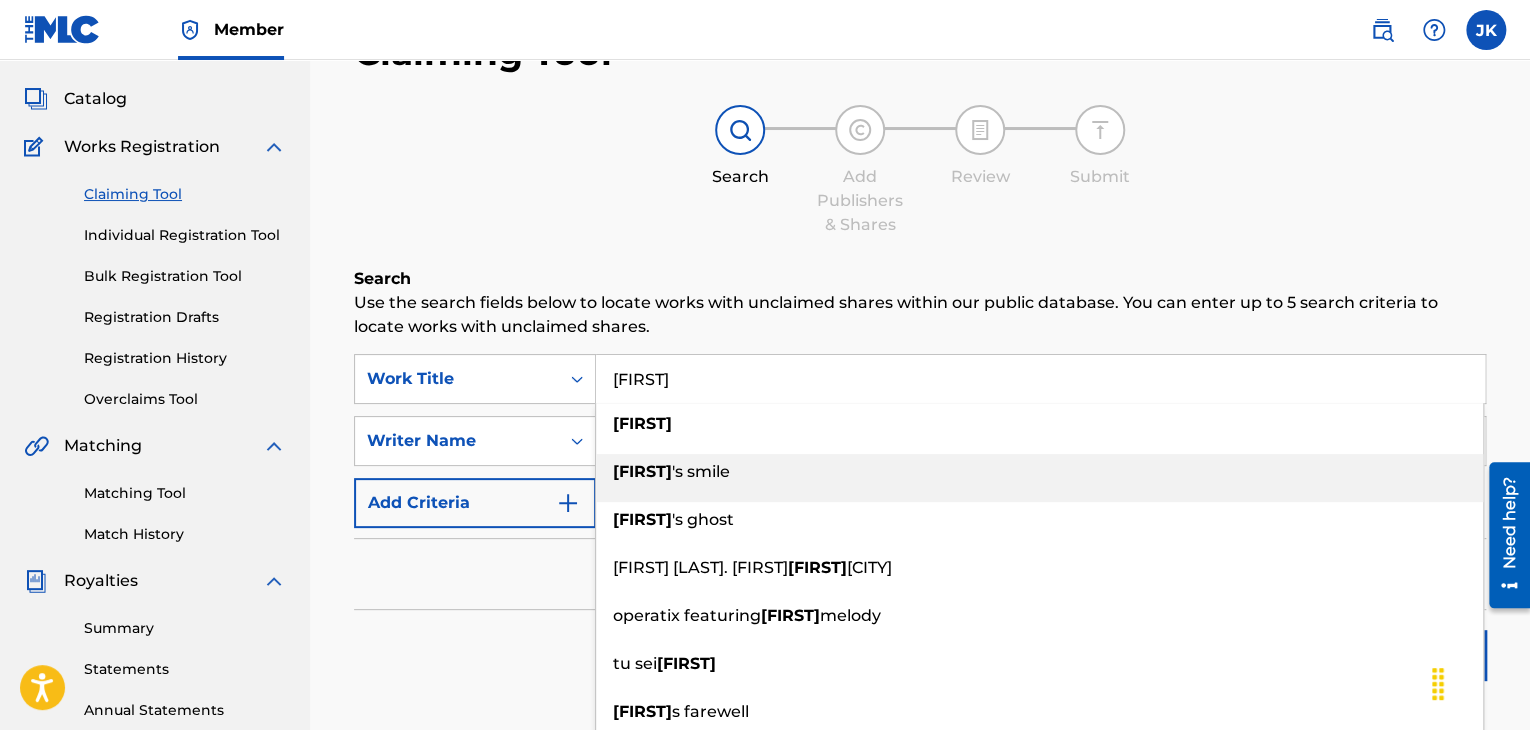 click on "'s smile" at bounding box center (701, 471) 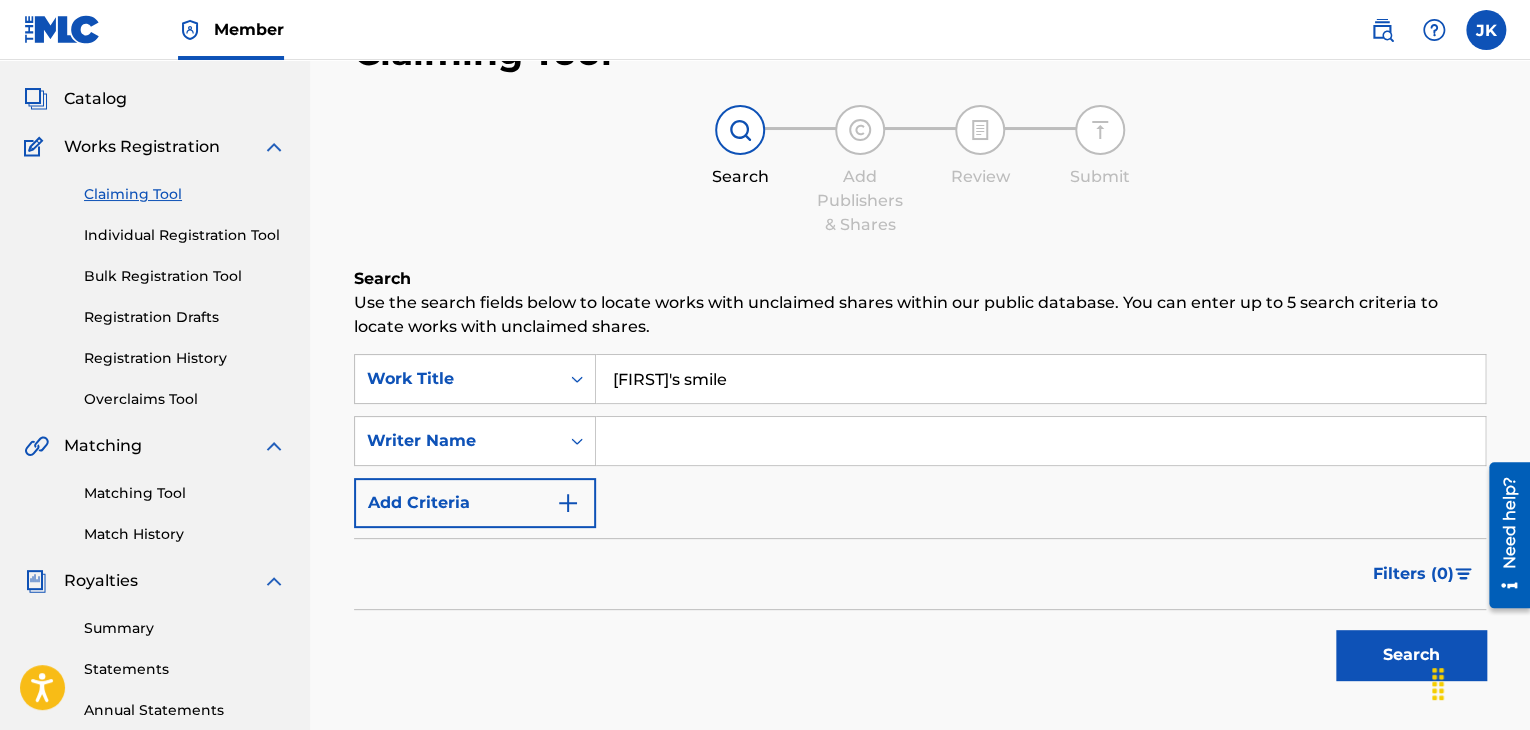 click at bounding box center [1040, 441] 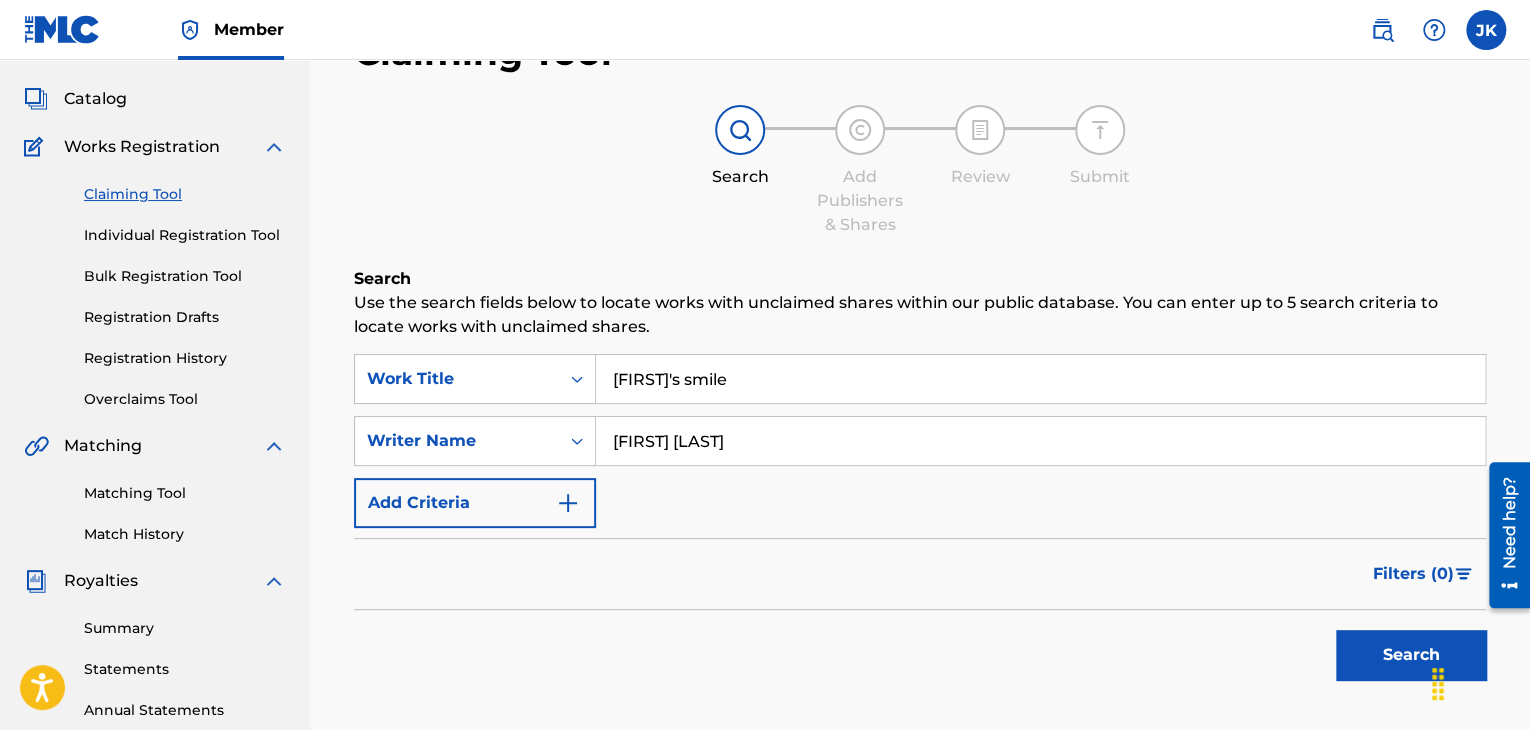 type on "[FIRST] [LAST]" 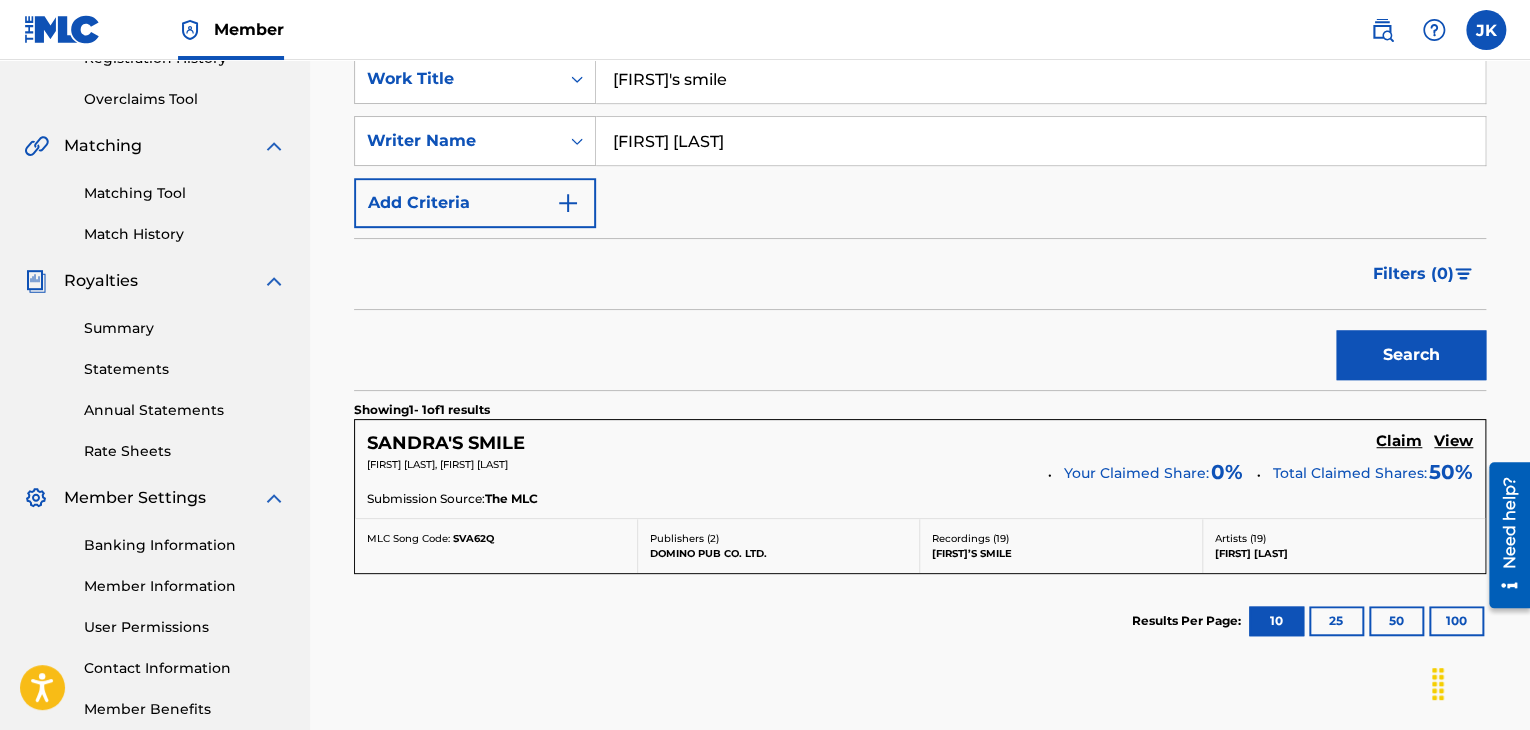 scroll, scrollTop: 500, scrollLeft: 0, axis: vertical 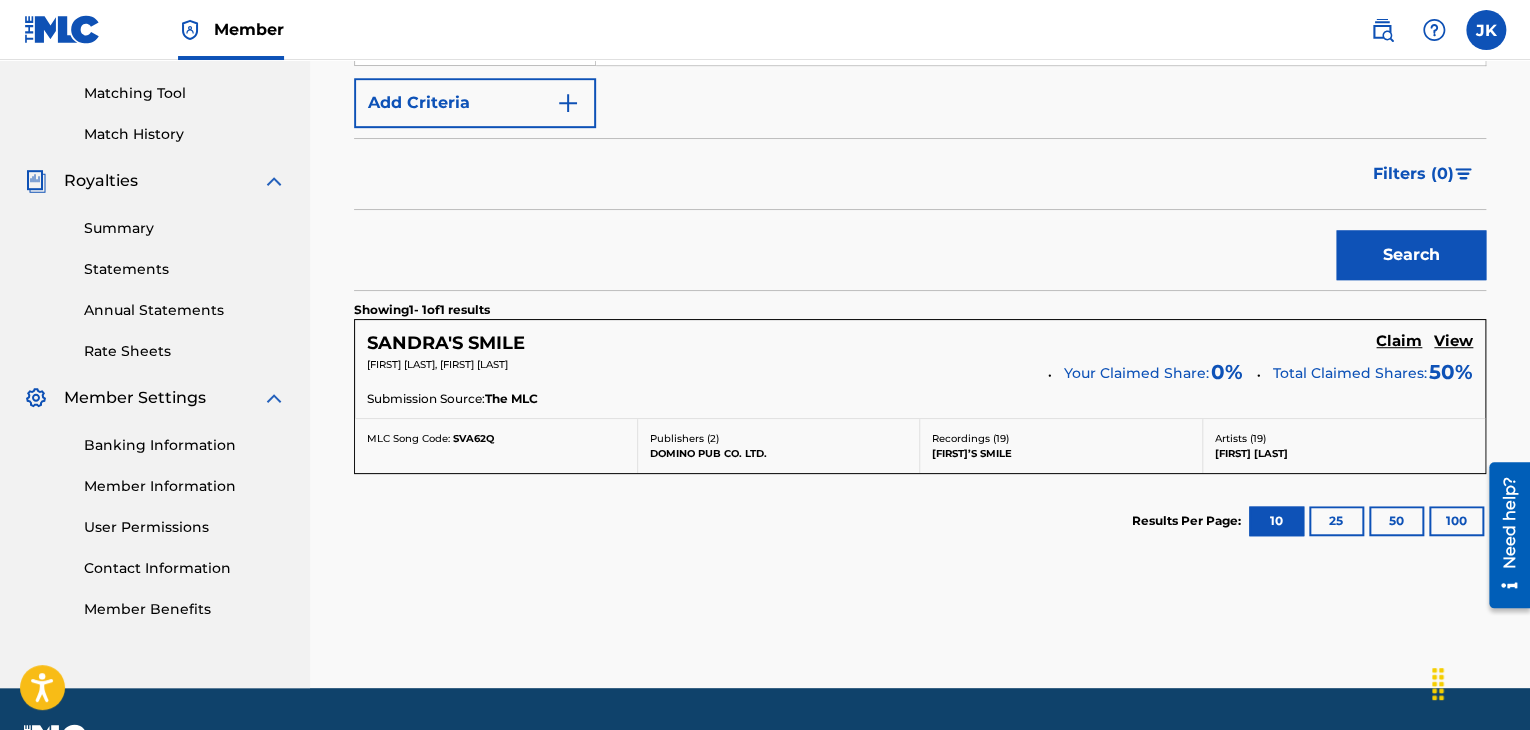 click on "View" at bounding box center [1453, 341] 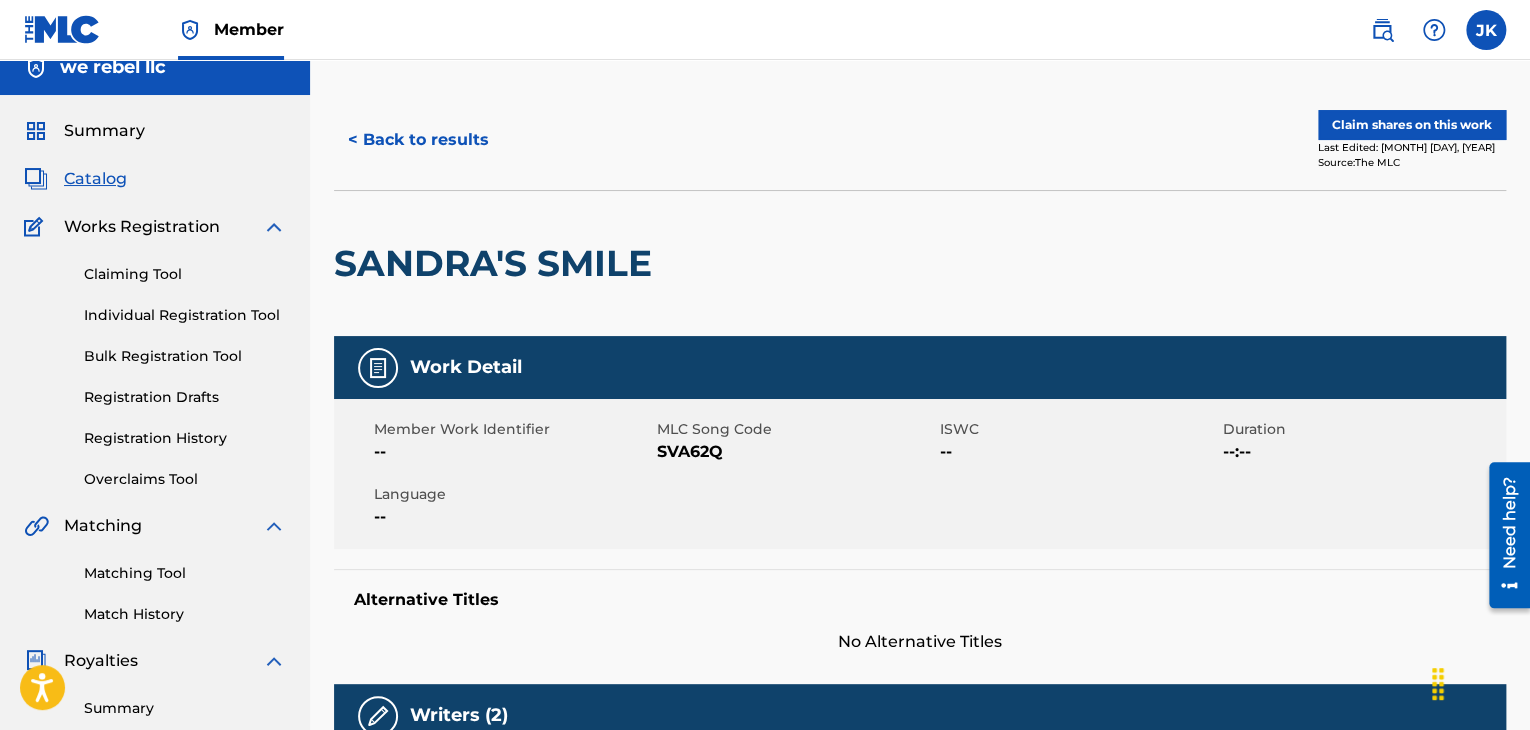 scroll, scrollTop: 0, scrollLeft: 0, axis: both 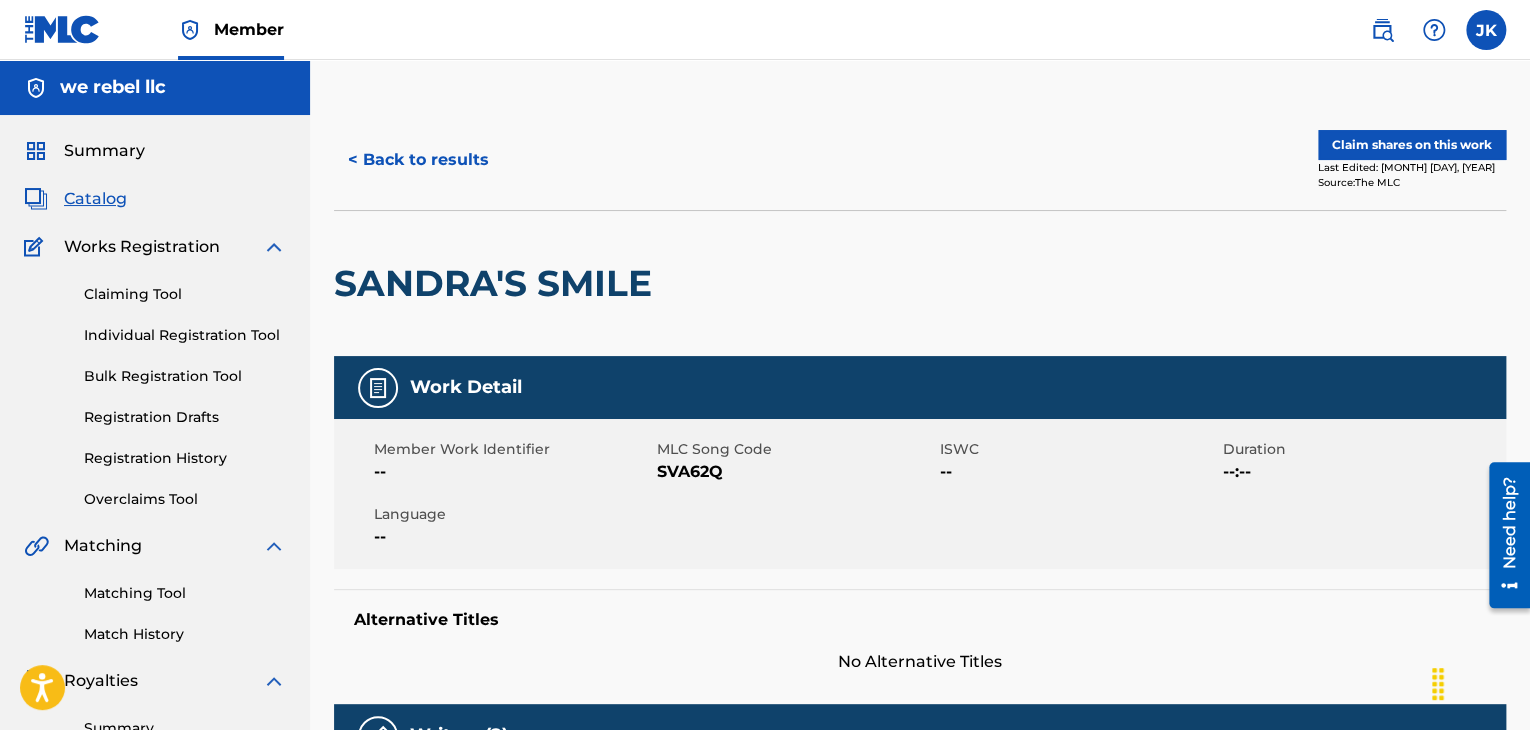 click on "< Back to results" at bounding box center [418, 160] 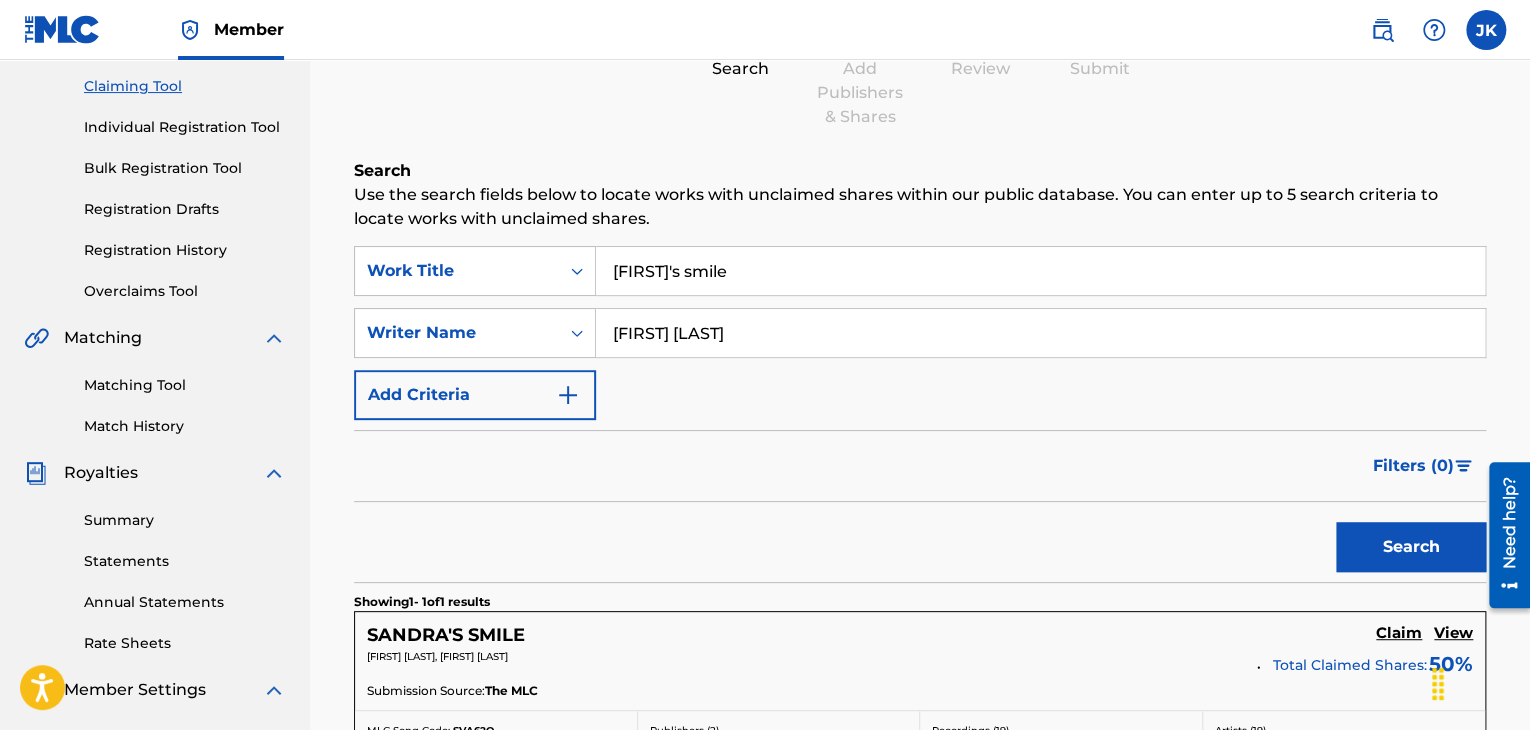 scroll, scrollTop: 300, scrollLeft: 0, axis: vertical 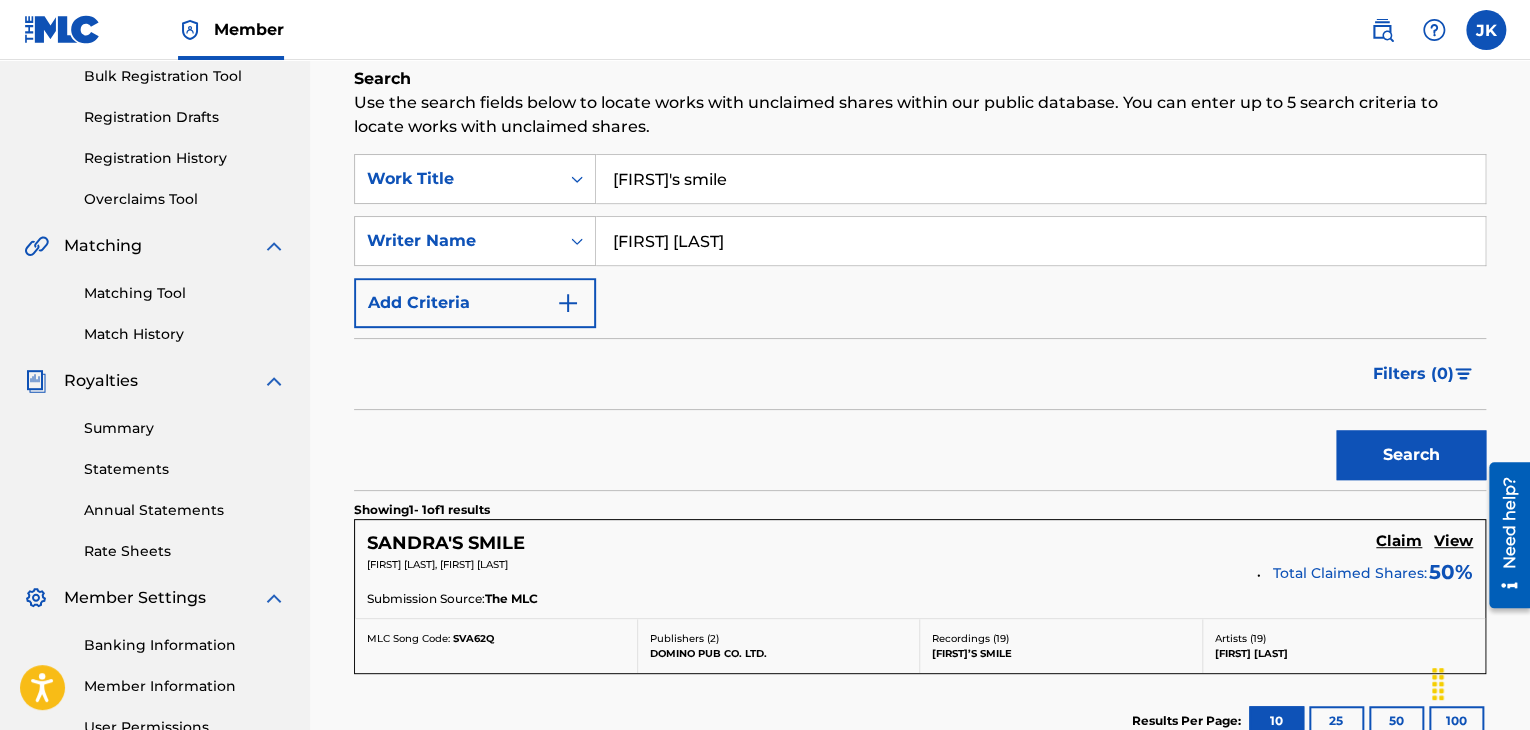 drag, startPoint x: 766, startPoint y: 230, endPoint x: 609, endPoint y: 257, distance: 159.30473 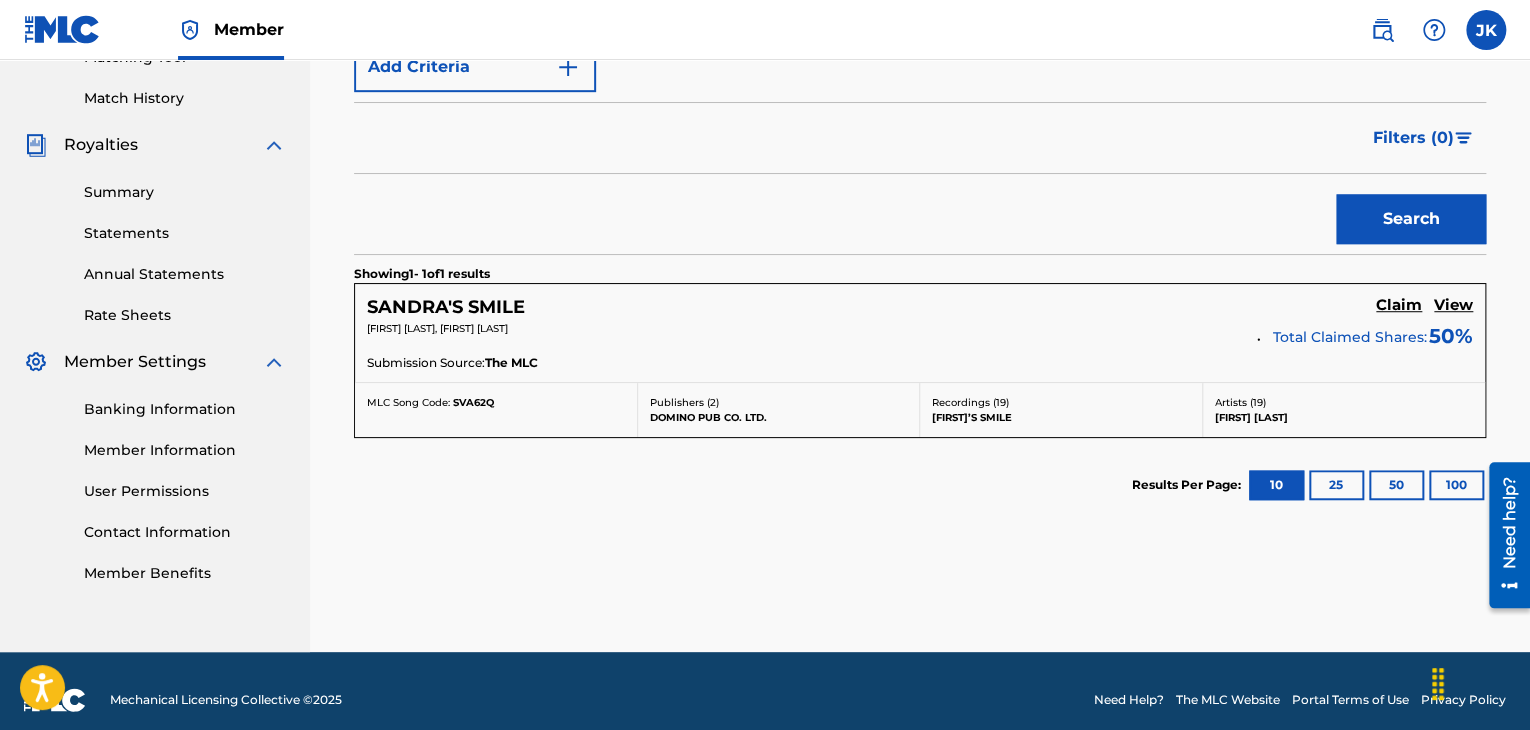scroll, scrollTop: 553, scrollLeft: 0, axis: vertical 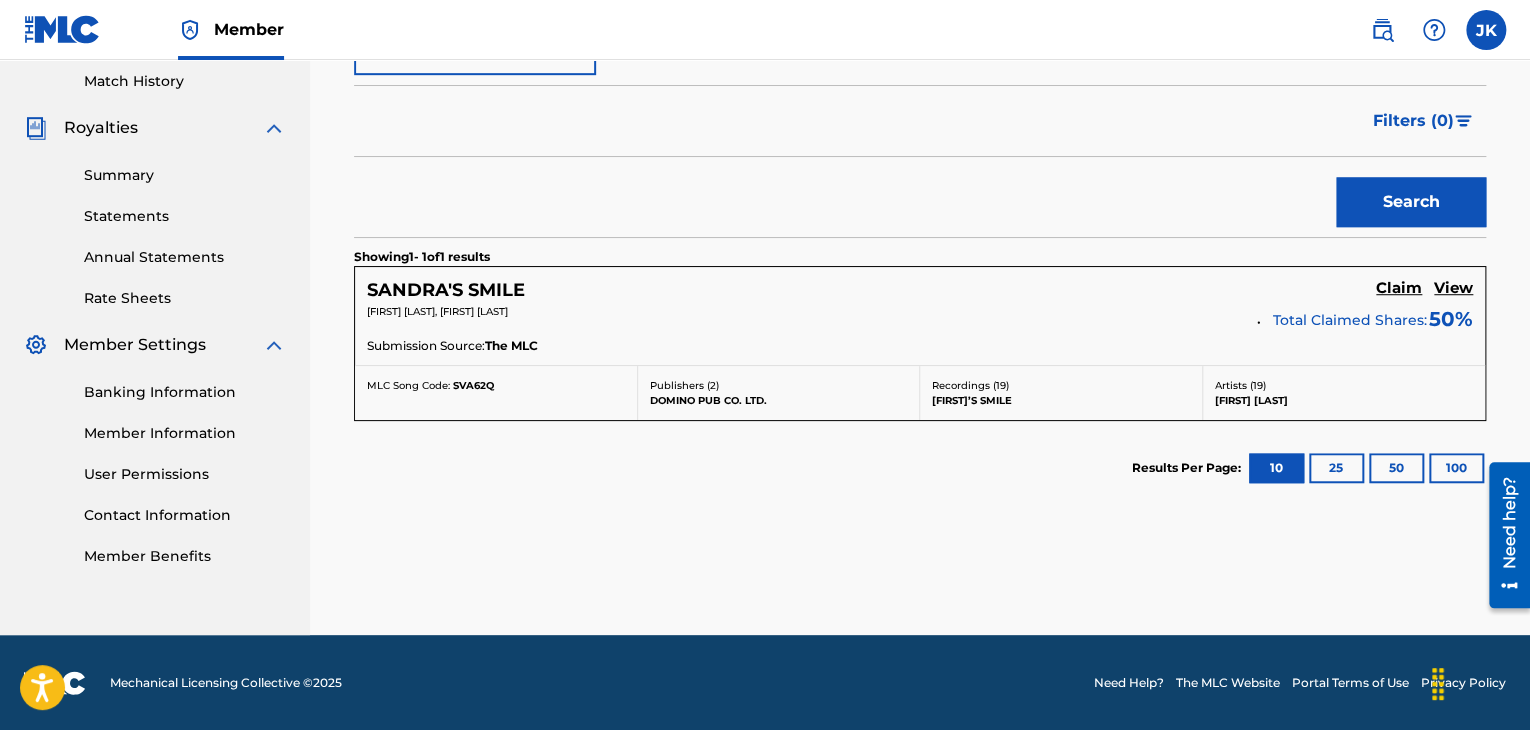 type 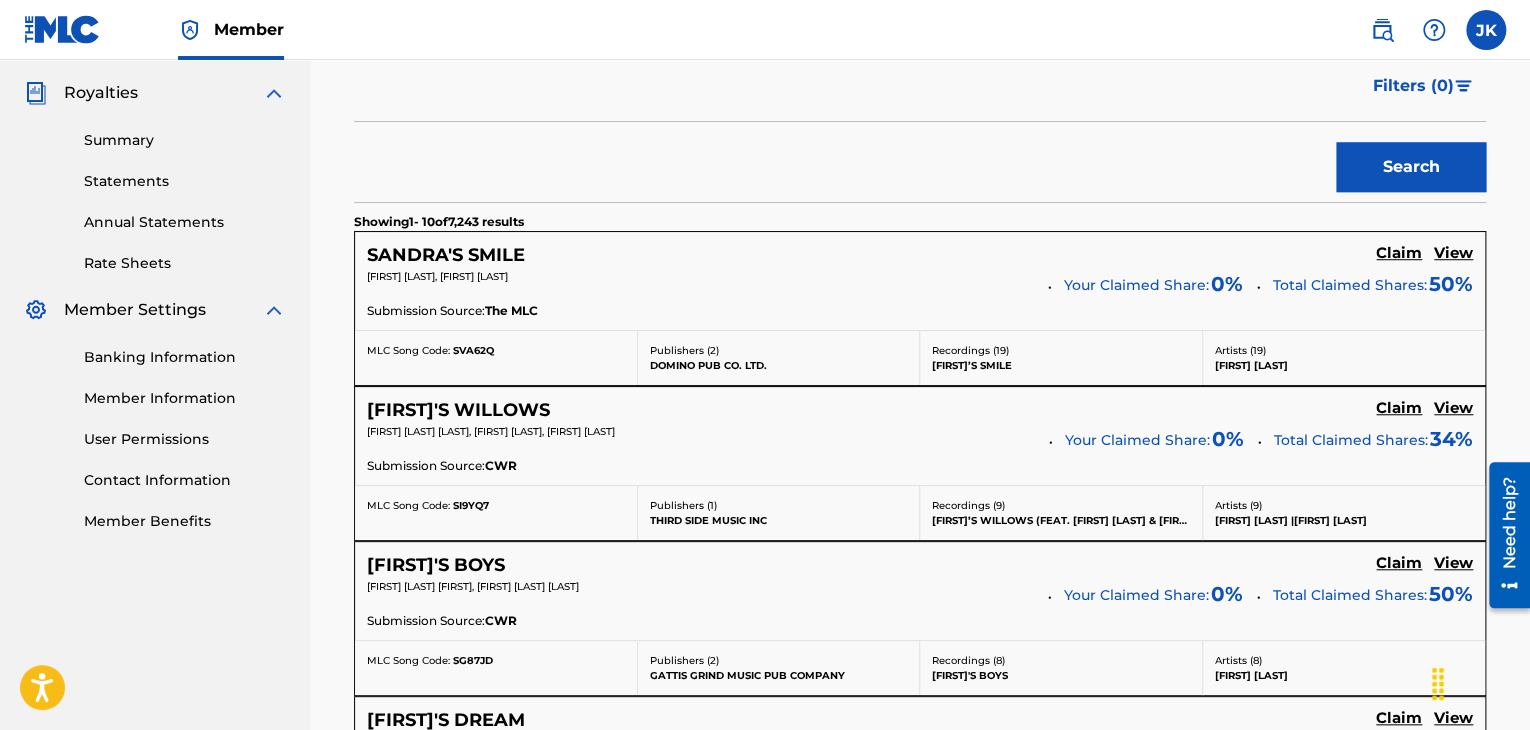 scroll, scrollTop: 553, scrollLeft: 0, axis: vertical 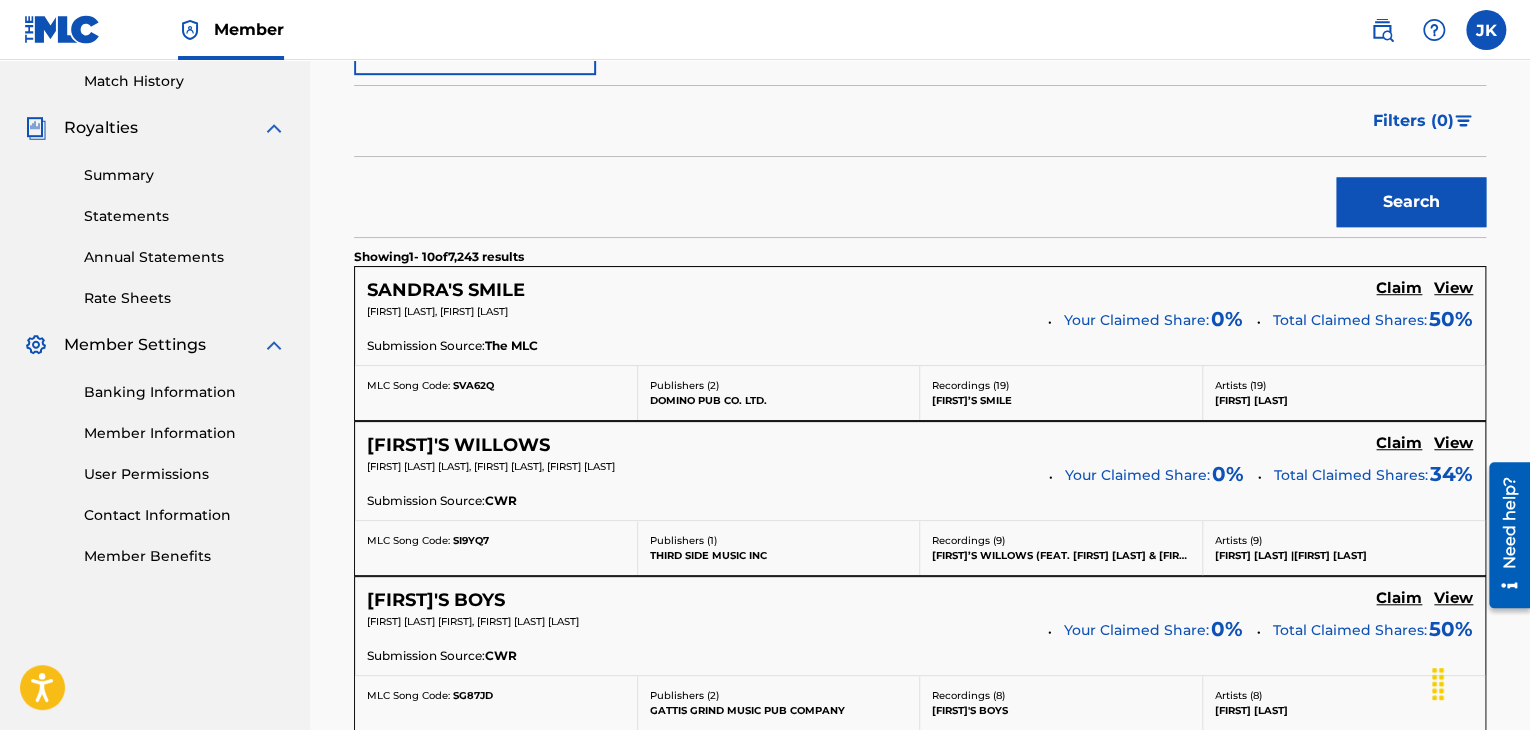 click on "View" at bounding box center [1453, 288] 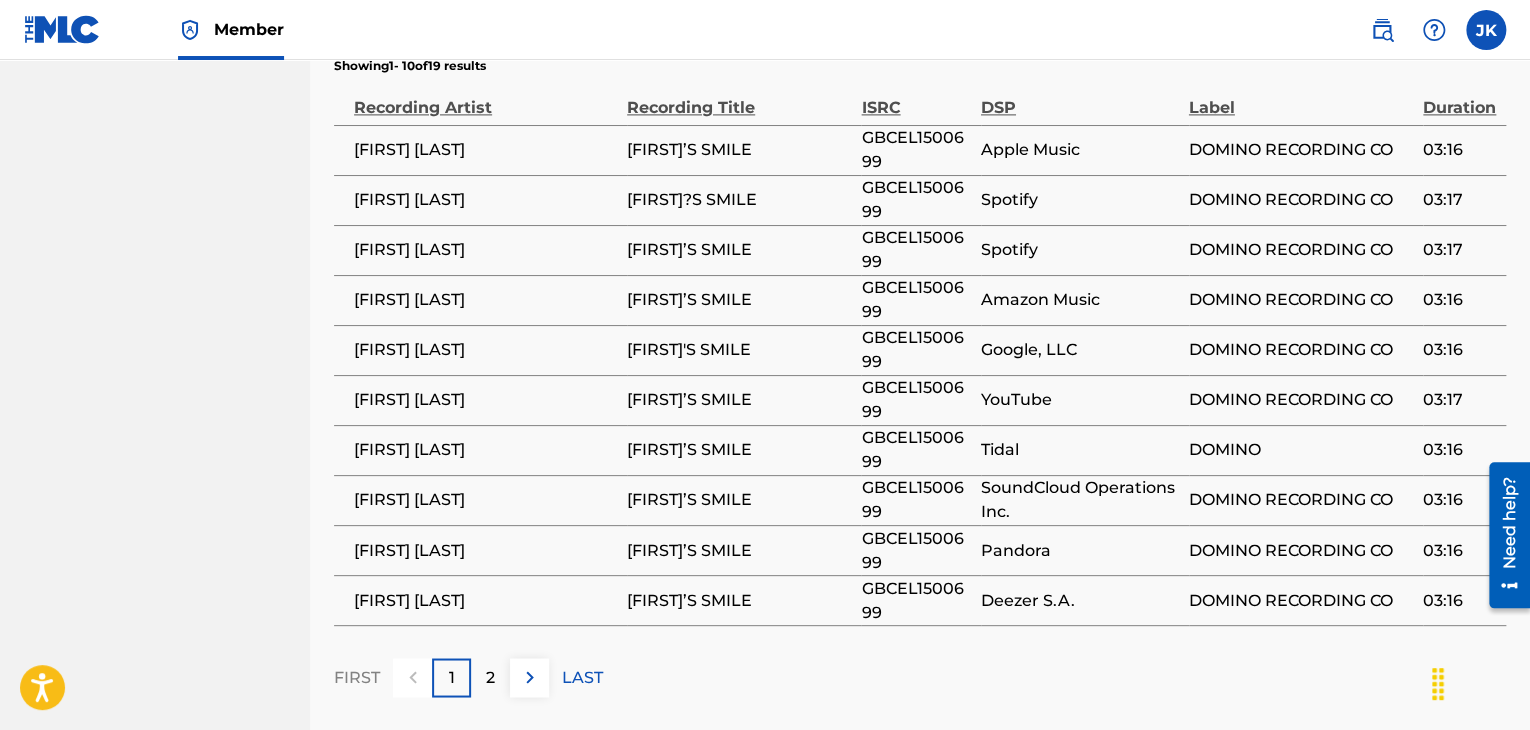 scroll, scrollTop: 1400, scrollLeft: 0, axis: vertical 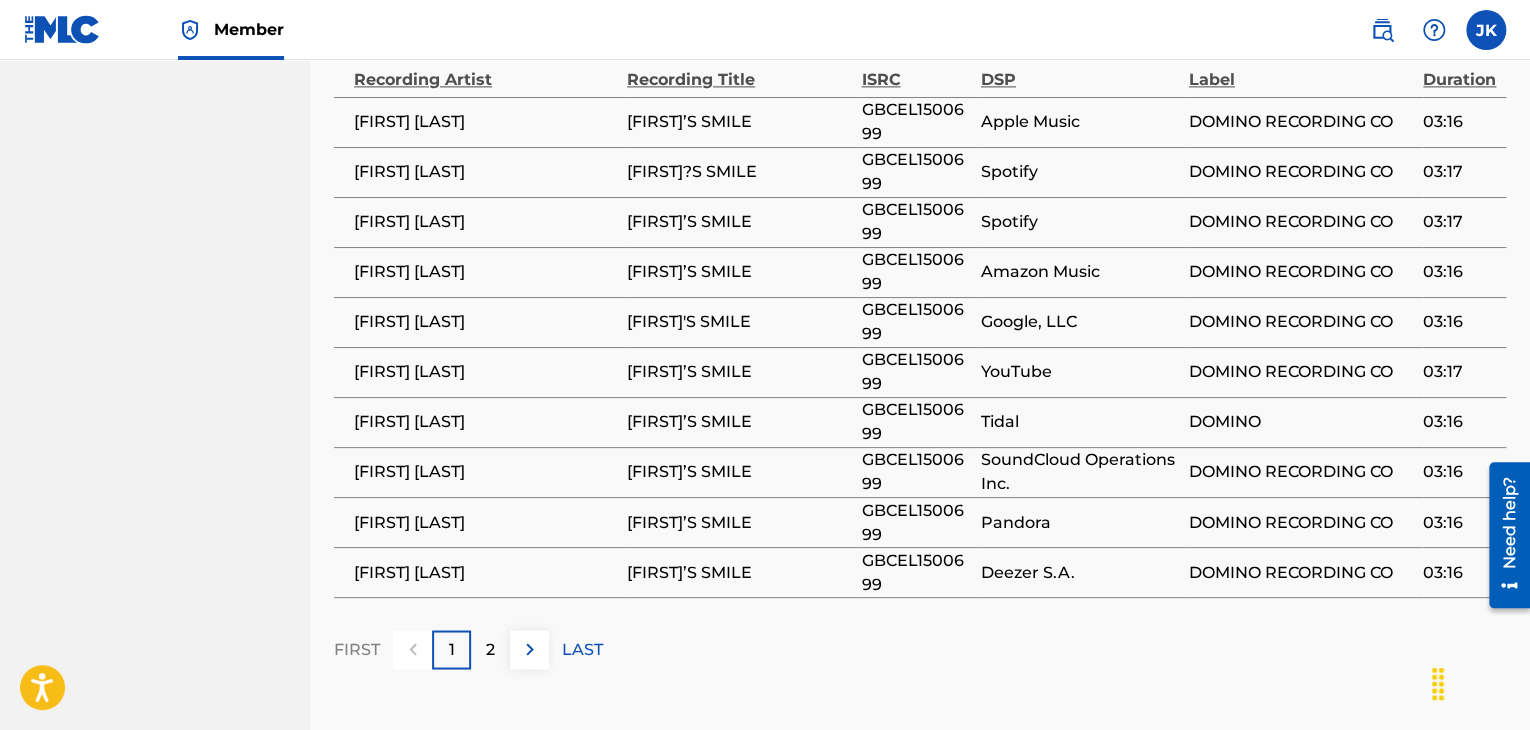 click at bounding box center (530, 649) 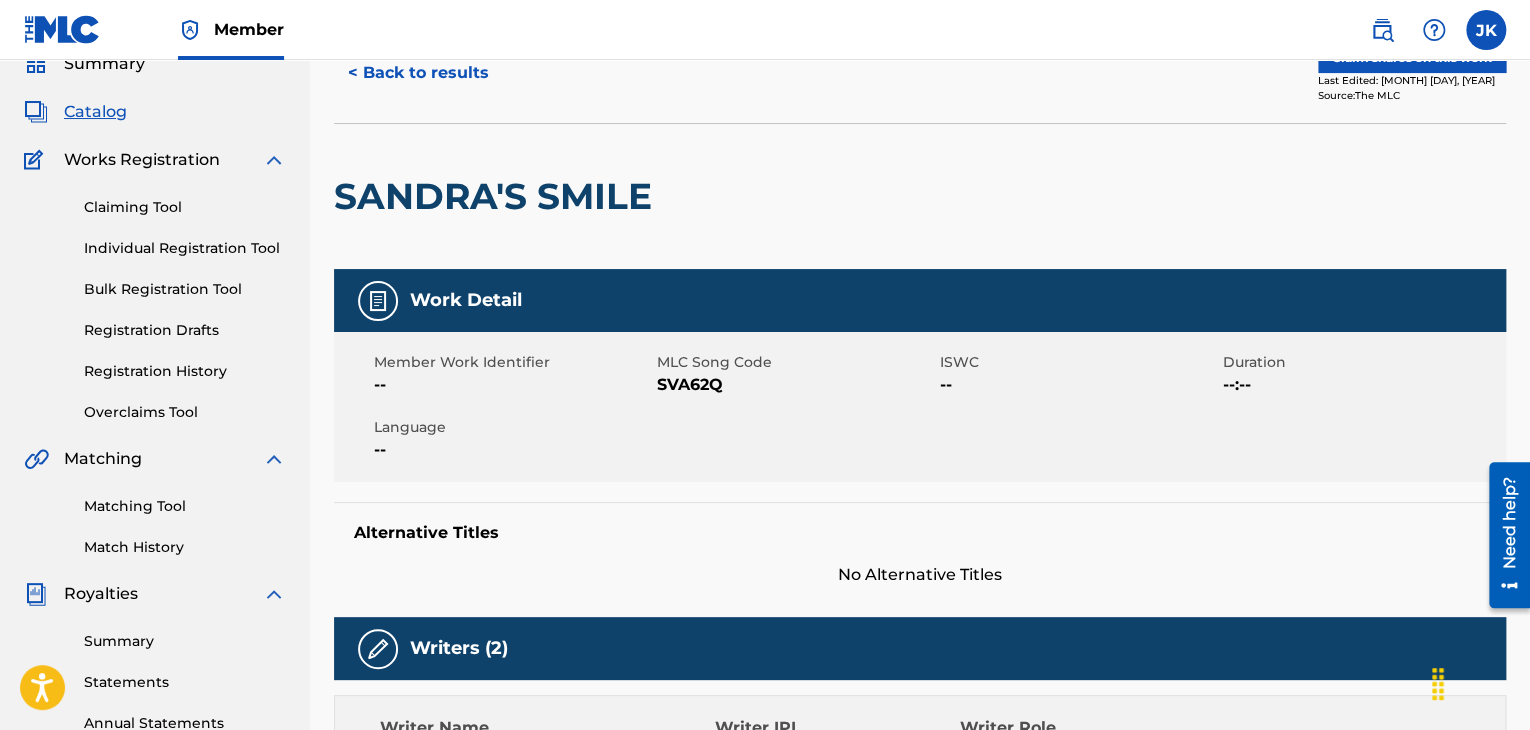 scroll, scrollTop: 0, scrollLeft: 0, axis: both 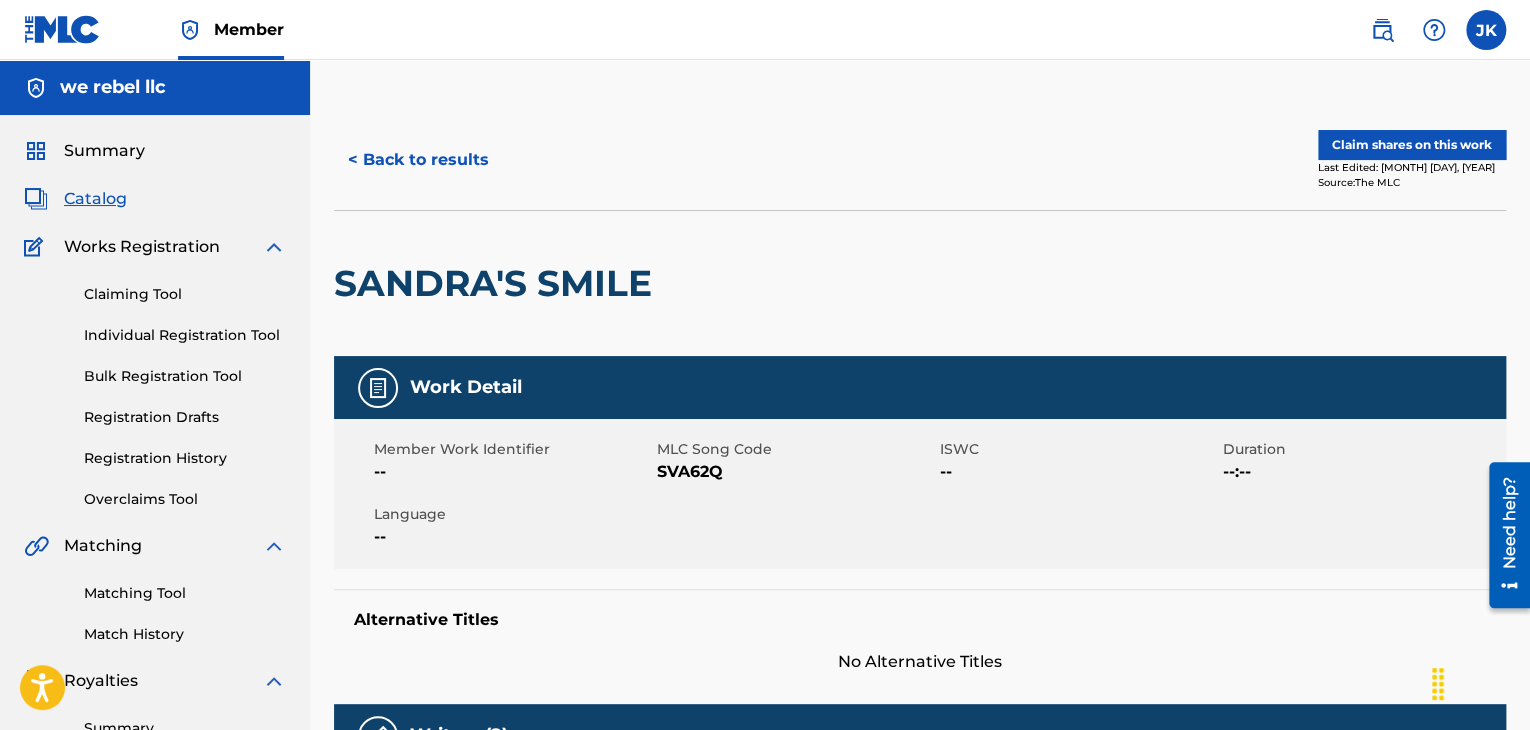 click on "Individual Registration Tool" at bounding box center [185, 335] 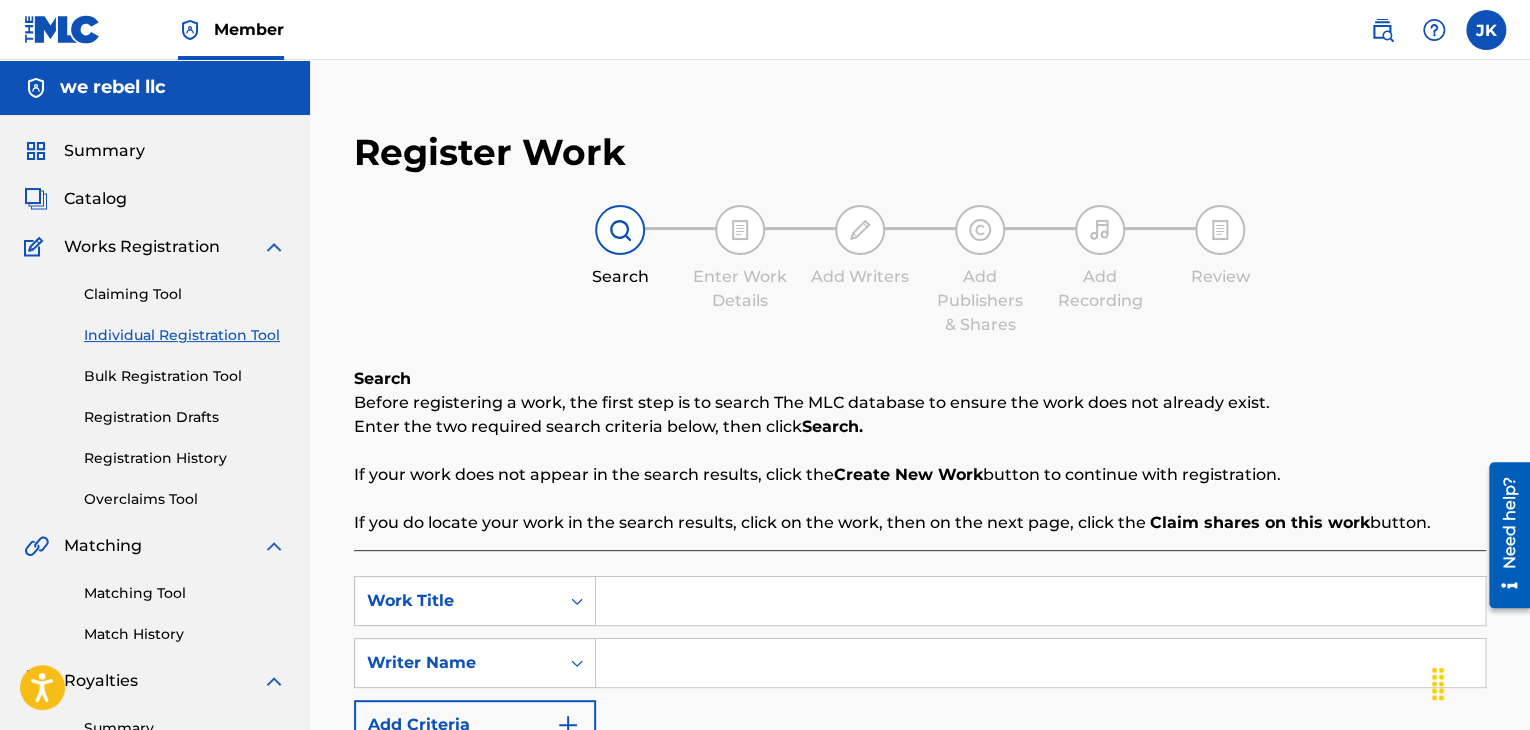 click at bounding box center [1040, 601] 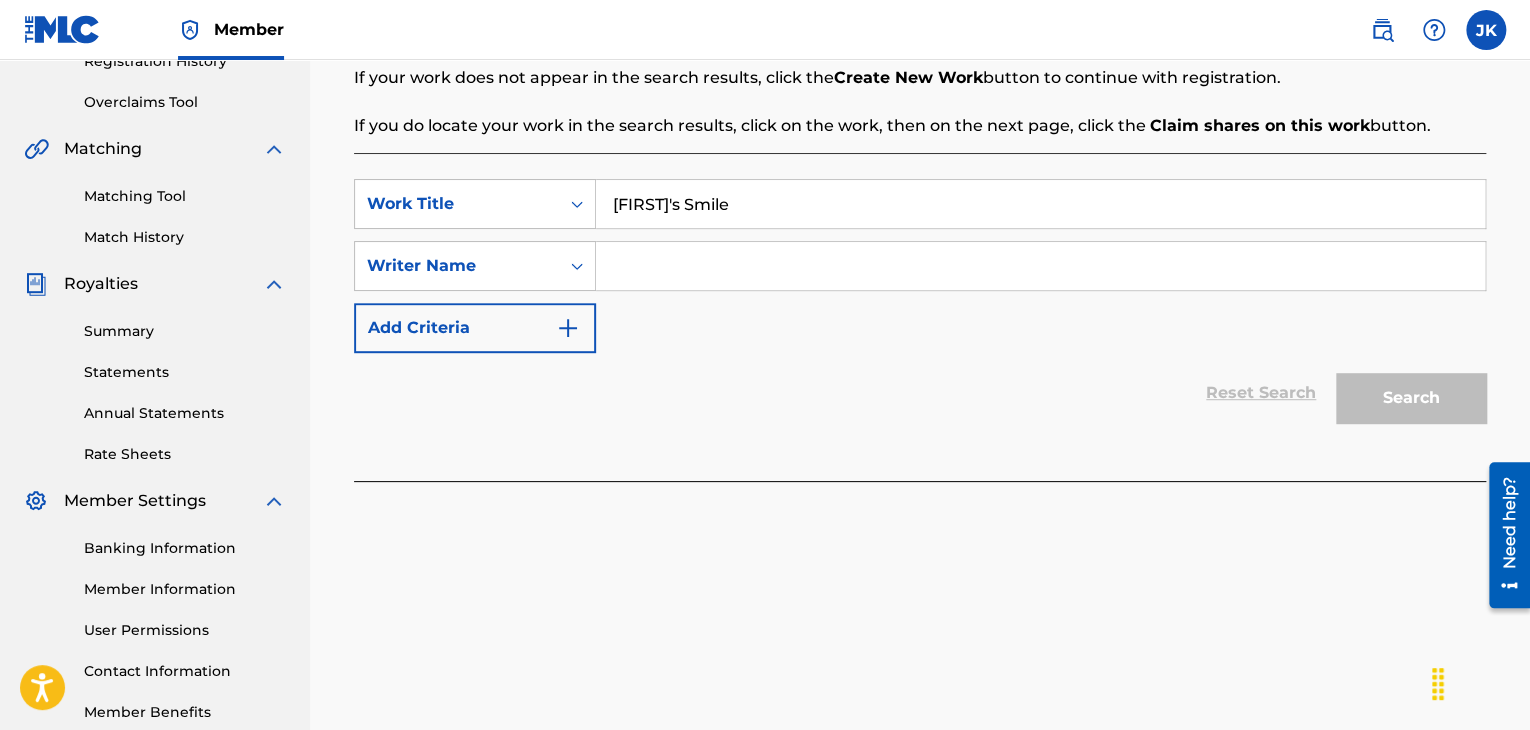 scroll, scrollTop: 400, scrollLeft: 0, axis: vertical 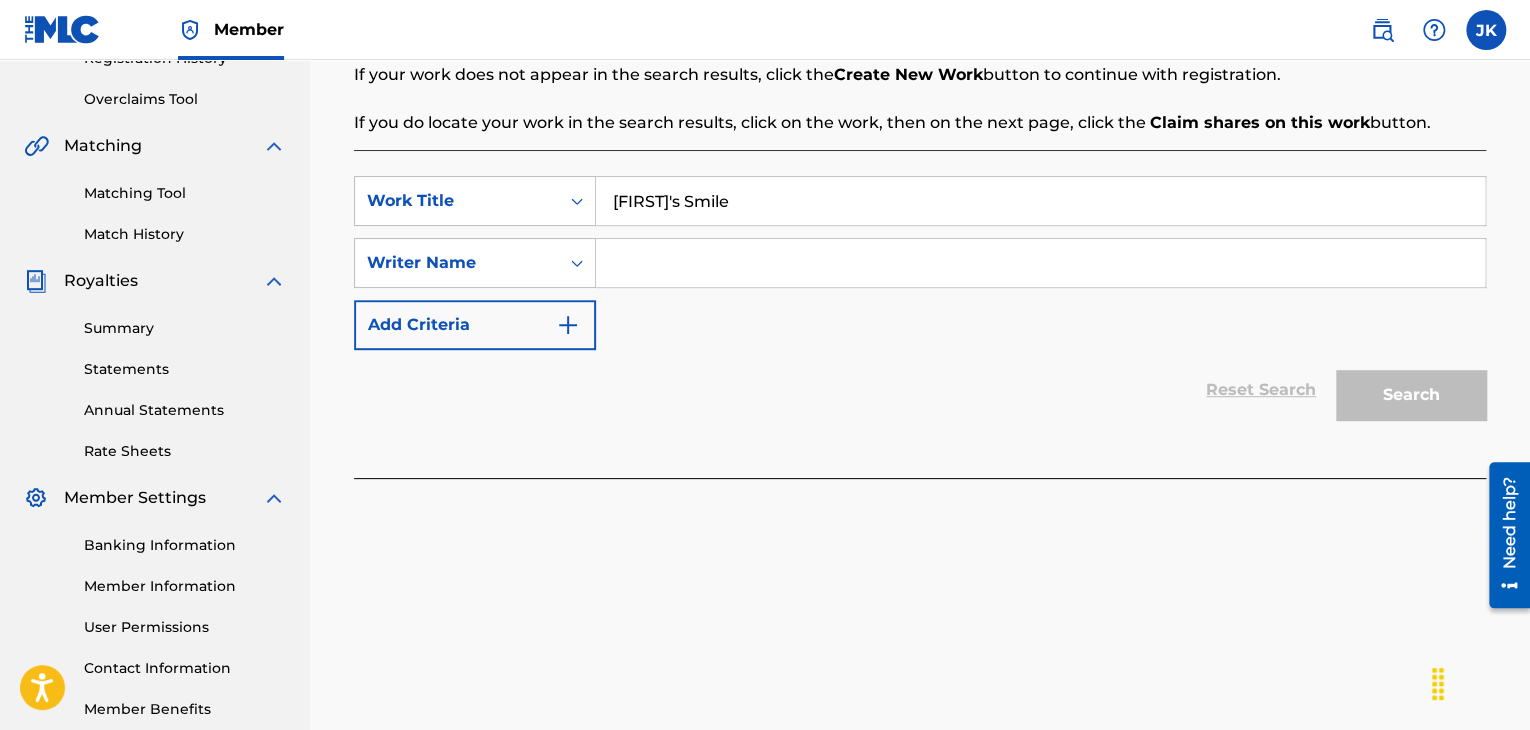 type on "[FIRST]'s Smile" 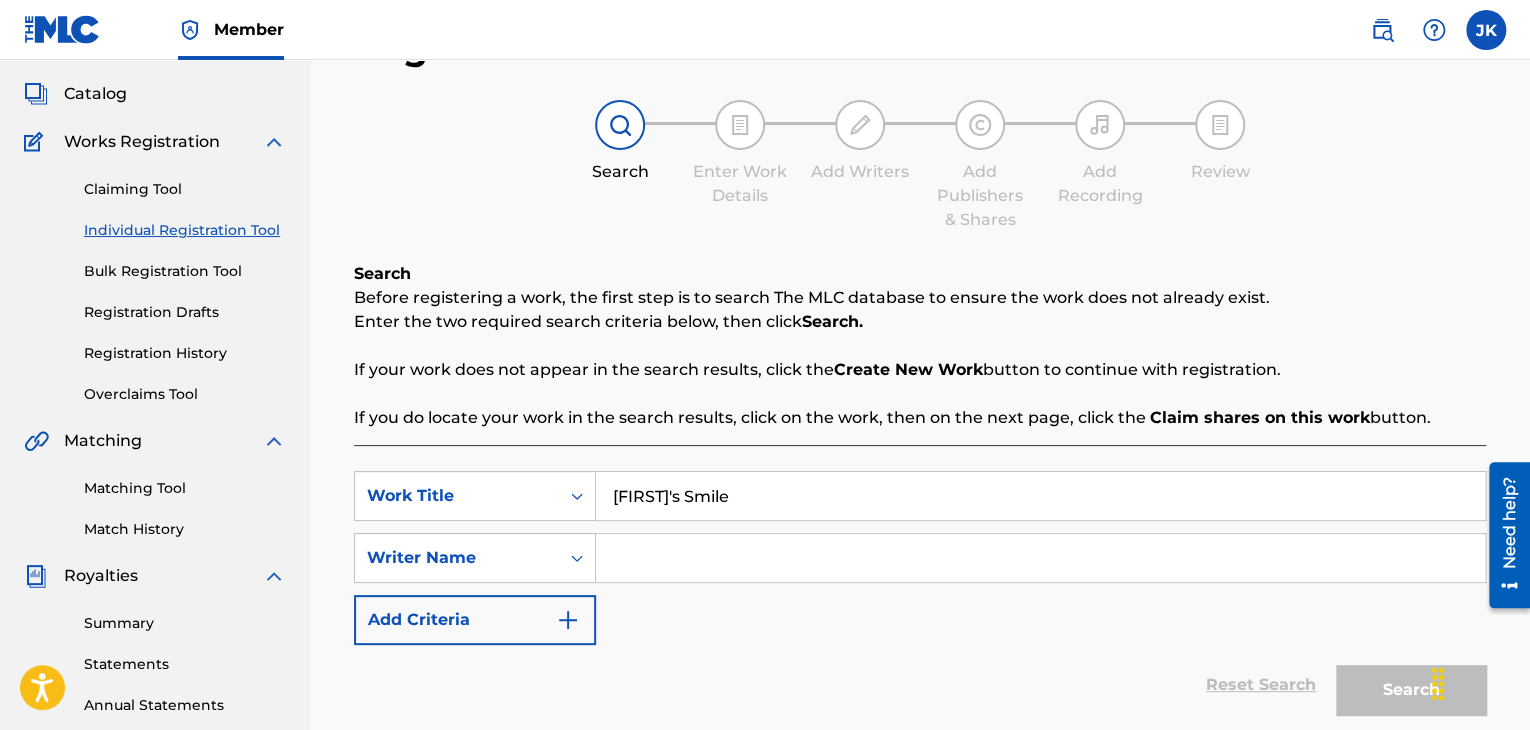 scroll, scrollTop: 100, scrollLeft: 0, axis: vertical 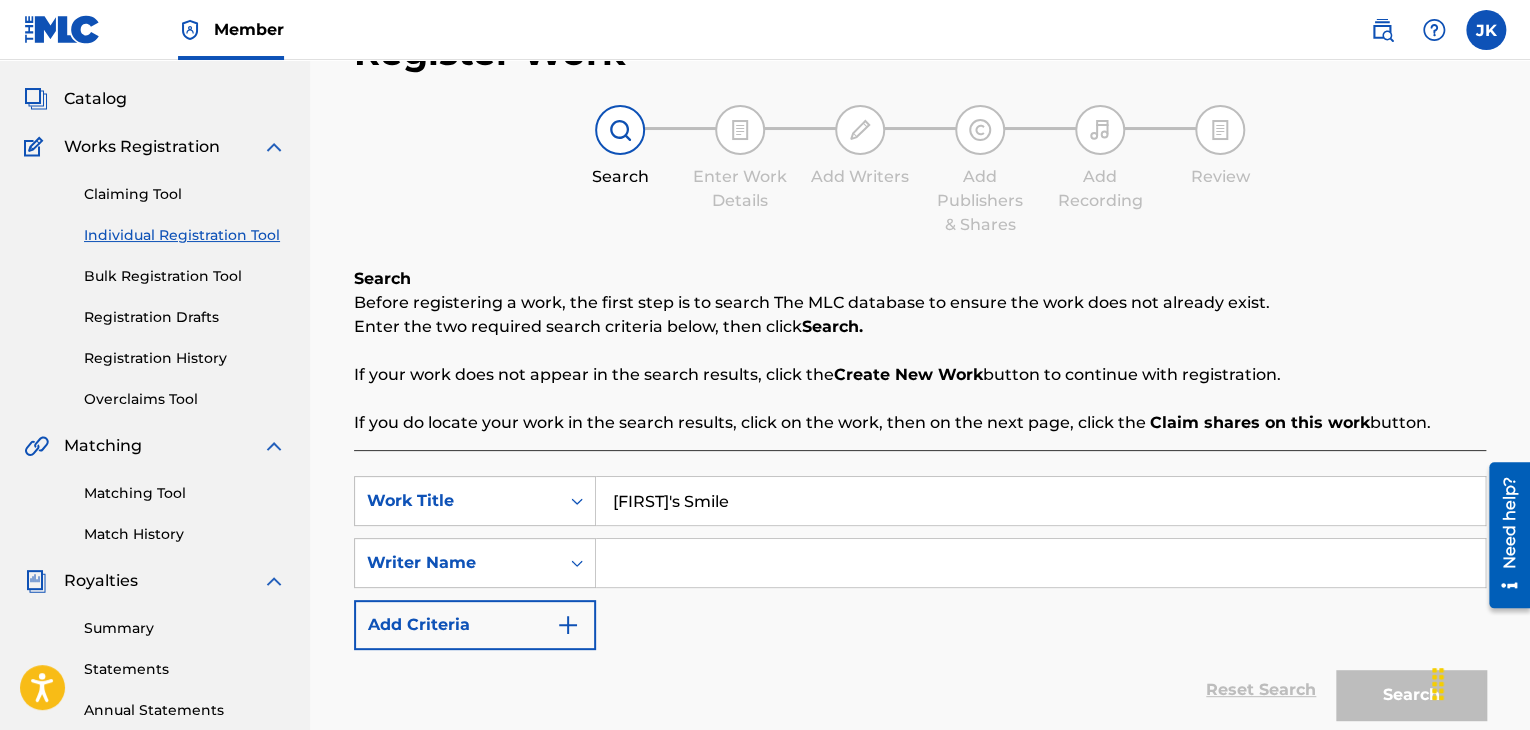 click on "Registration History" at bounding box center (185, 358) 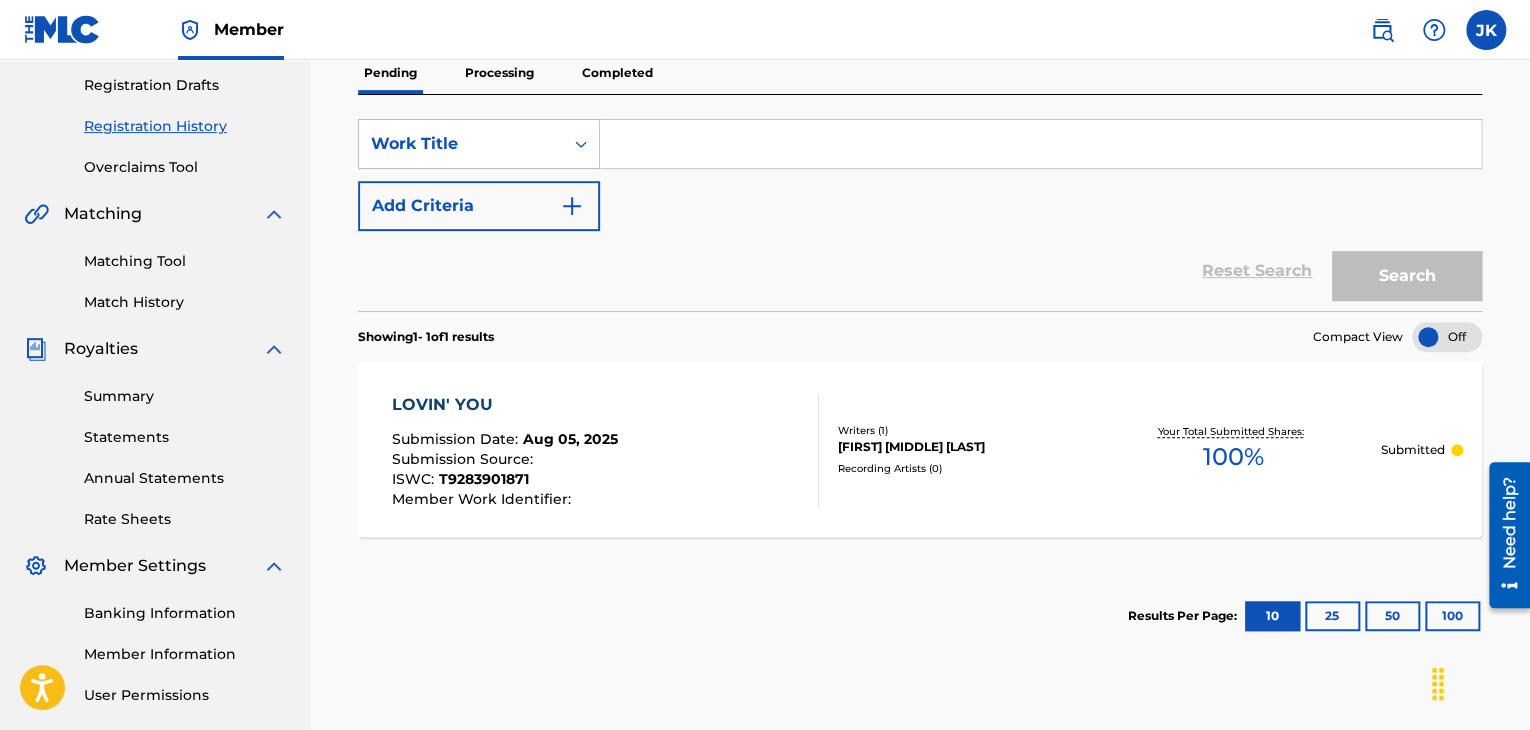 scroll, scrollTop: 300, scrollLeft: 0, axis: vertical 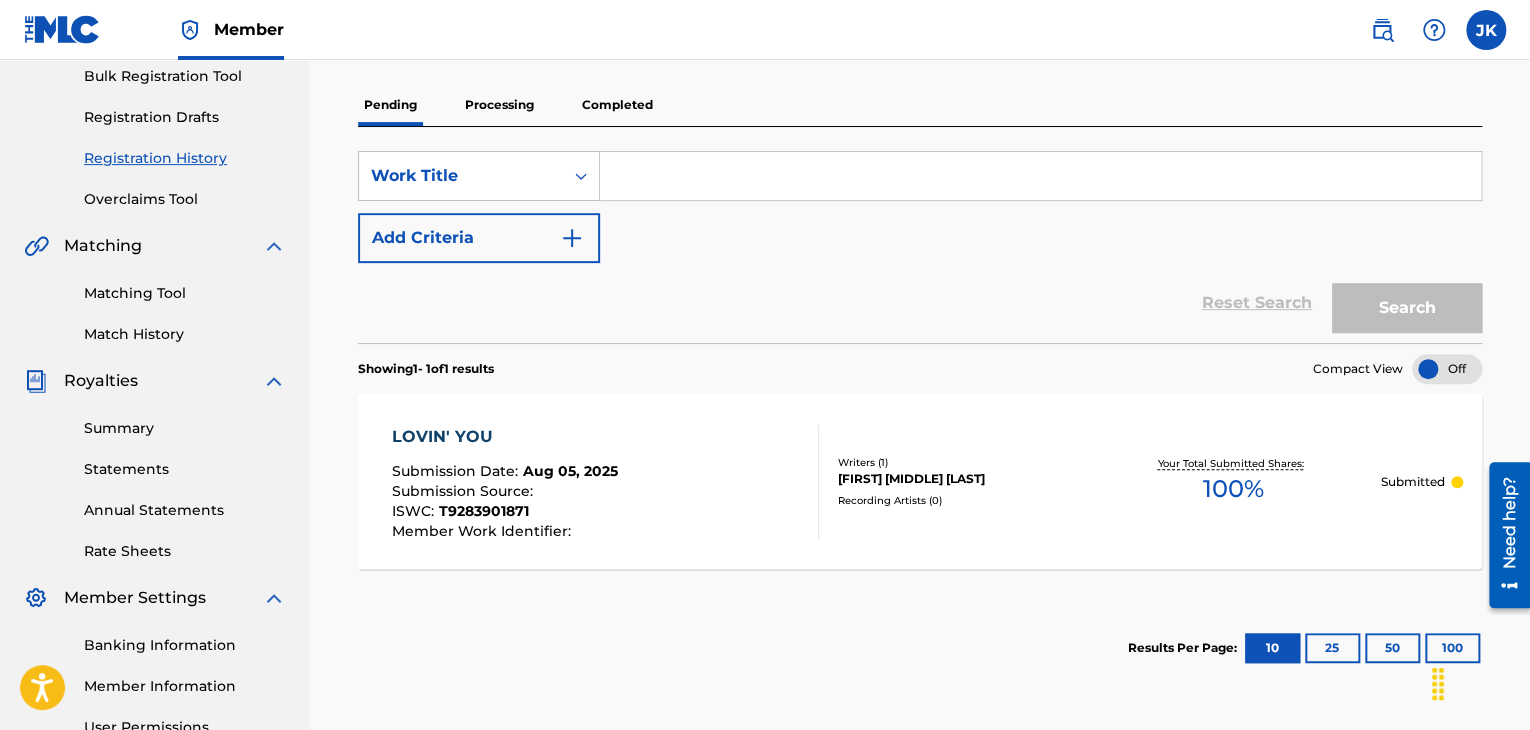 click on "Processing" at bounding box center (499, 105) 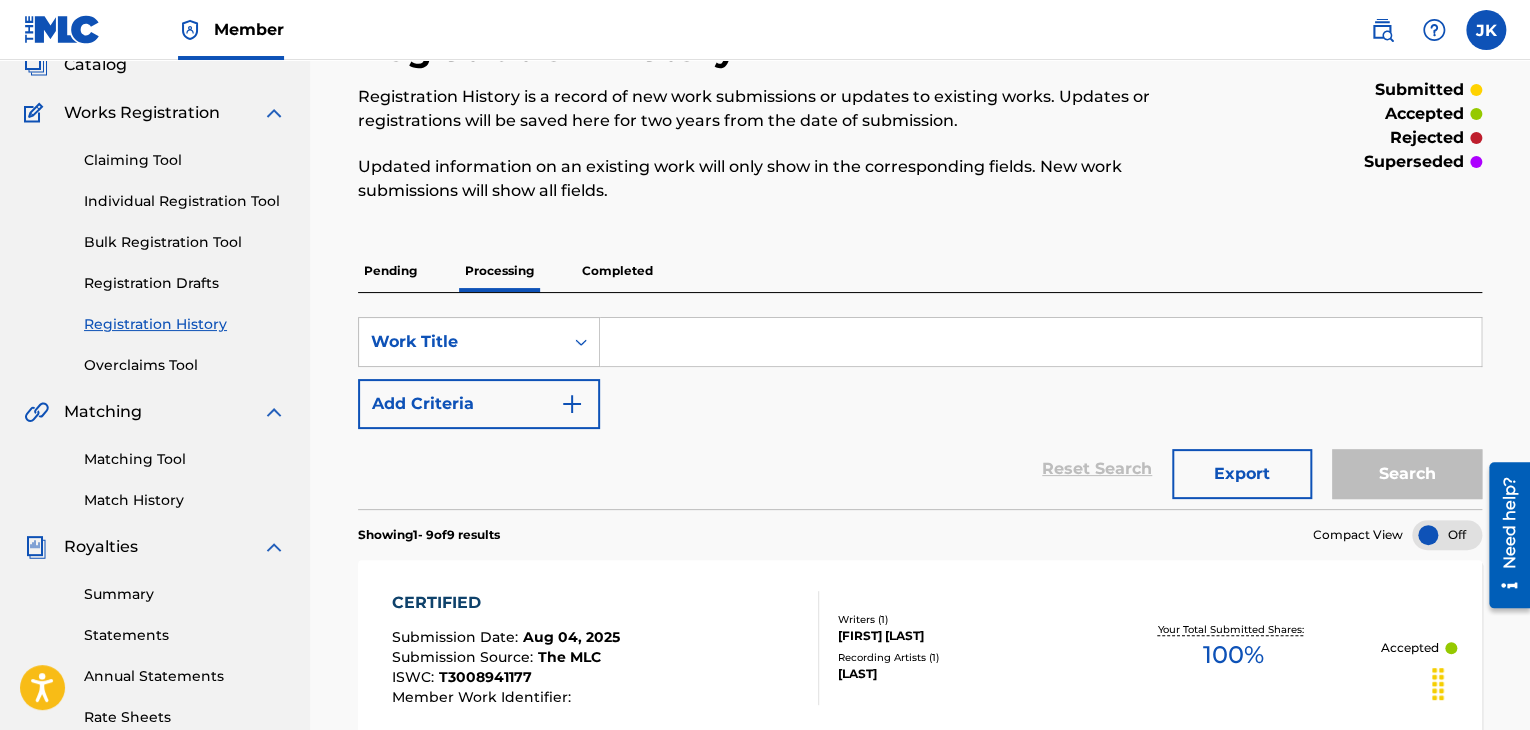 scroll, scrollTop: 100, scrollLeft: 0, axis: vertical 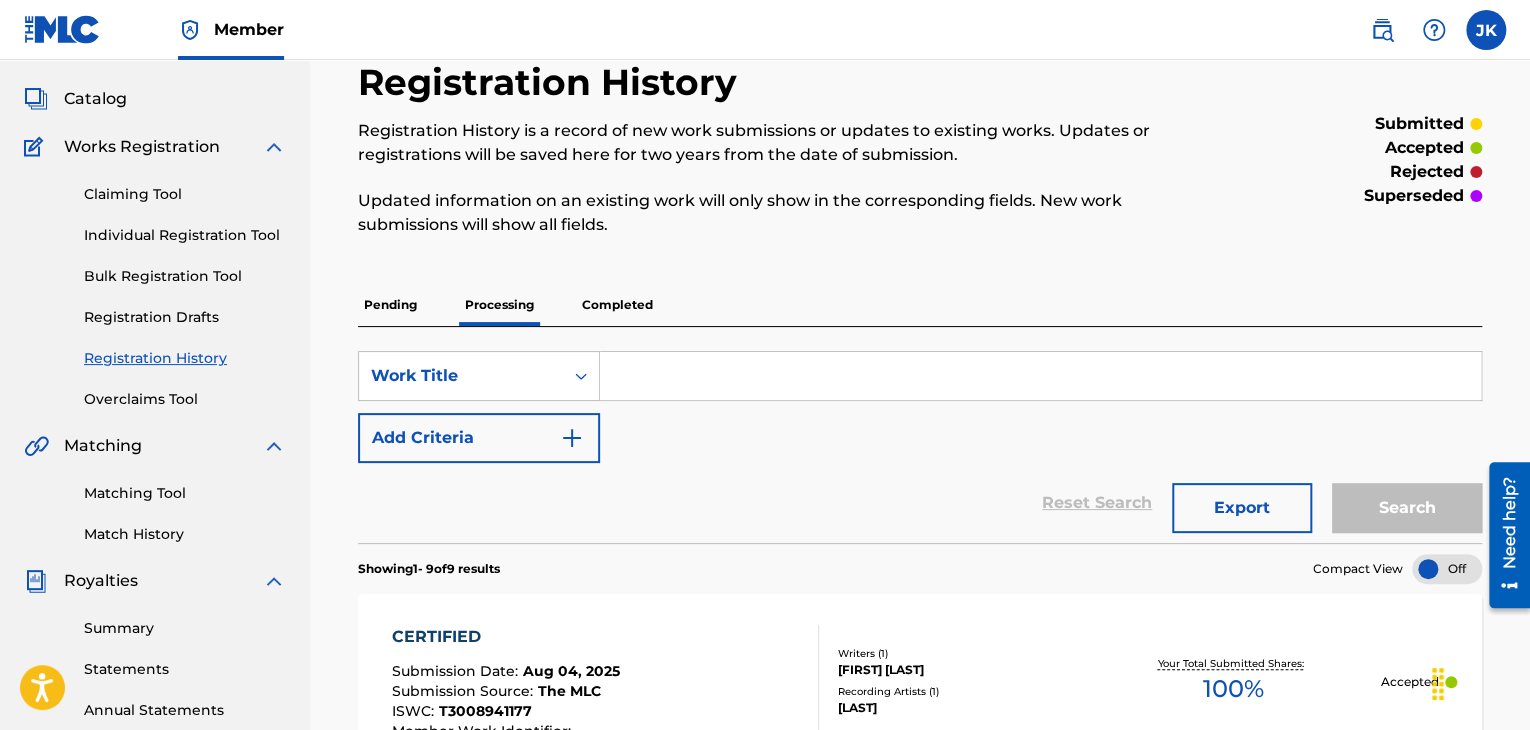 click on "Individual Registration Tool" at bounding box center (185, 235) 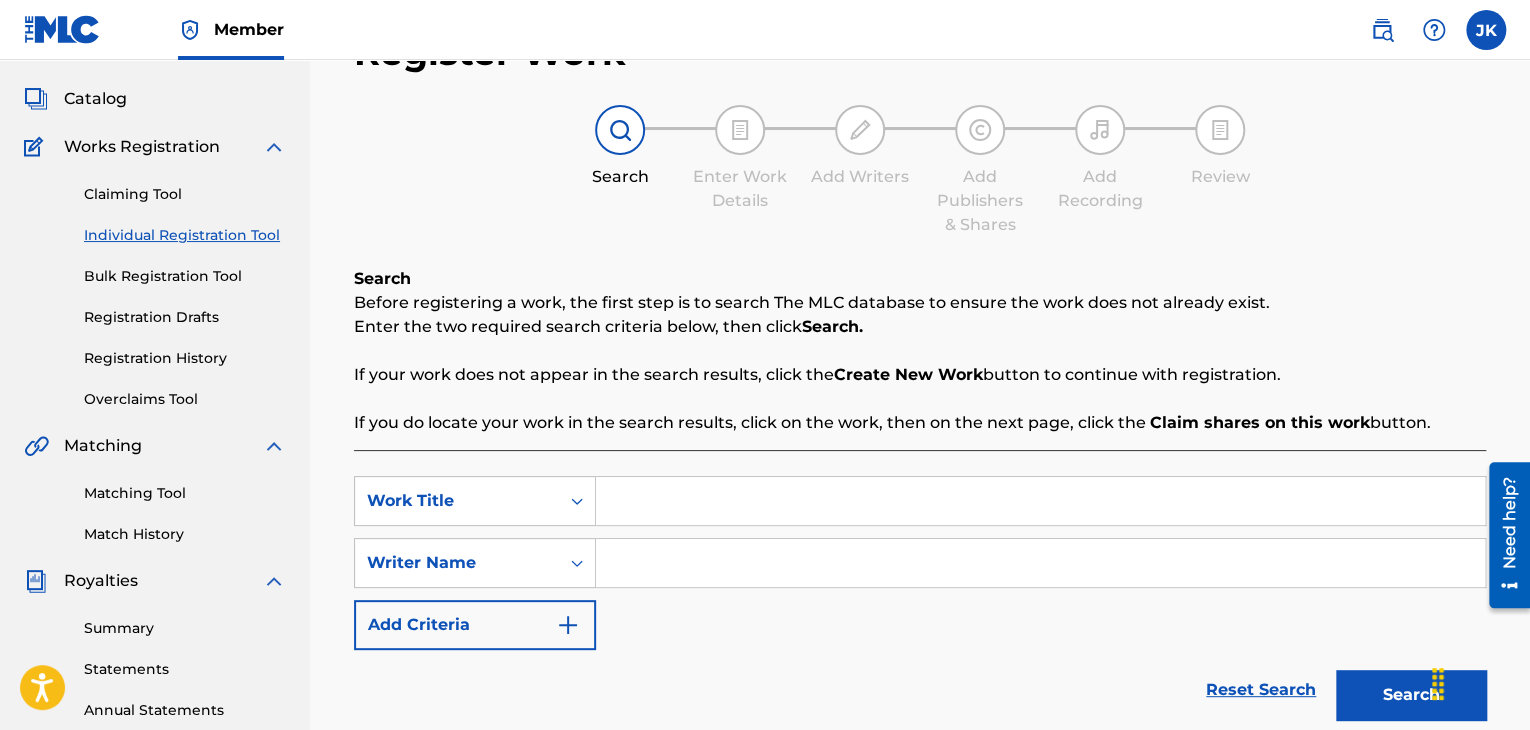 scroll, scrollTop: 0, scrollLeft: 0, axis: both 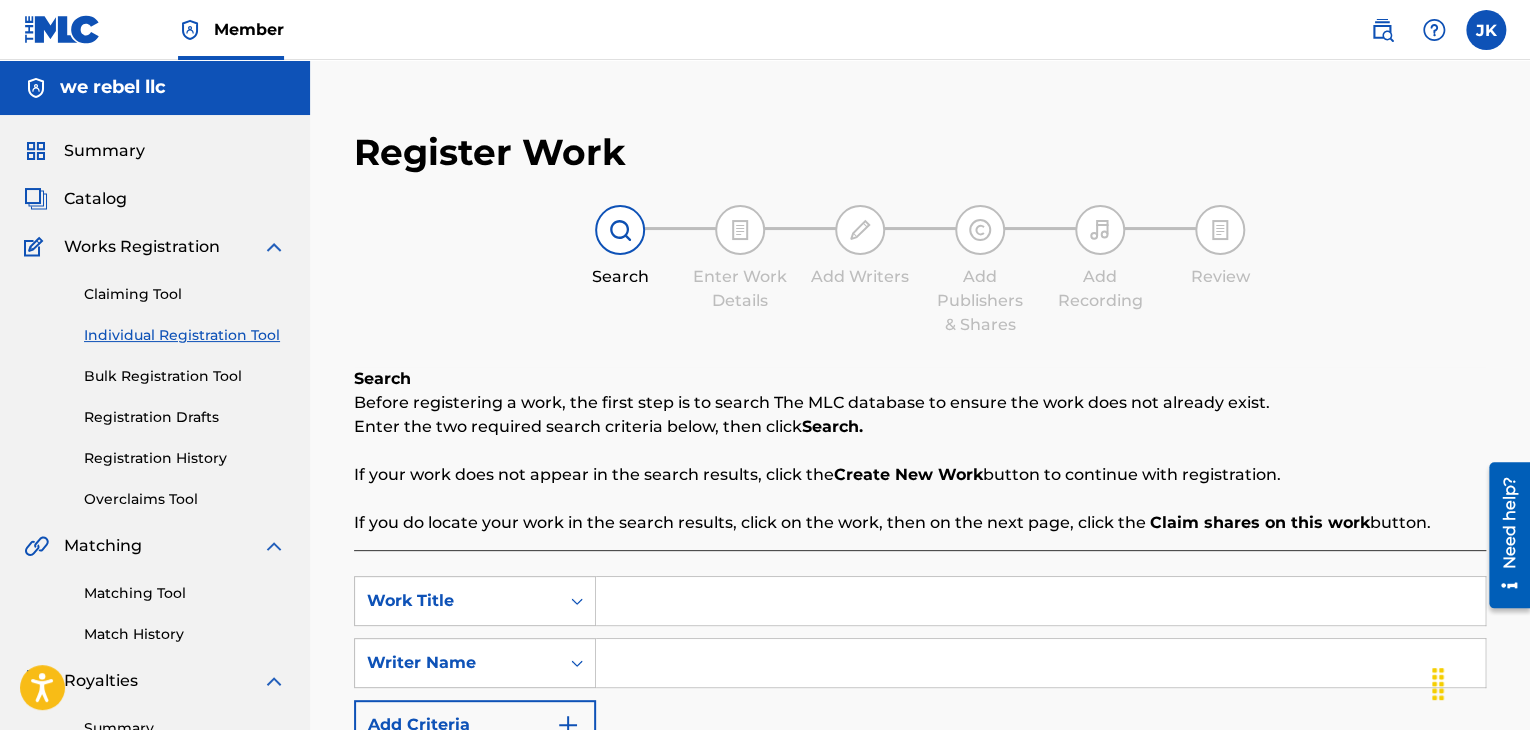 click at bounding box center (1040, 601) 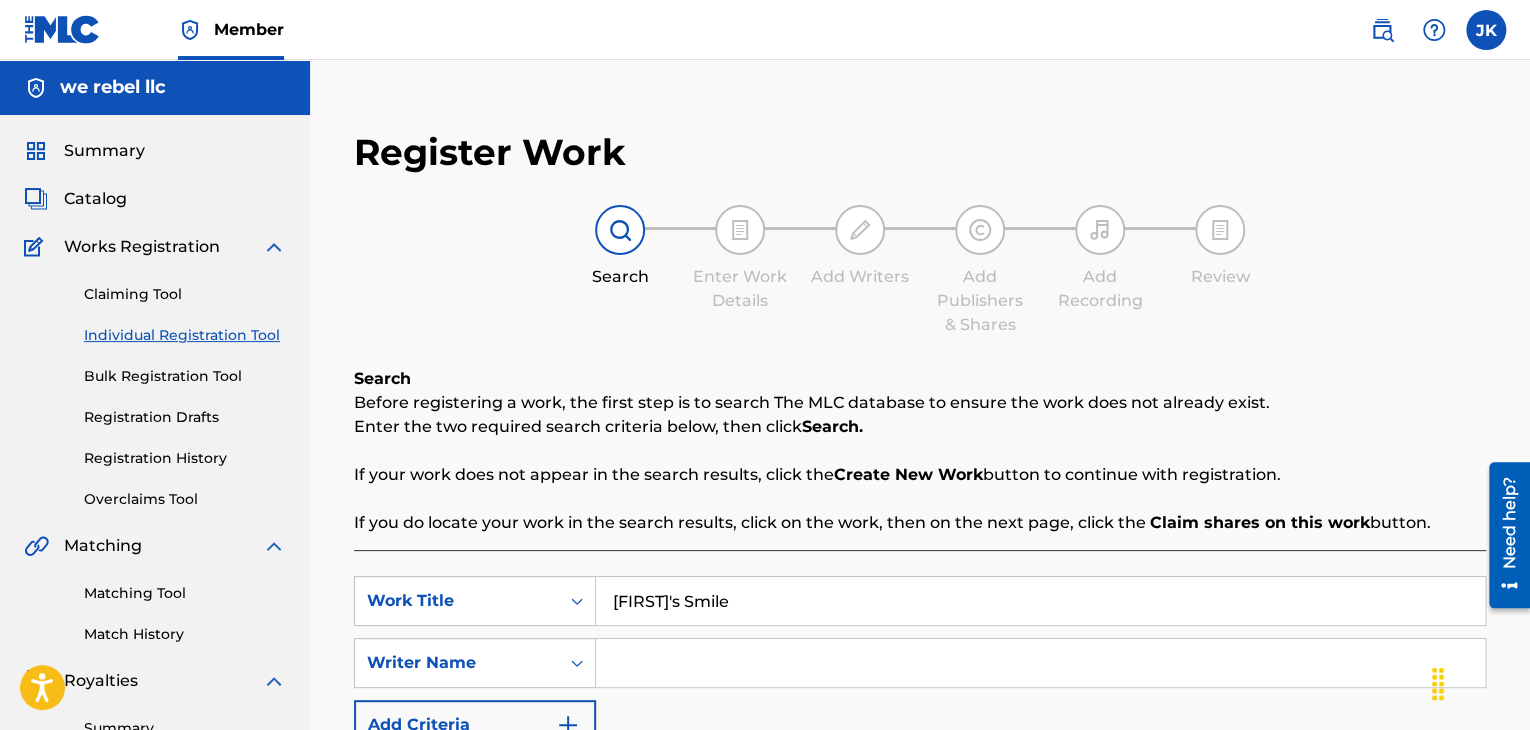 type on "[FIRST]'s Smile" 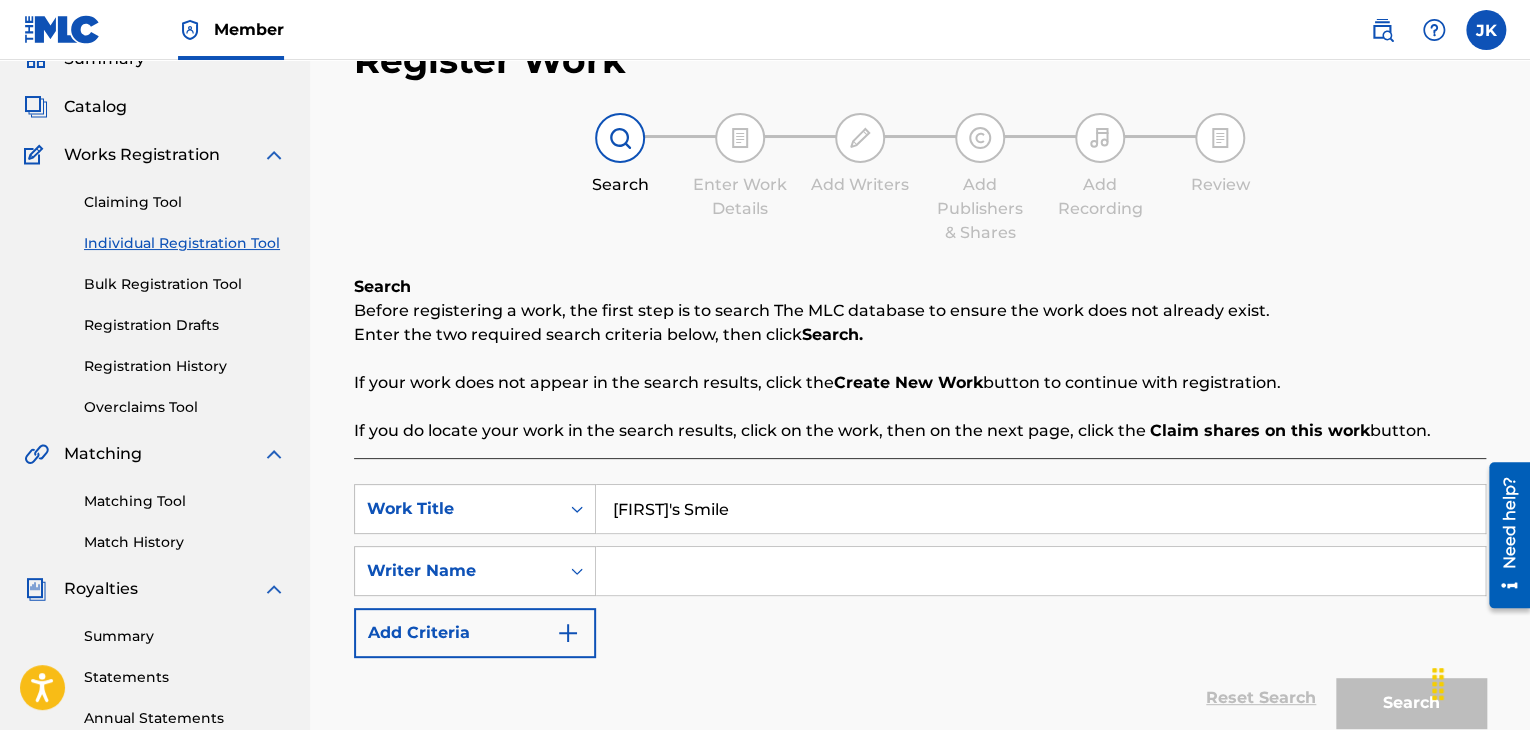 scroll, scrollTop: 200, scrollLeft: 0, axis: vertical 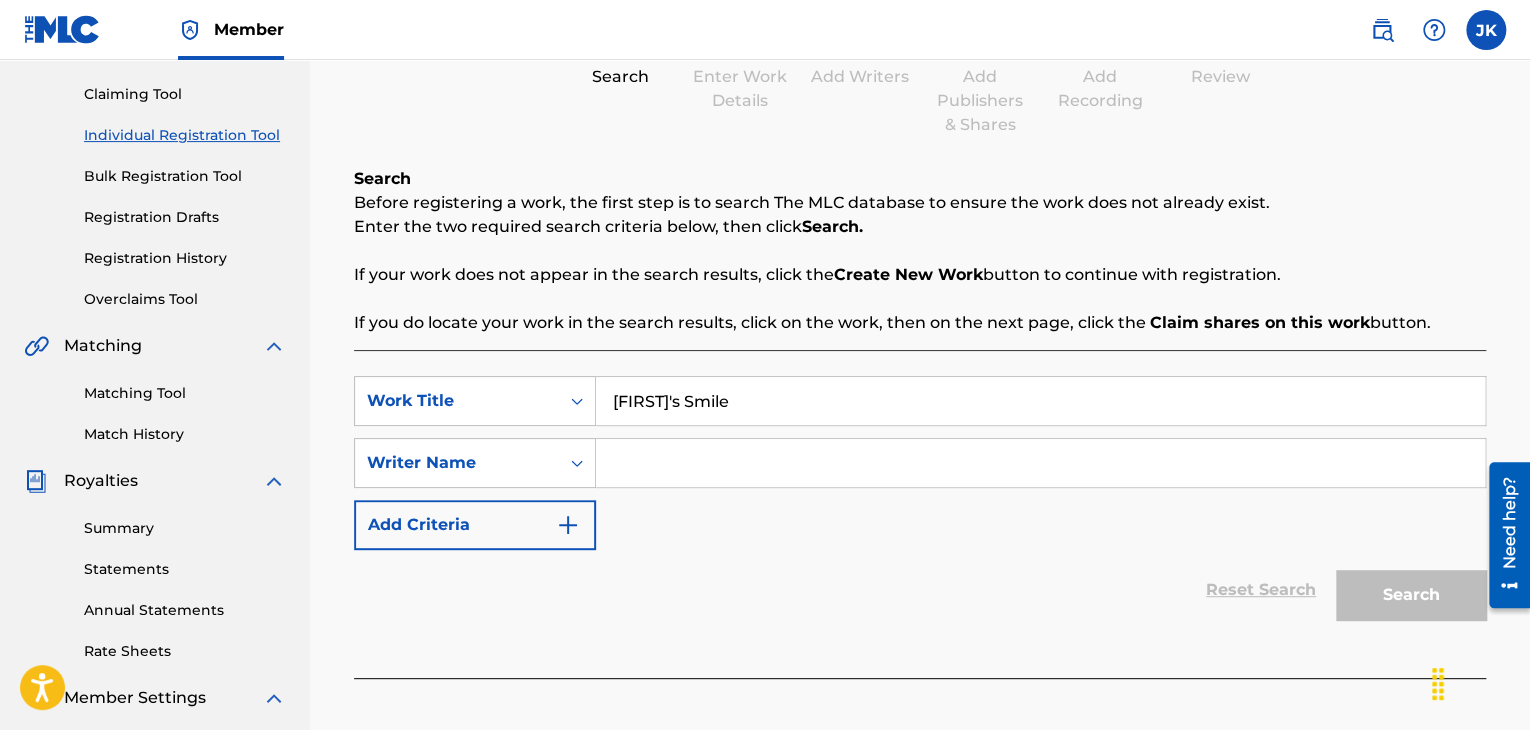click at bounding box center (1040, 463) 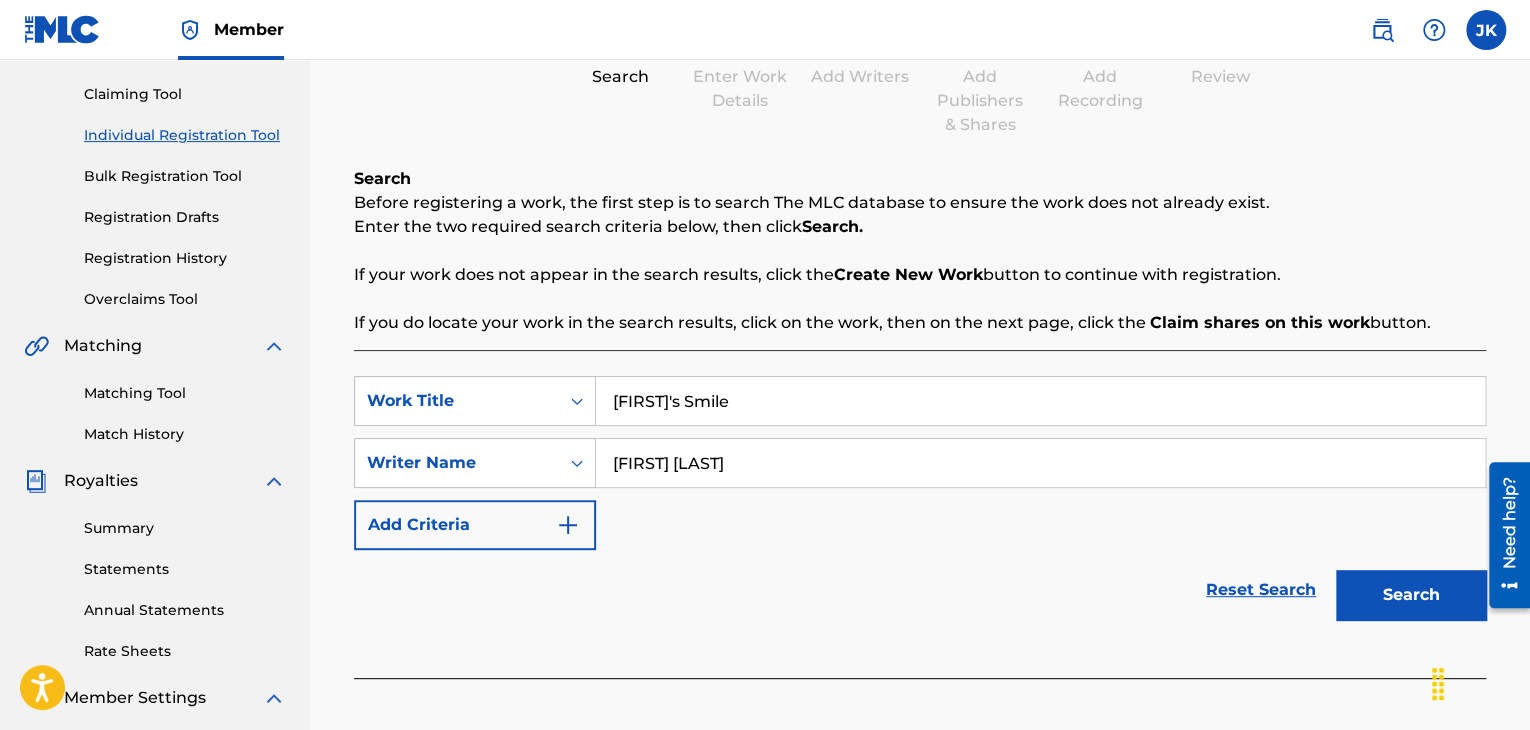 click on "Search" at bounding box center [1411, 595] 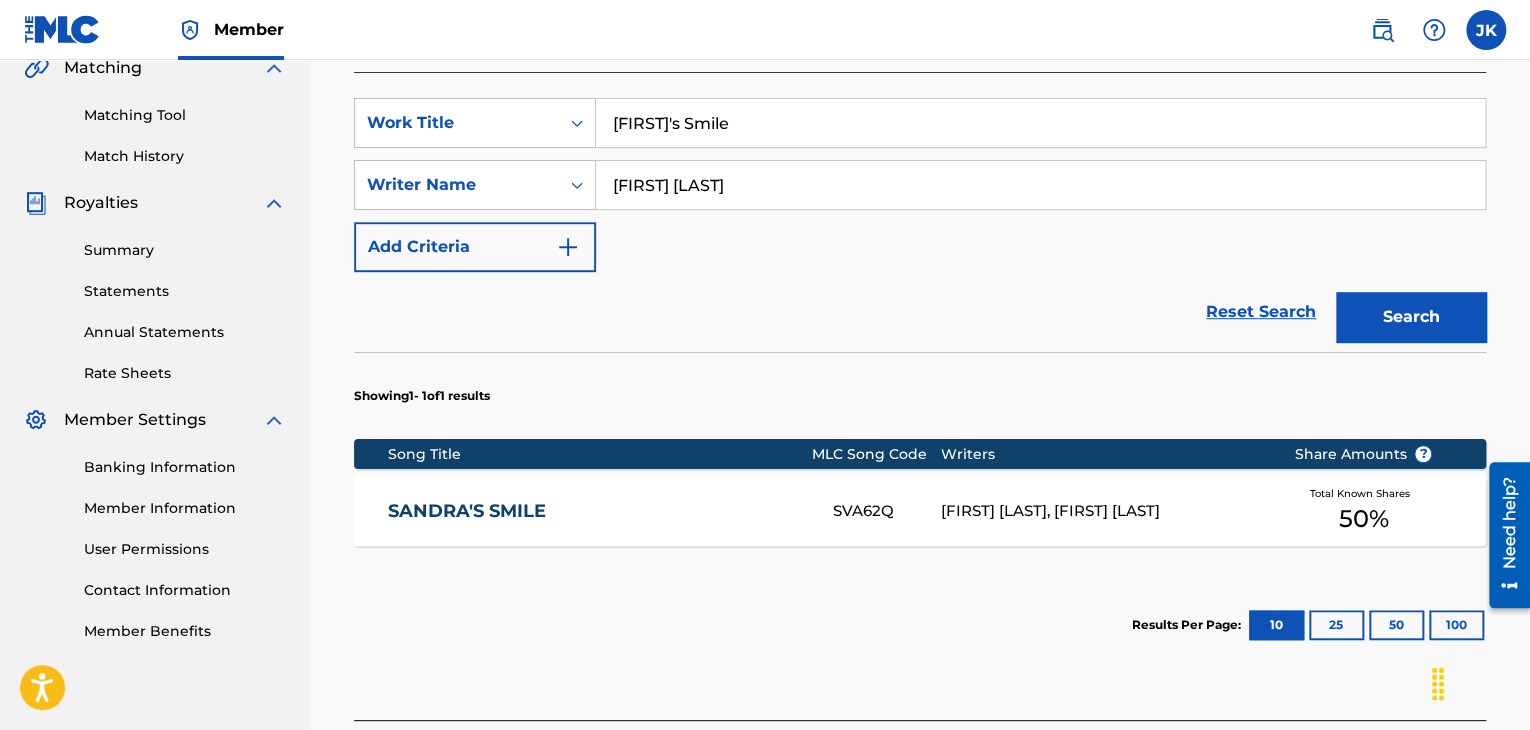 scroll, scrollTop: 500, scrollLeft: 0, axis: vertical 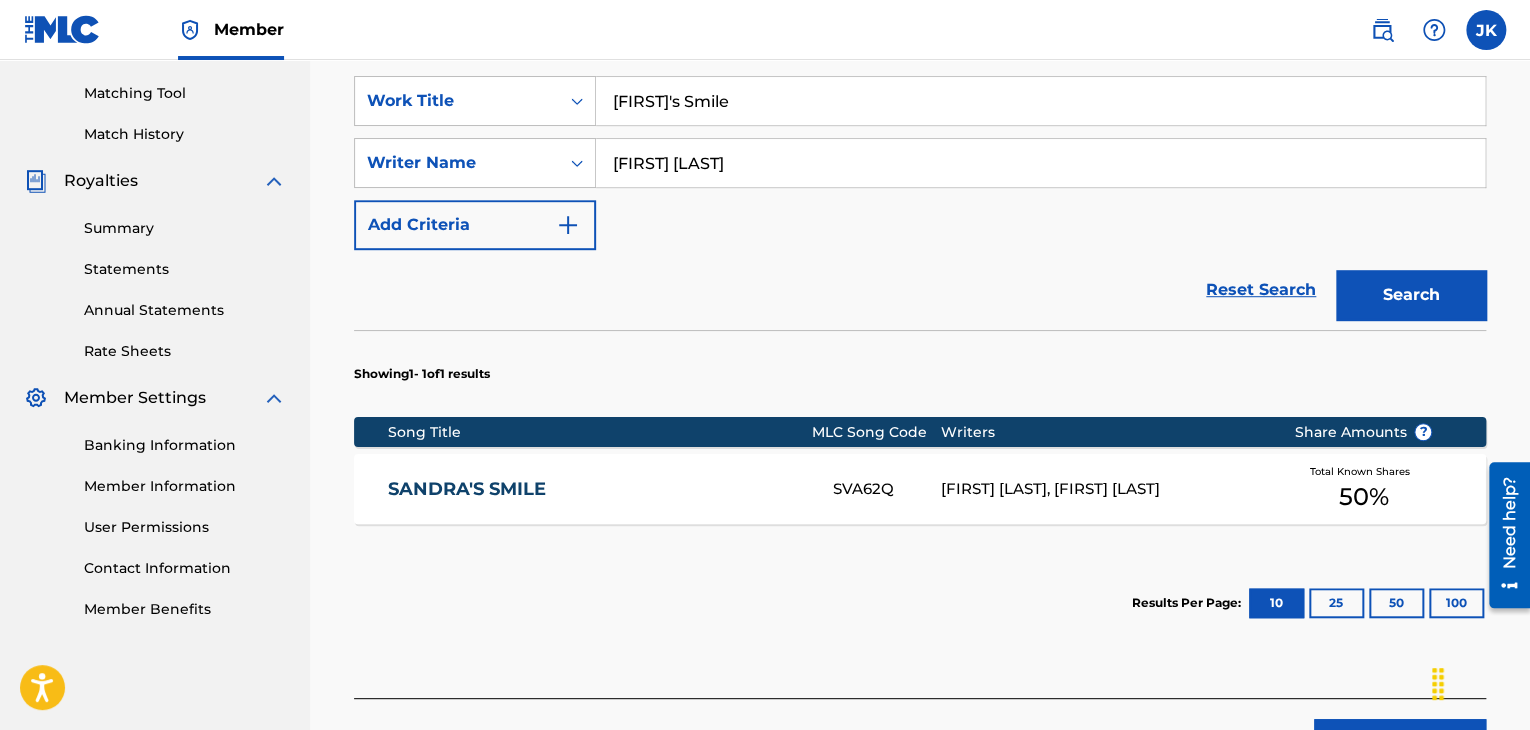 click on "[FIRST] [LAST]" at bounding box center [1040, 163] 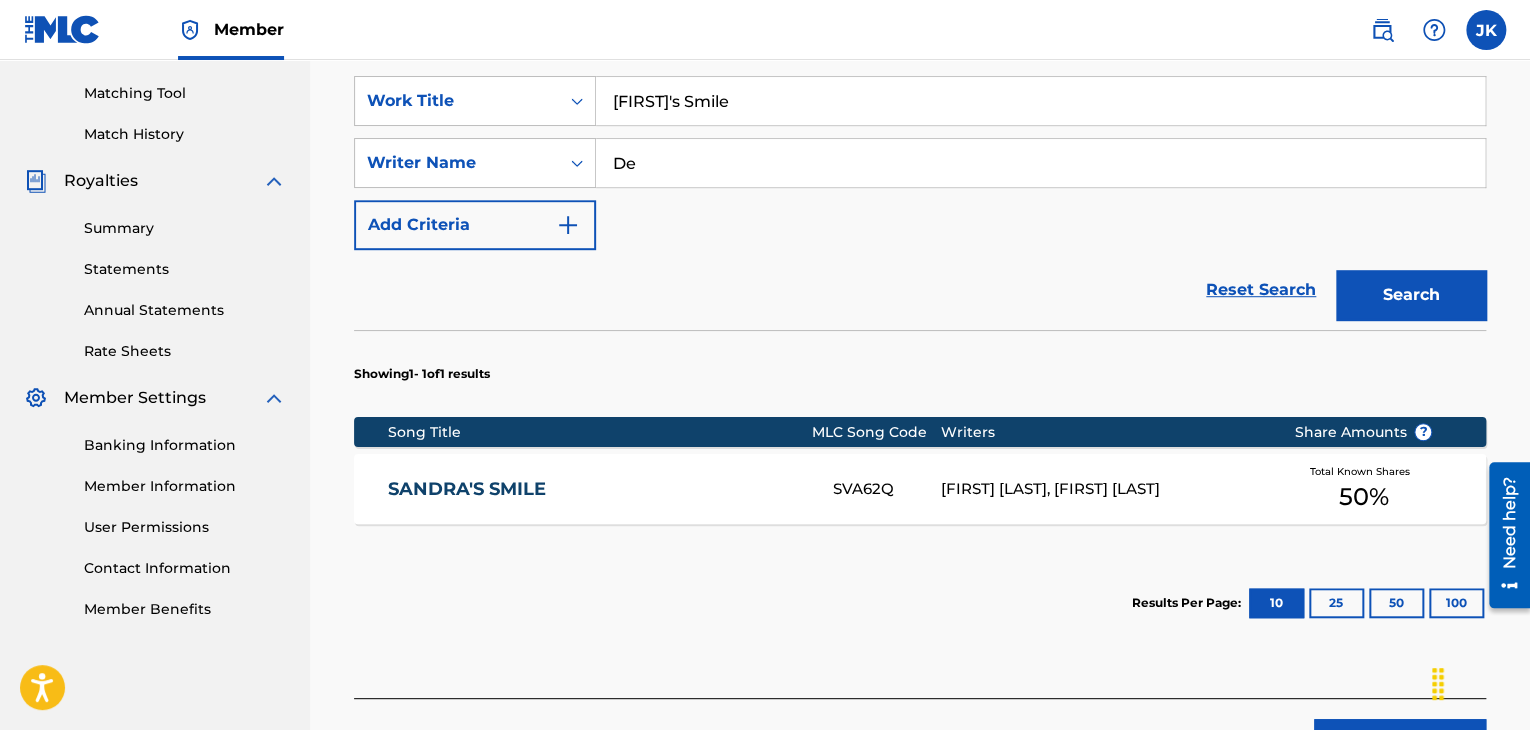 type on "D" 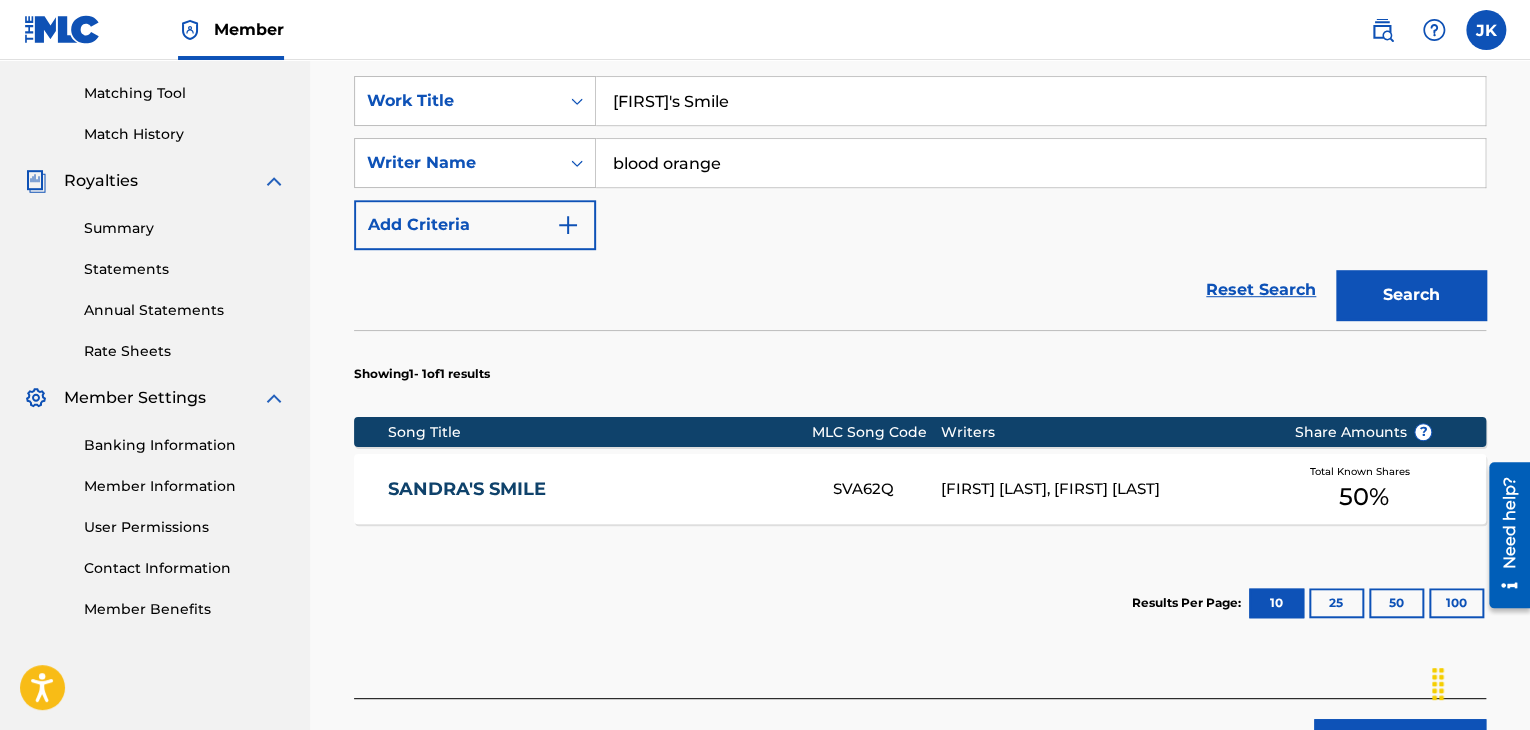 click on "Search" at bounding box center [1411, 295] 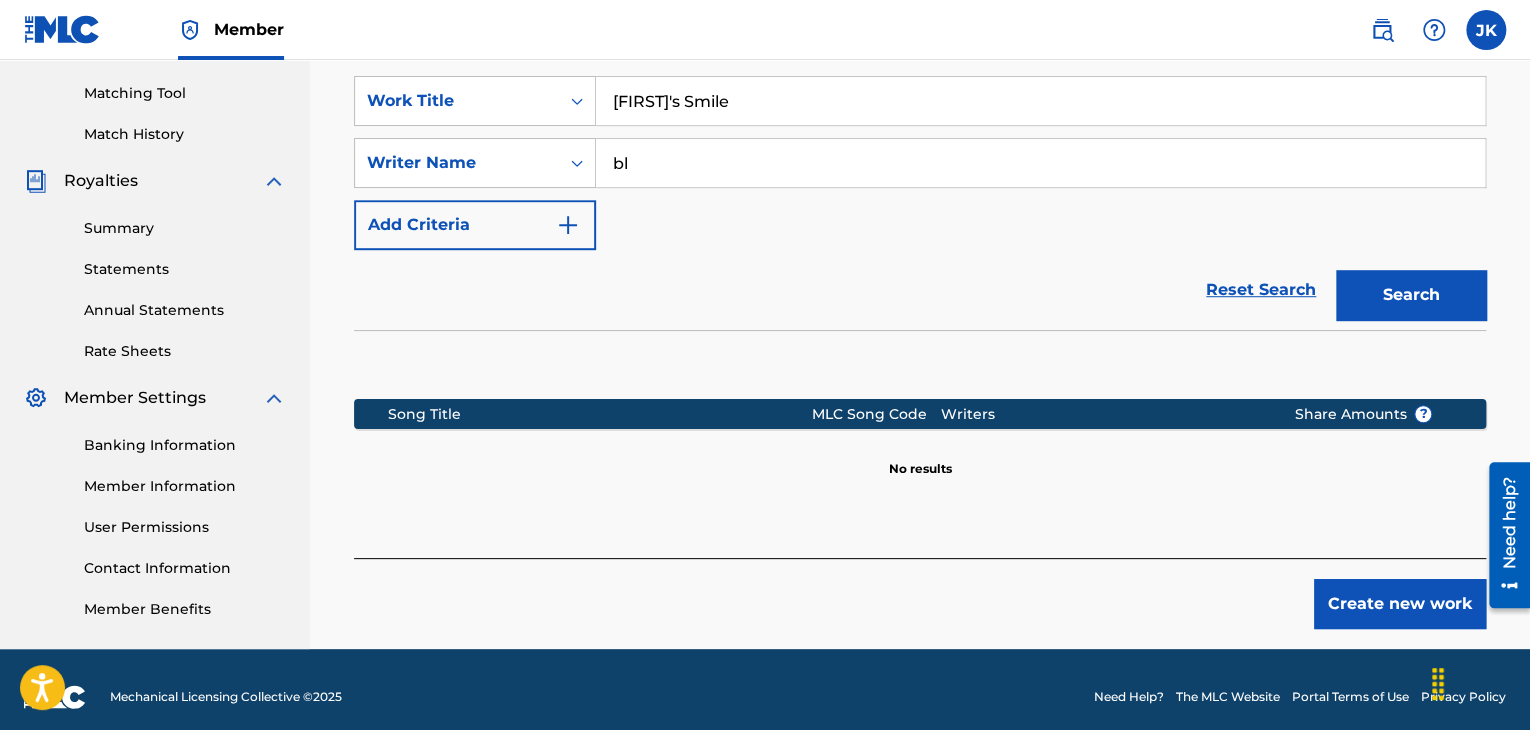 type on "b" 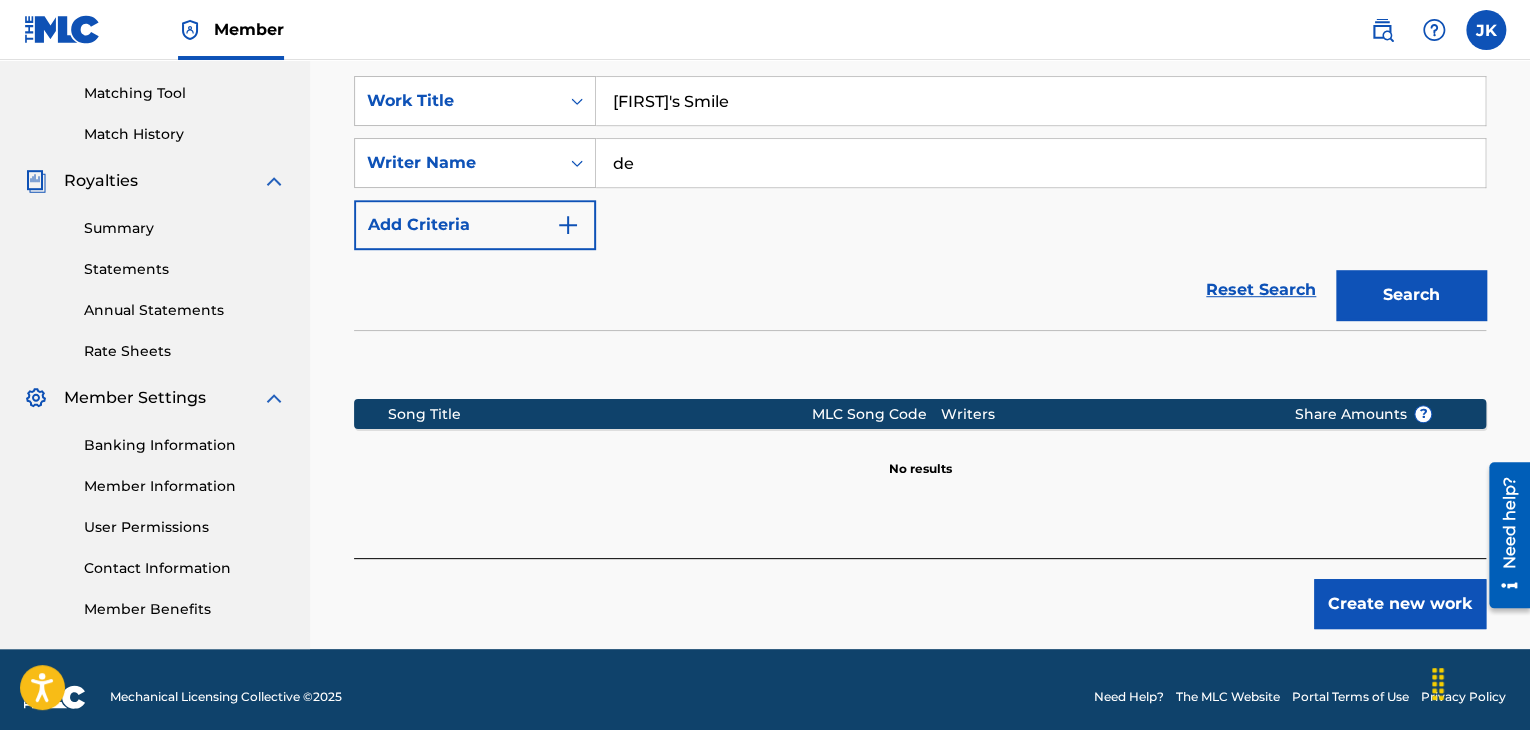 type on "[FIRST] [LAST]" 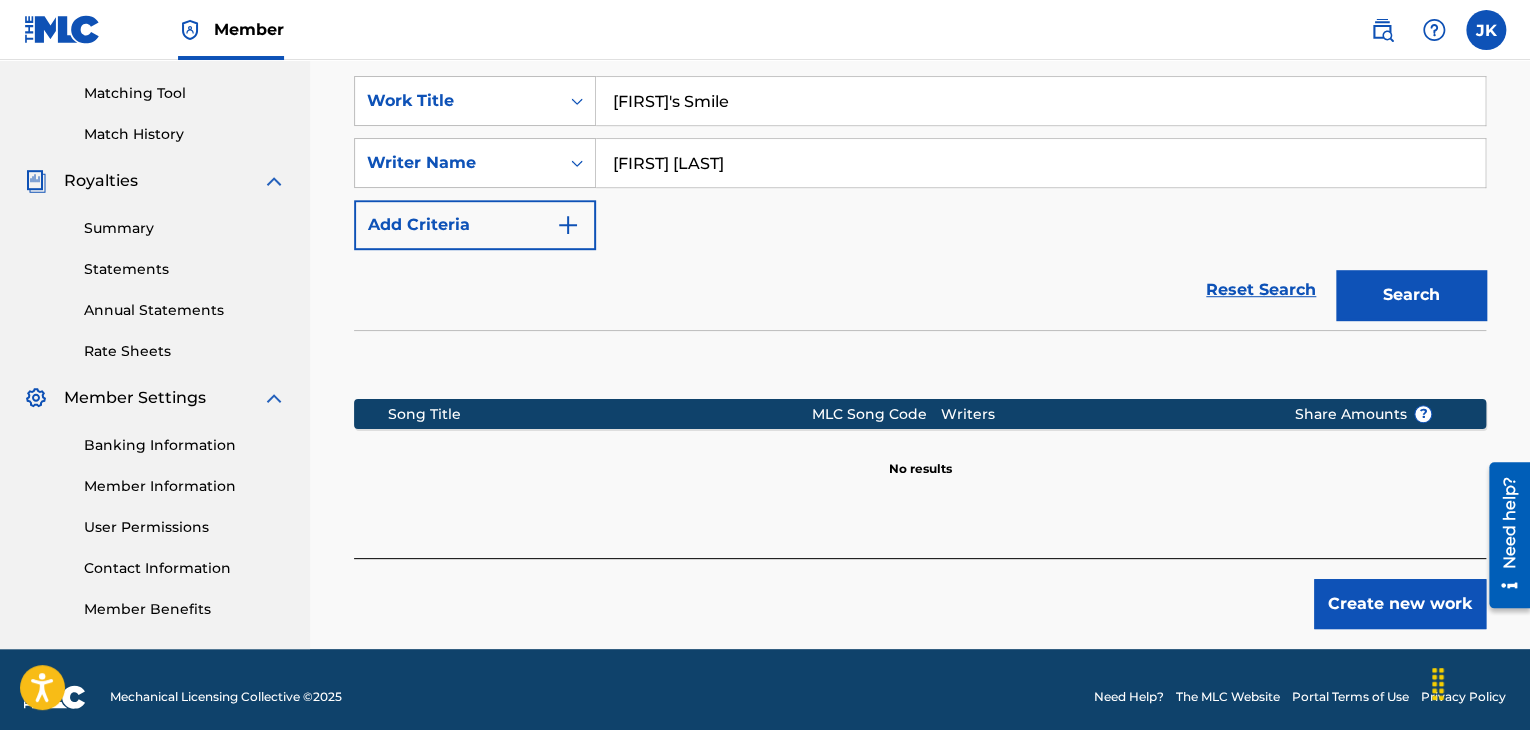 click on "Search" at bounding box center [1411, 295] 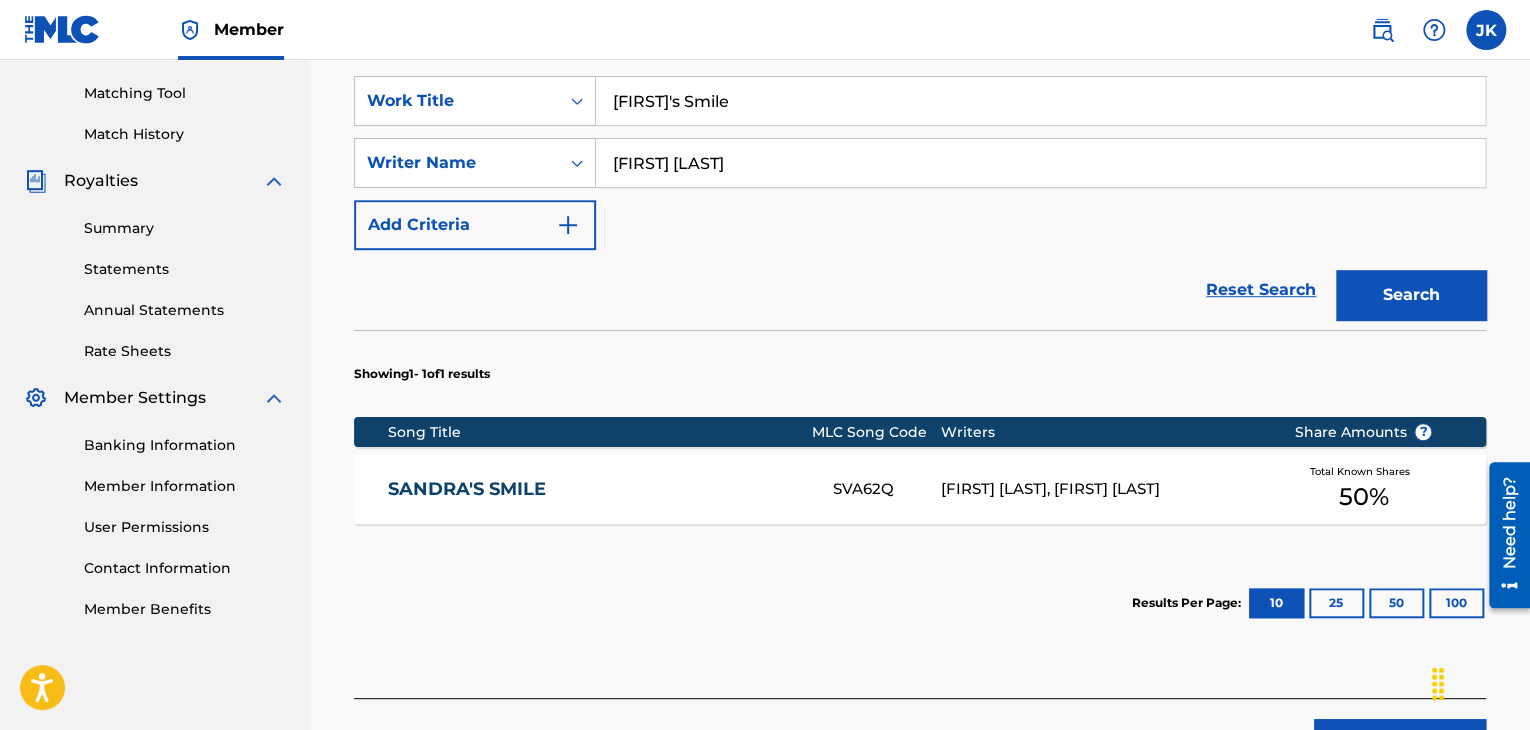 click on "SANDRA'S SMILE" at bounding box center [597, 489] 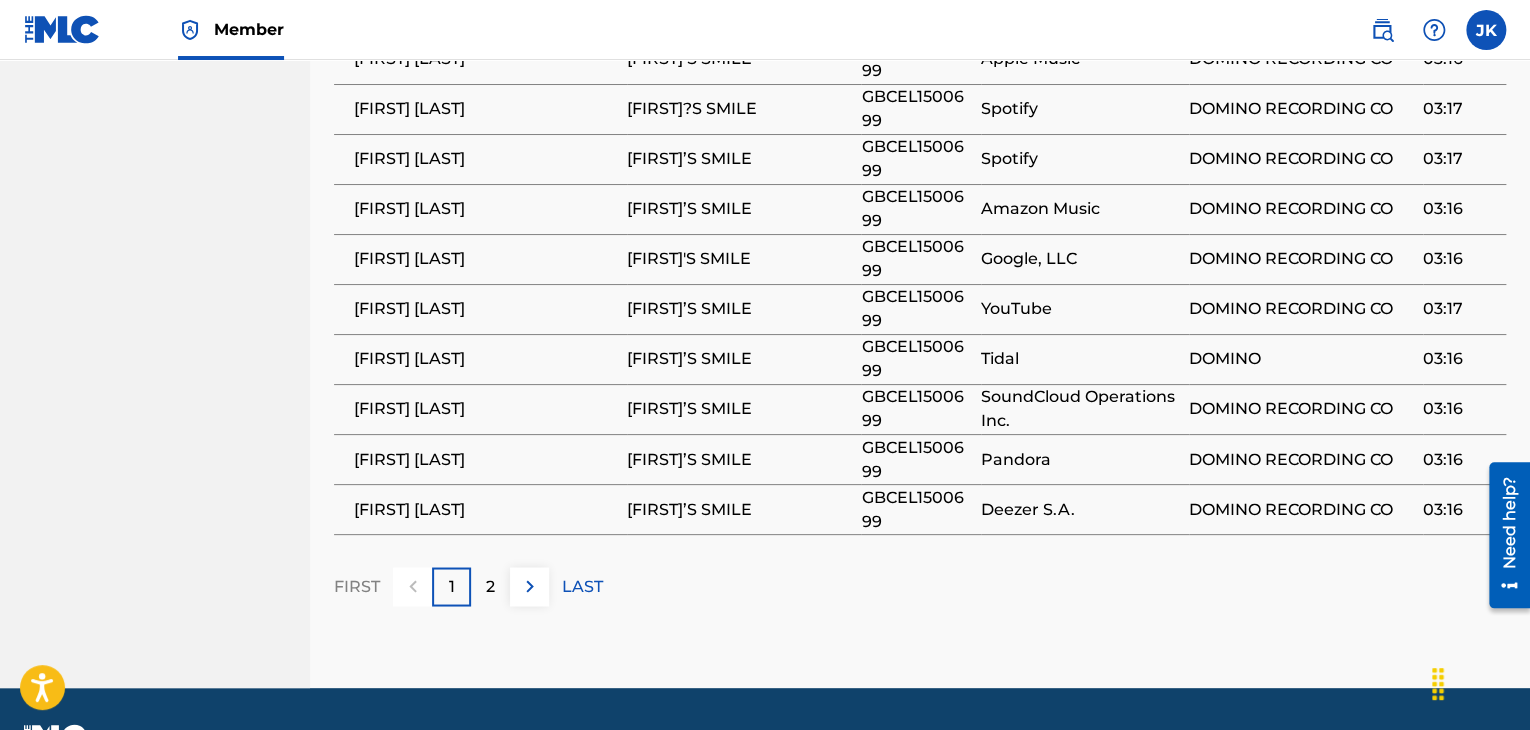 scroll, scrollTop: 1496, scrollLeft: 0, axis: vertical 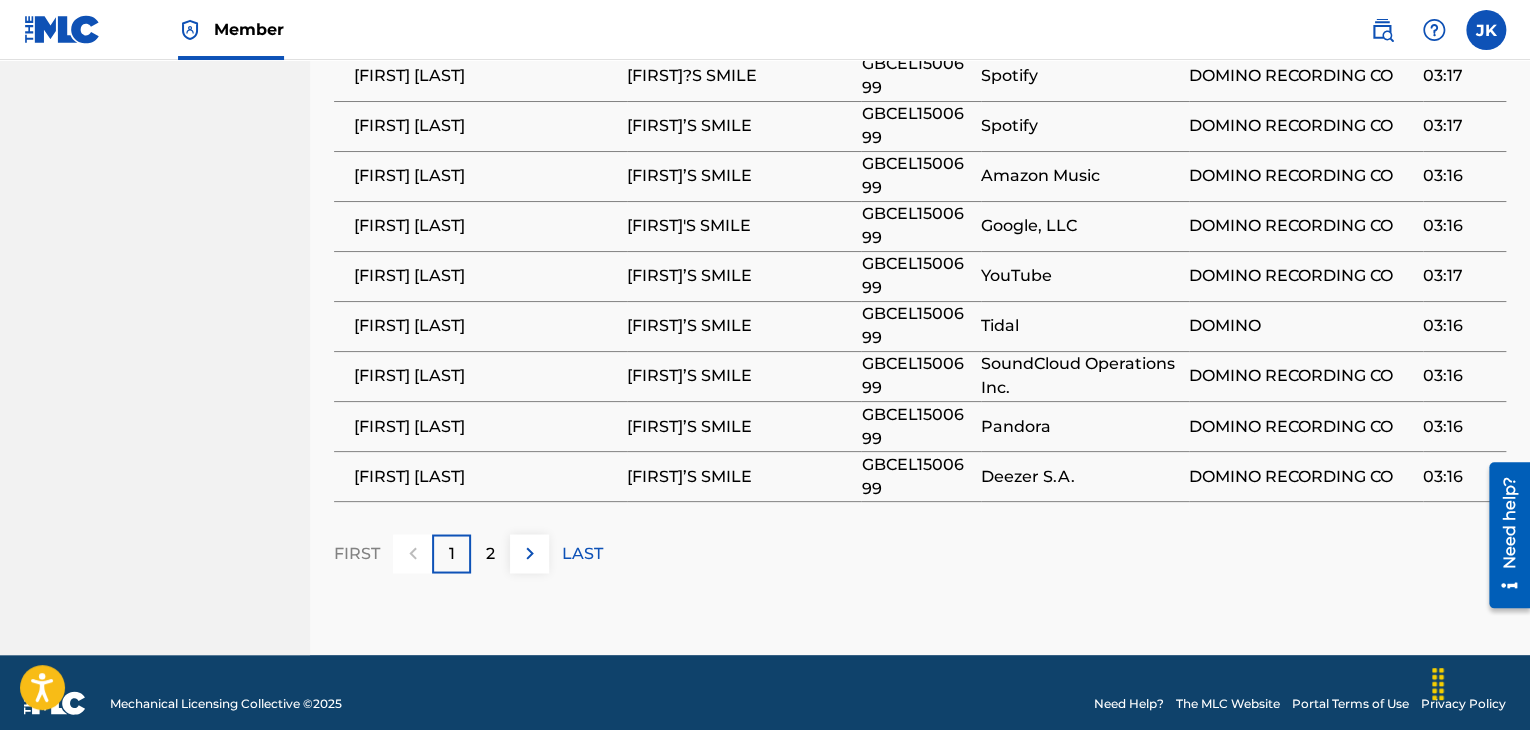 click at bounding box center (530, 553) 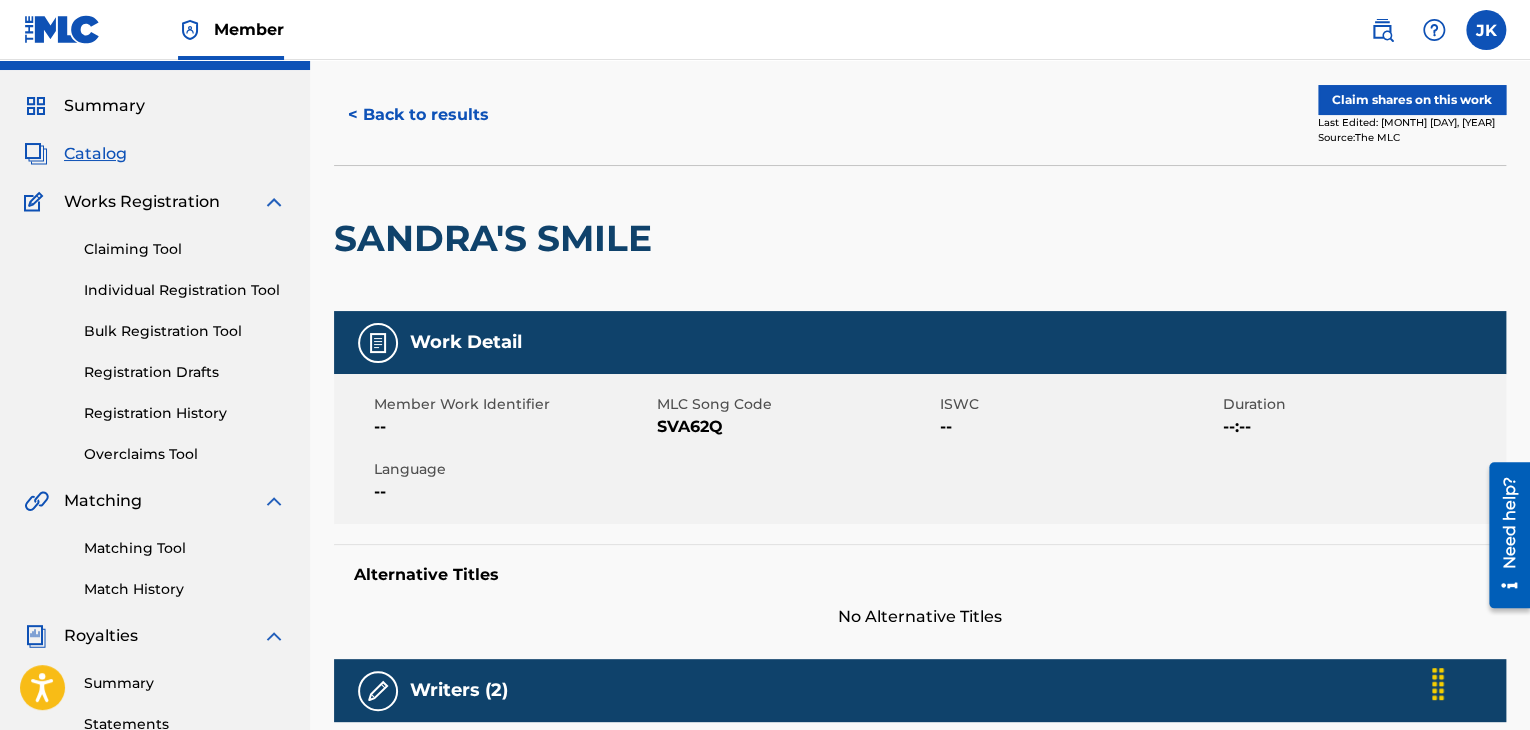 scroll, scrollTop: 0, scrollLeft: 0, axis: both 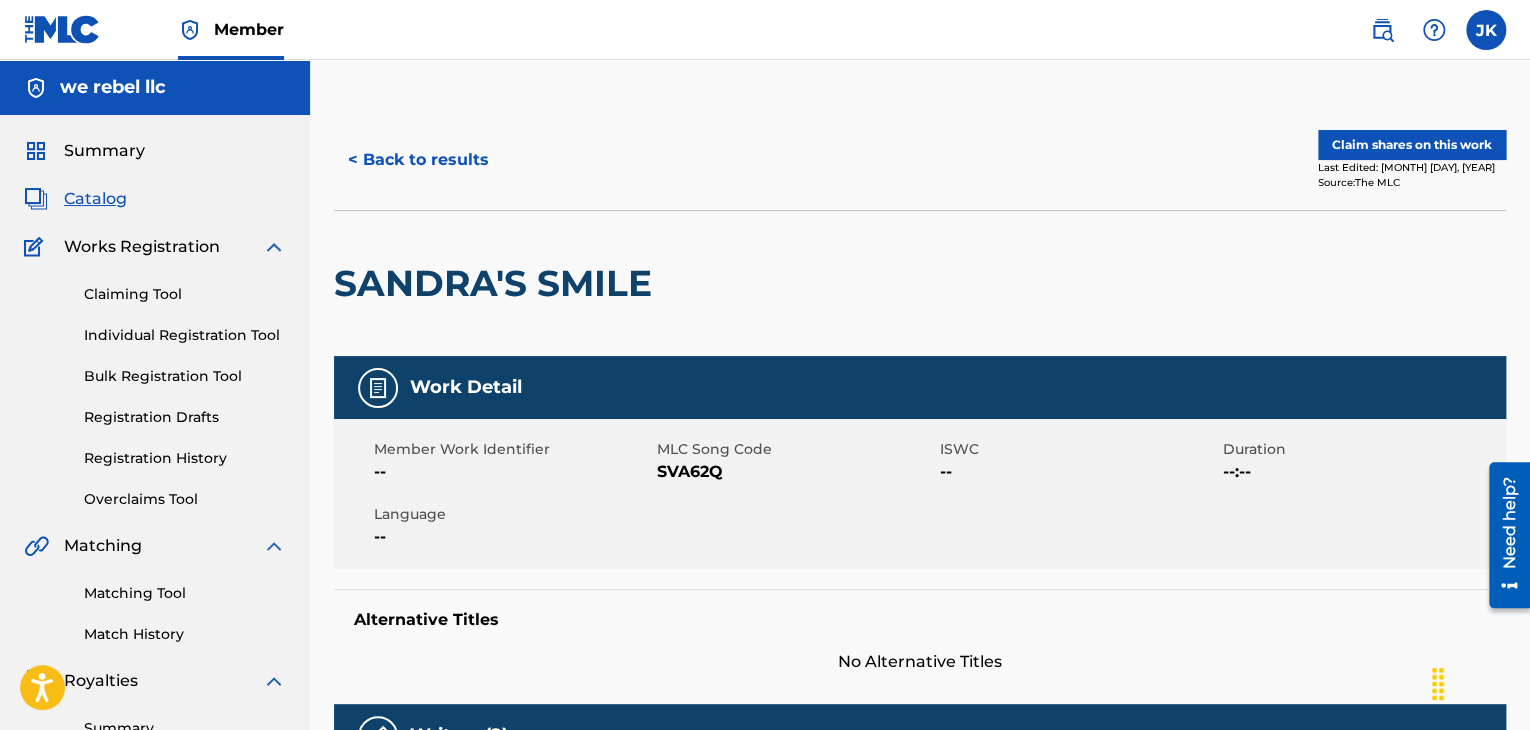 click on "< Back to results" at bounding box center (418, 160) 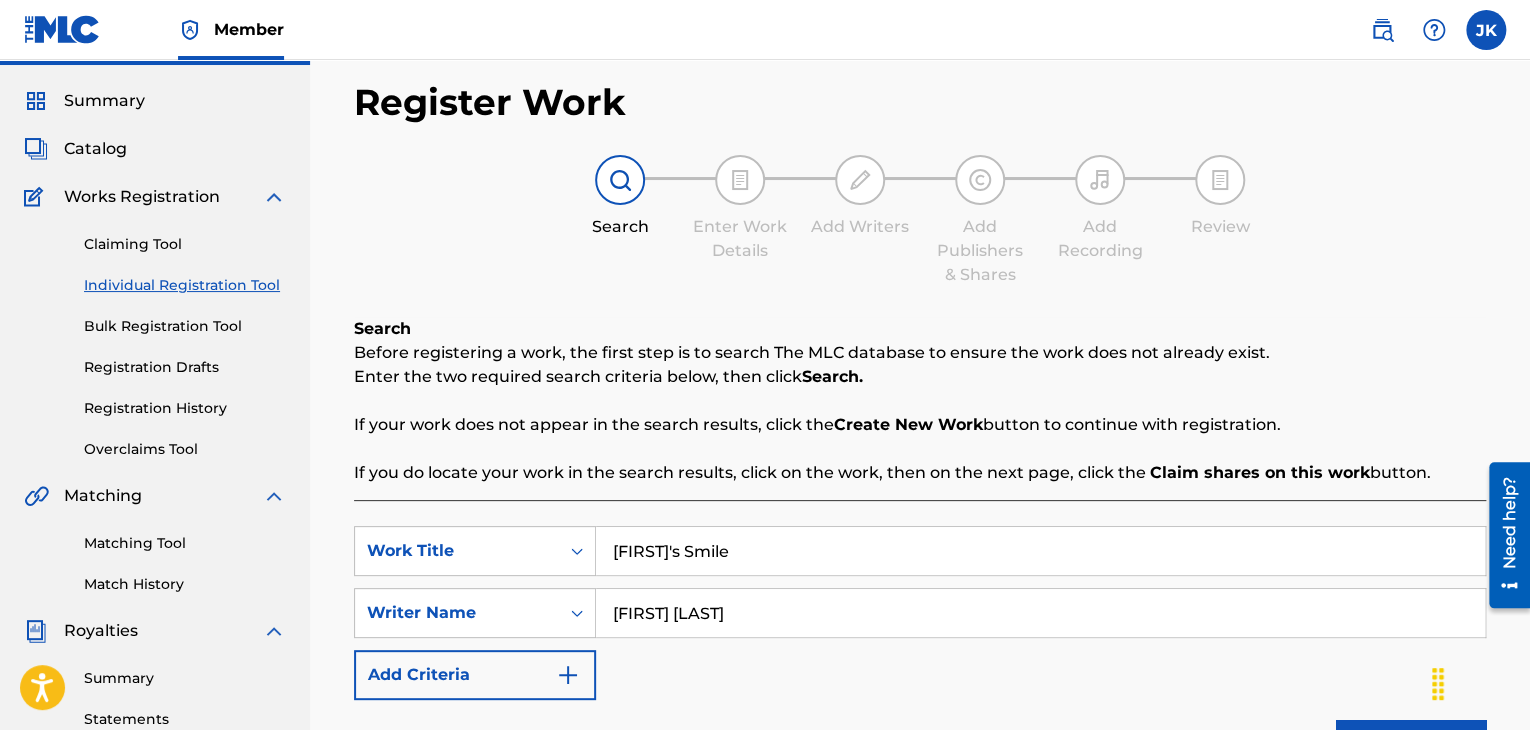 scroll, scrollTop: 0, scrollLeft: 0, axis: both 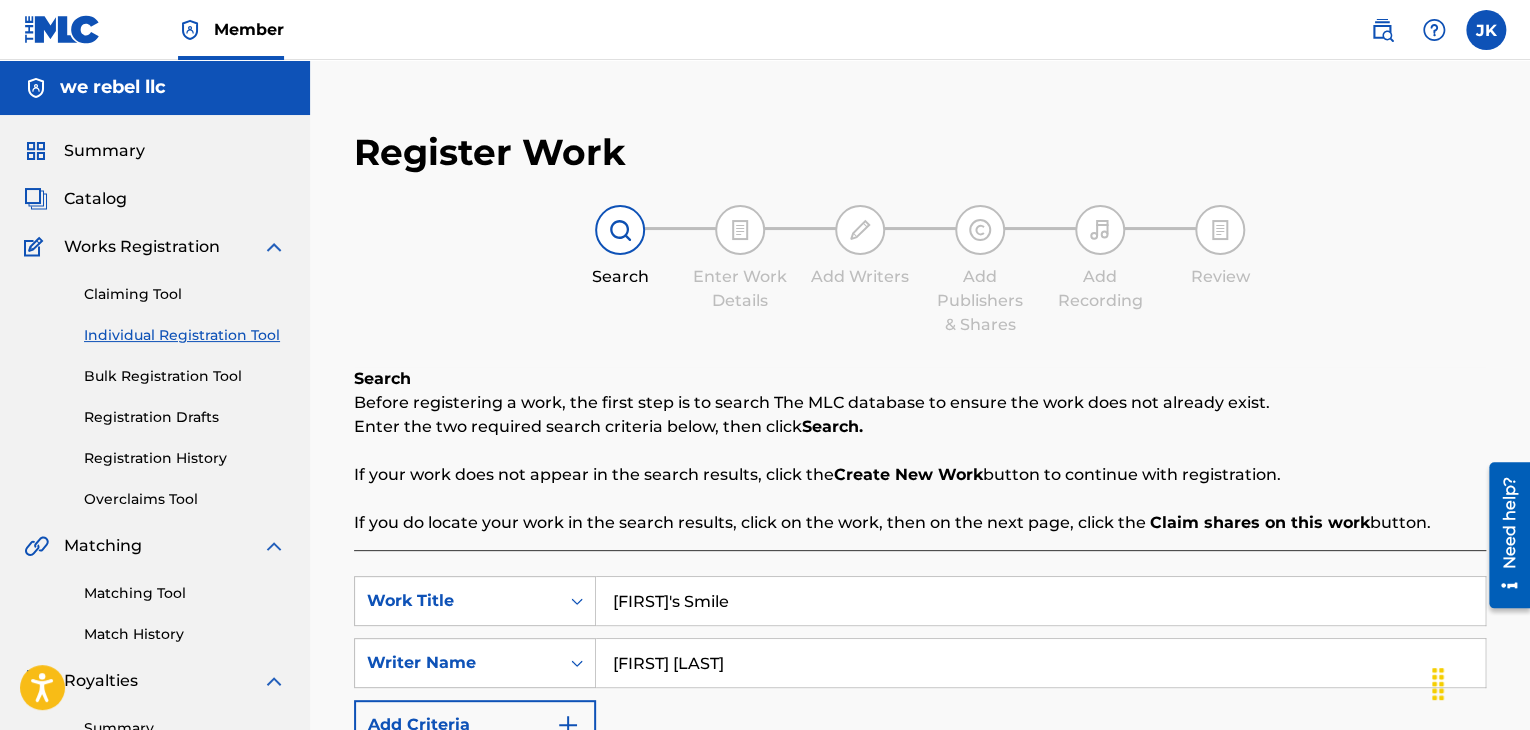 click on "Individual Registration Tool" at bounding box center [185, 335] 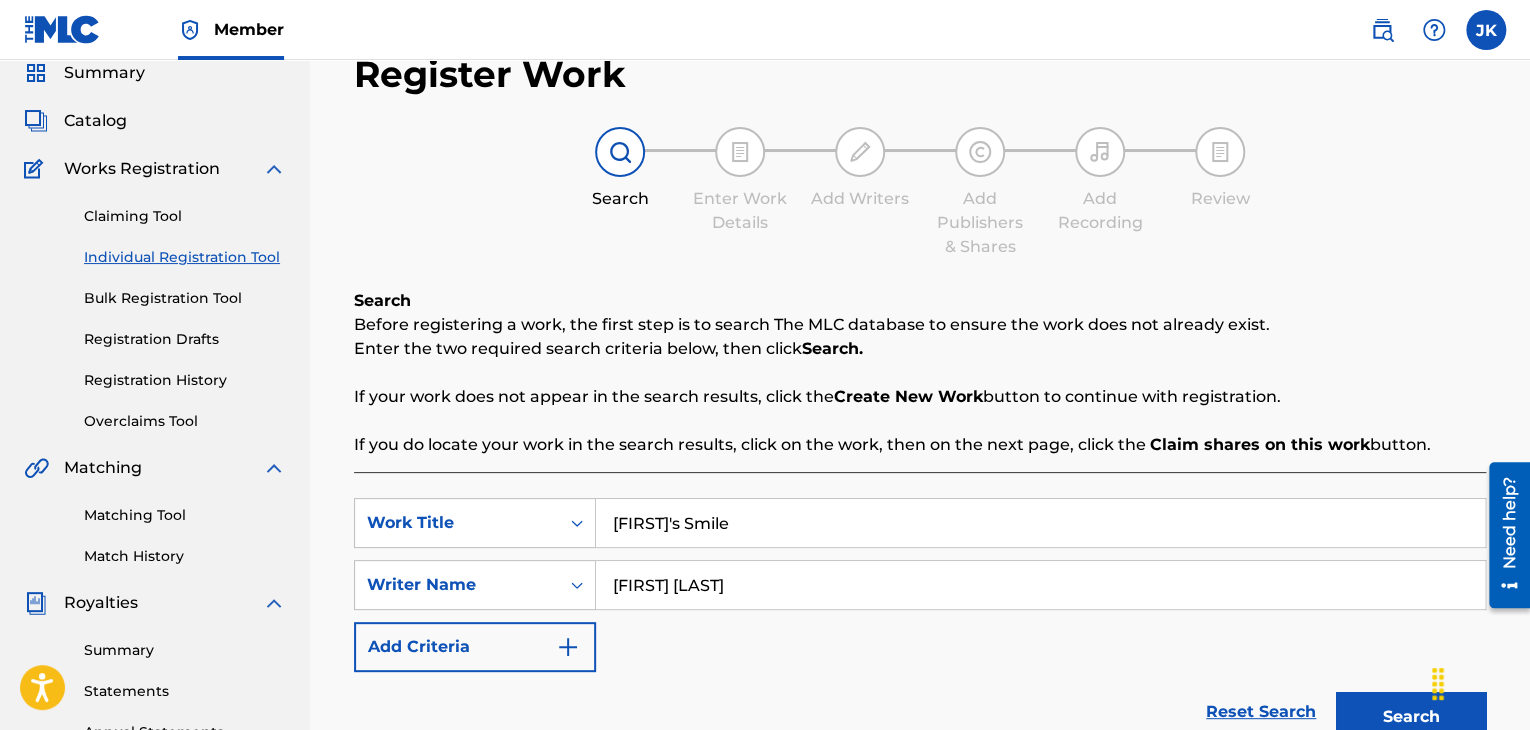 scroll, scrollTop: 200, scrollLeft: 0, axis: vertical 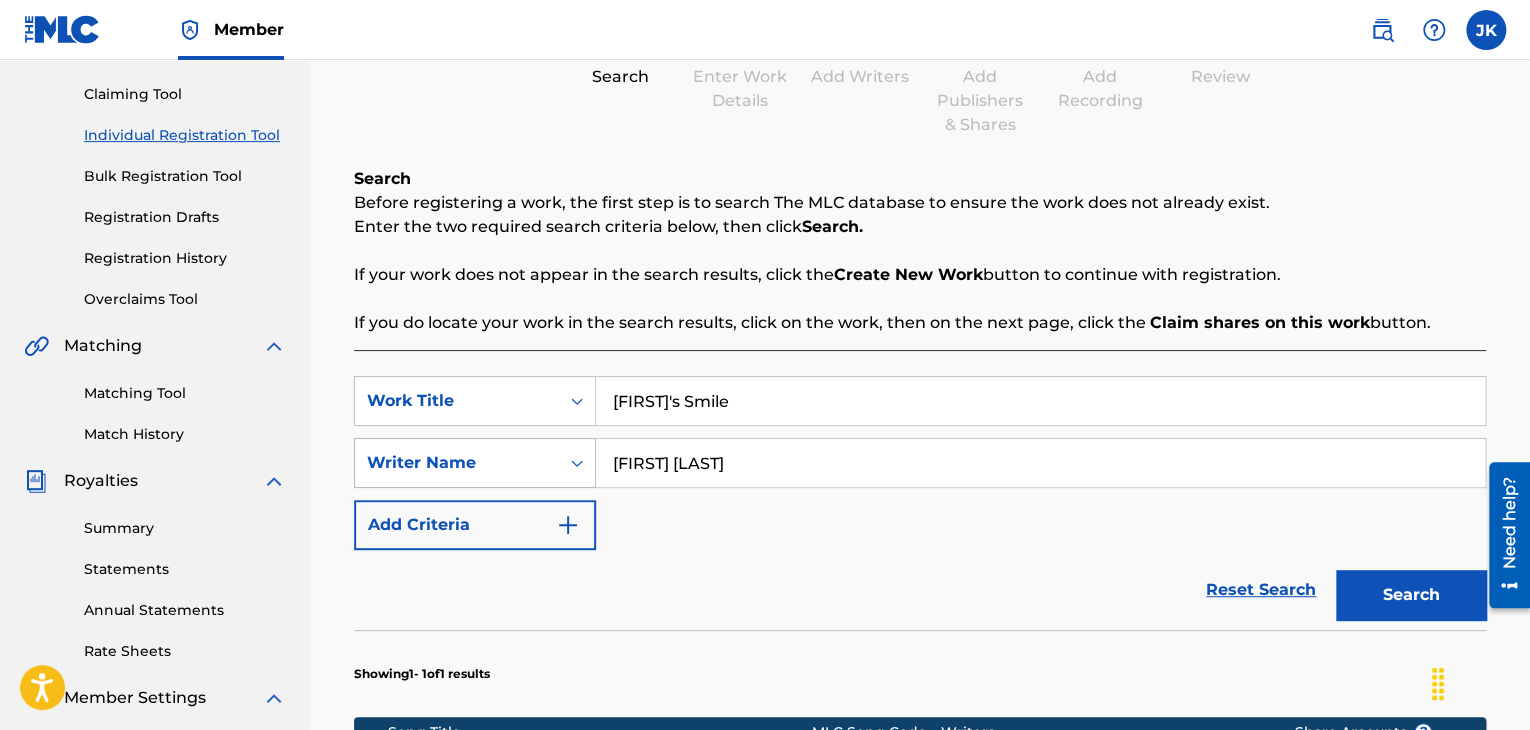 drag, startPoint x: 744, startPoint y: 467, endPoint x: 595, endPoint y: 469, distance: 149.01343 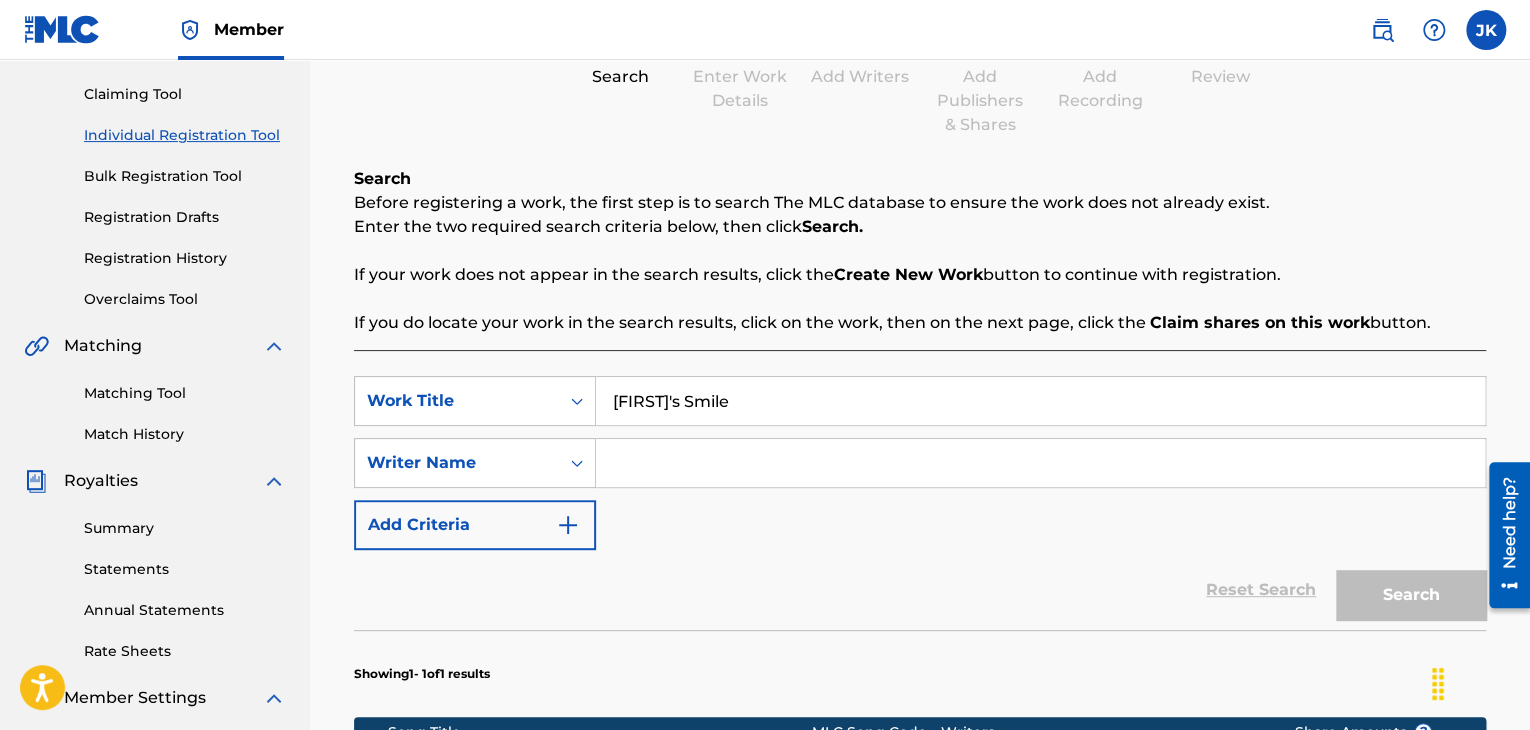 type 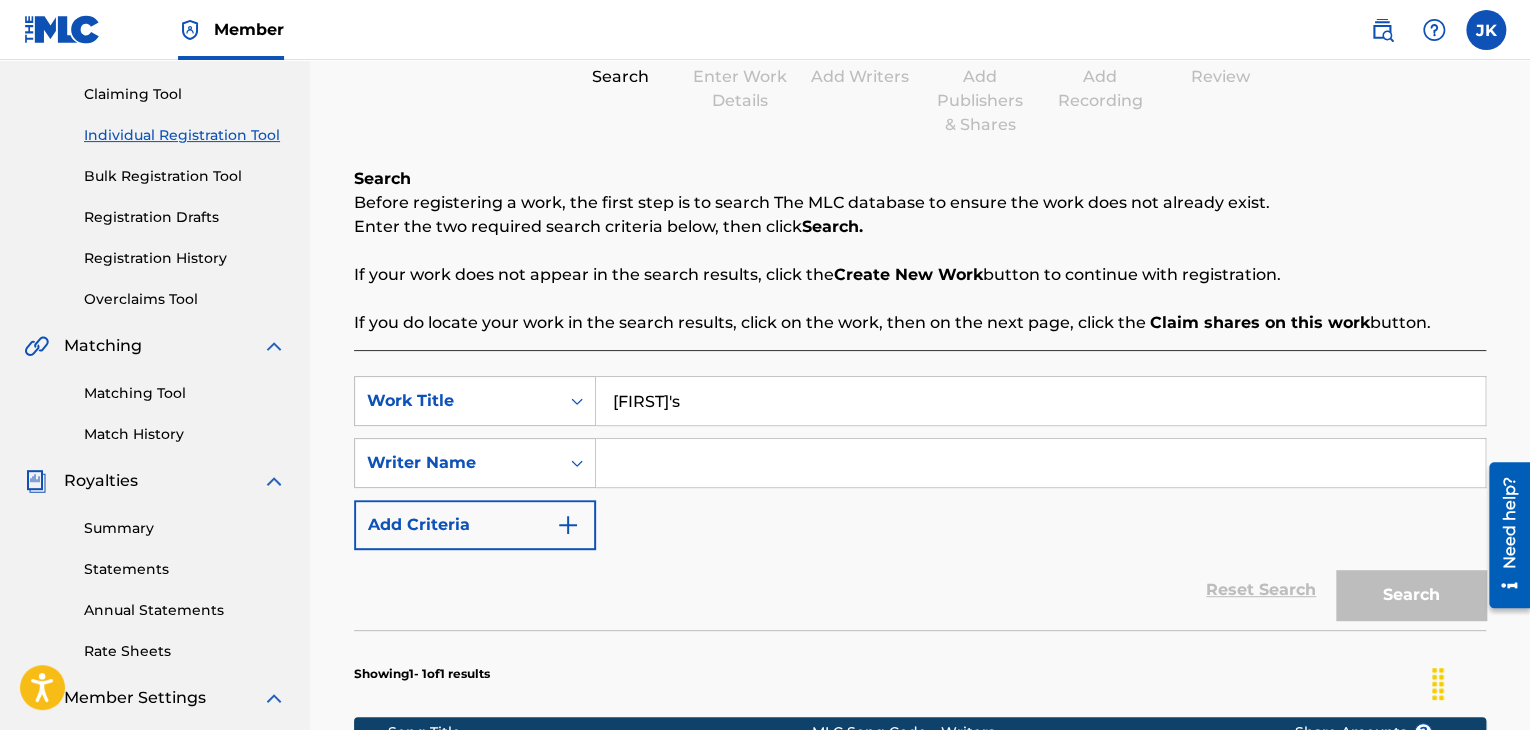 type on "[FIRST]'s" 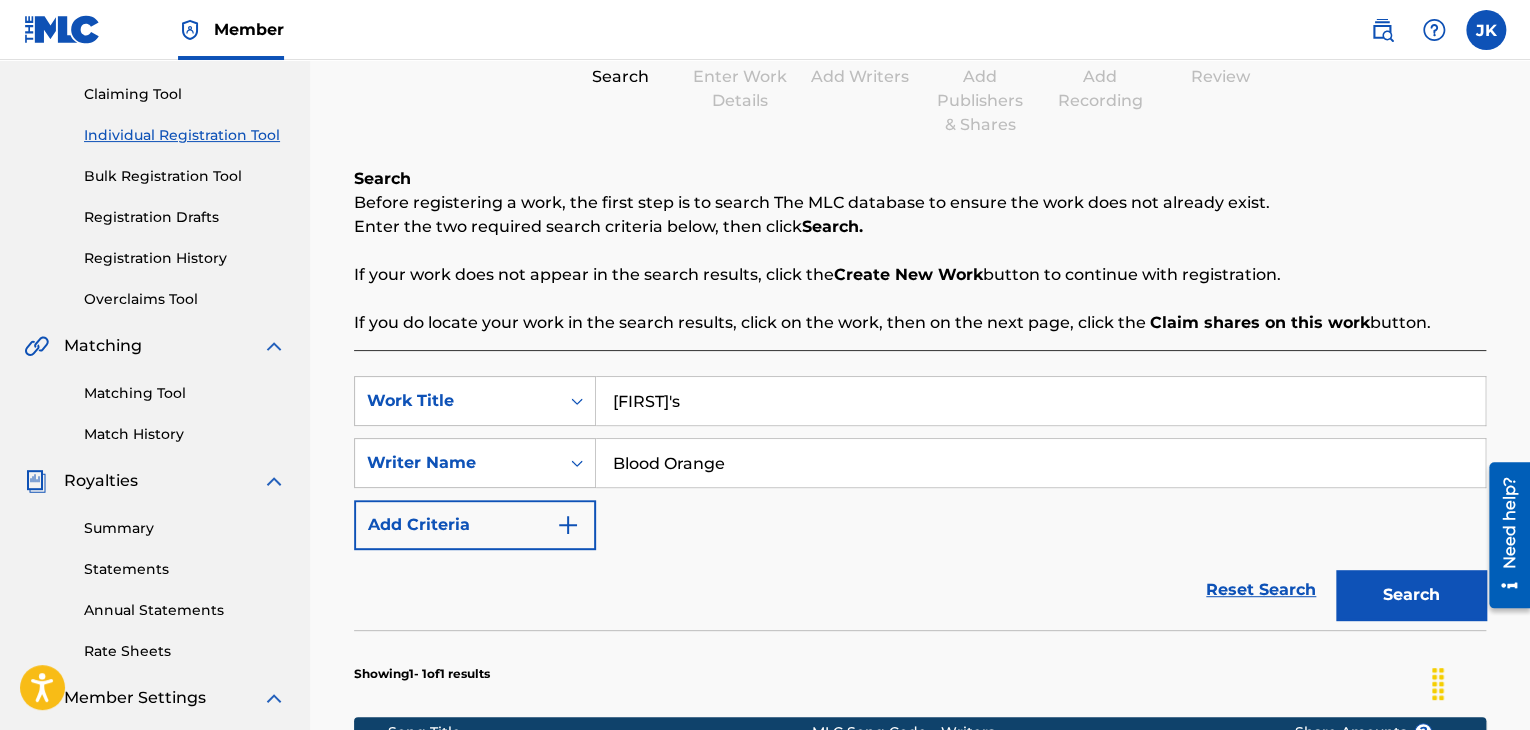 click on "Search" at bounding box center [1411, 595] 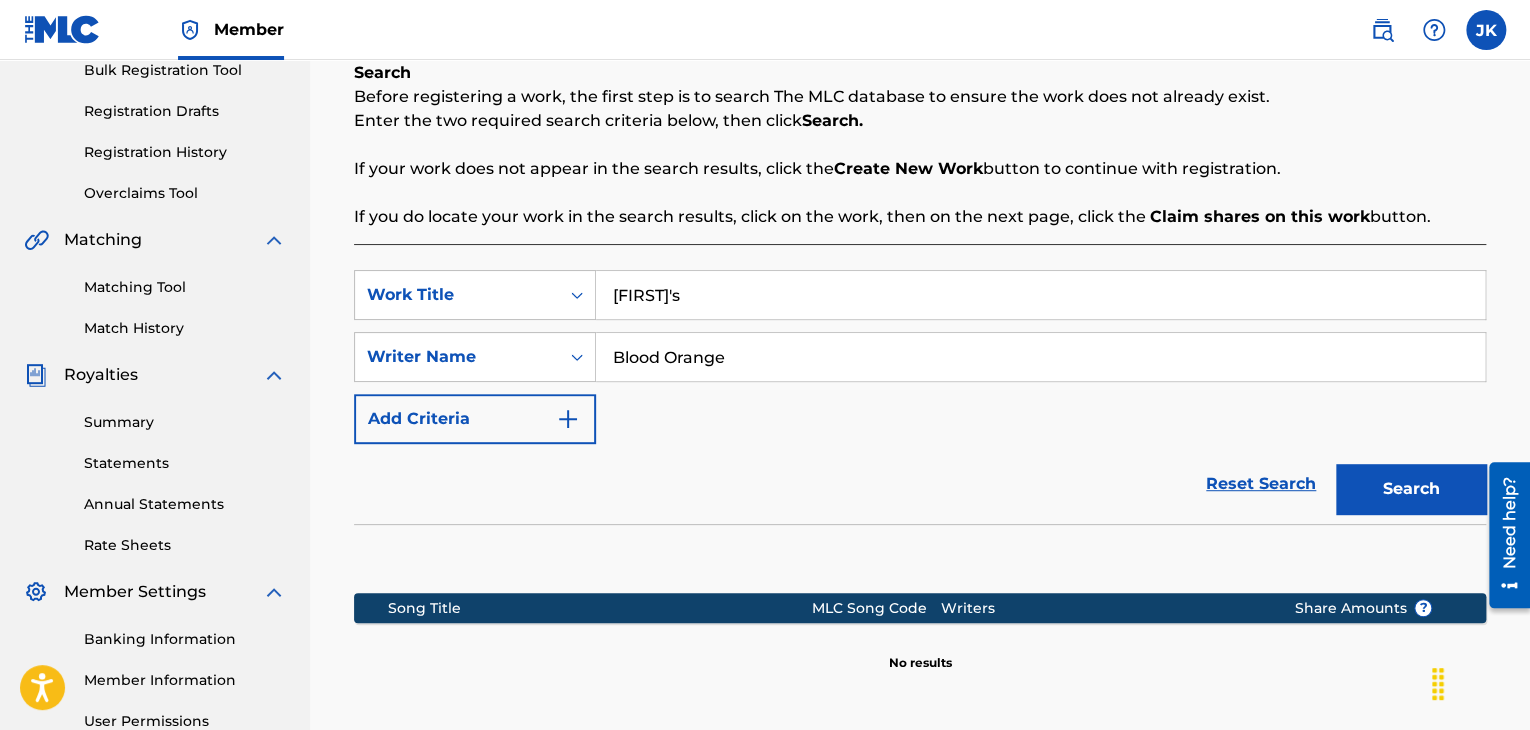 scroll, scrollTop: 200, scrollLeft: 0, axis: vertical 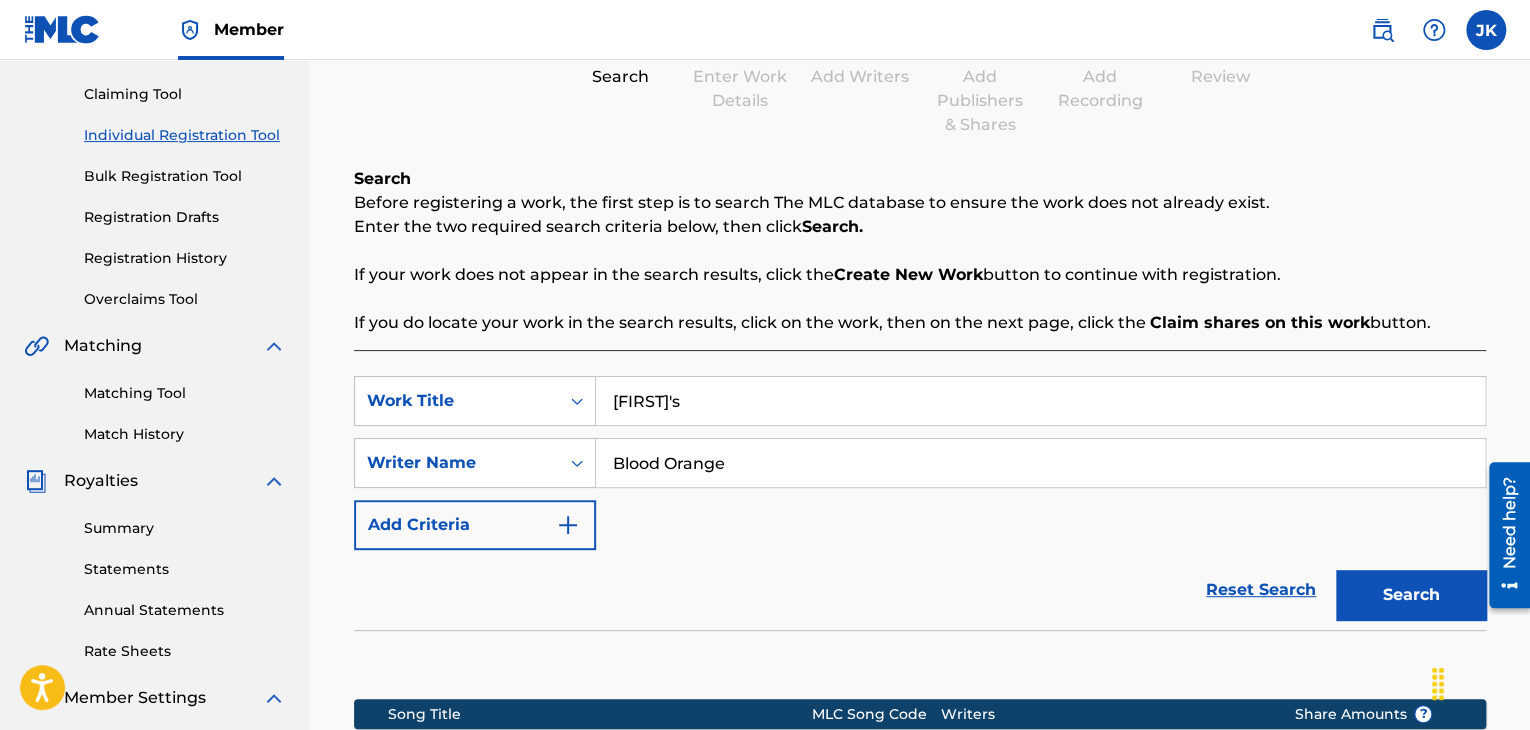 click on "[FIRST]'s" at bounding box center (1040, 401) 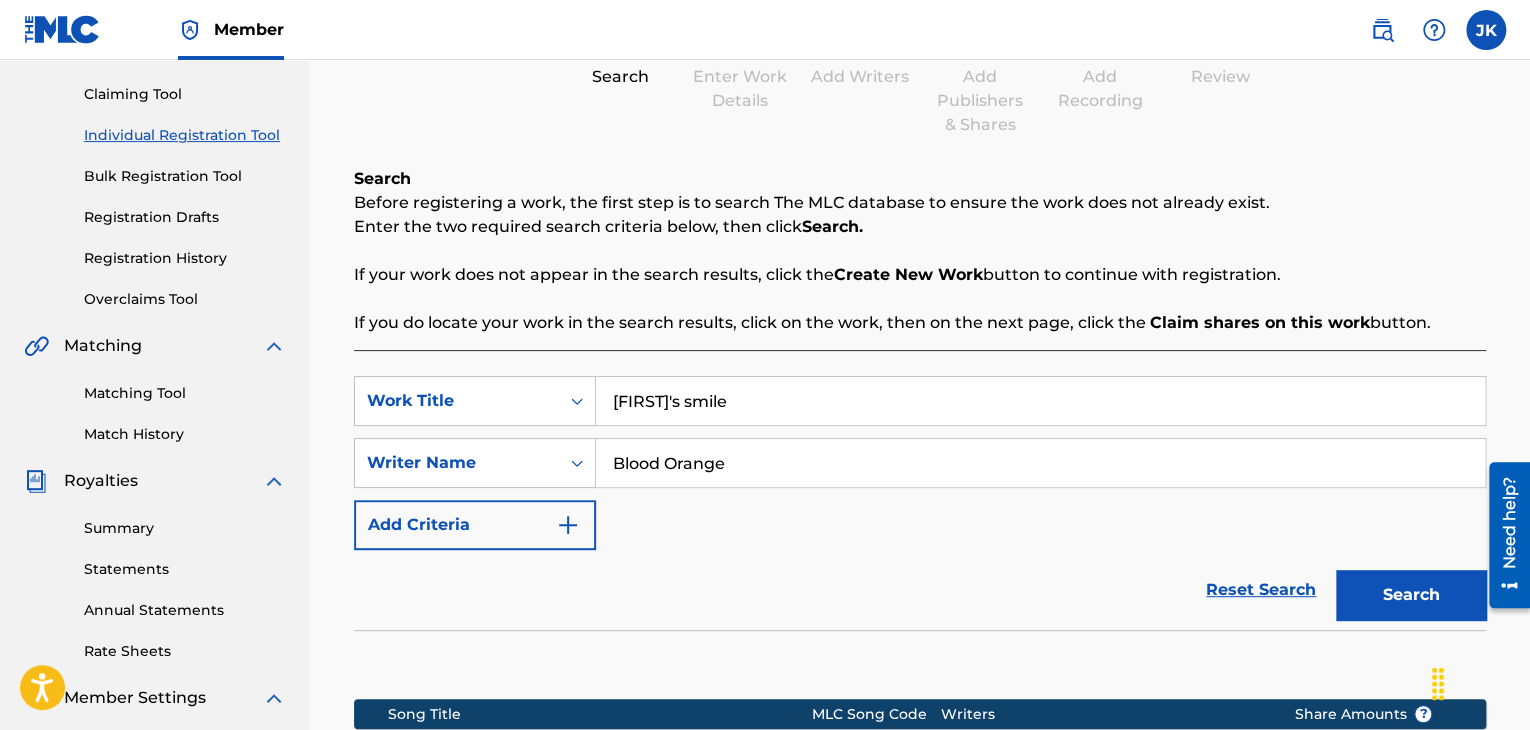 type on "[FIRST]'s smile" 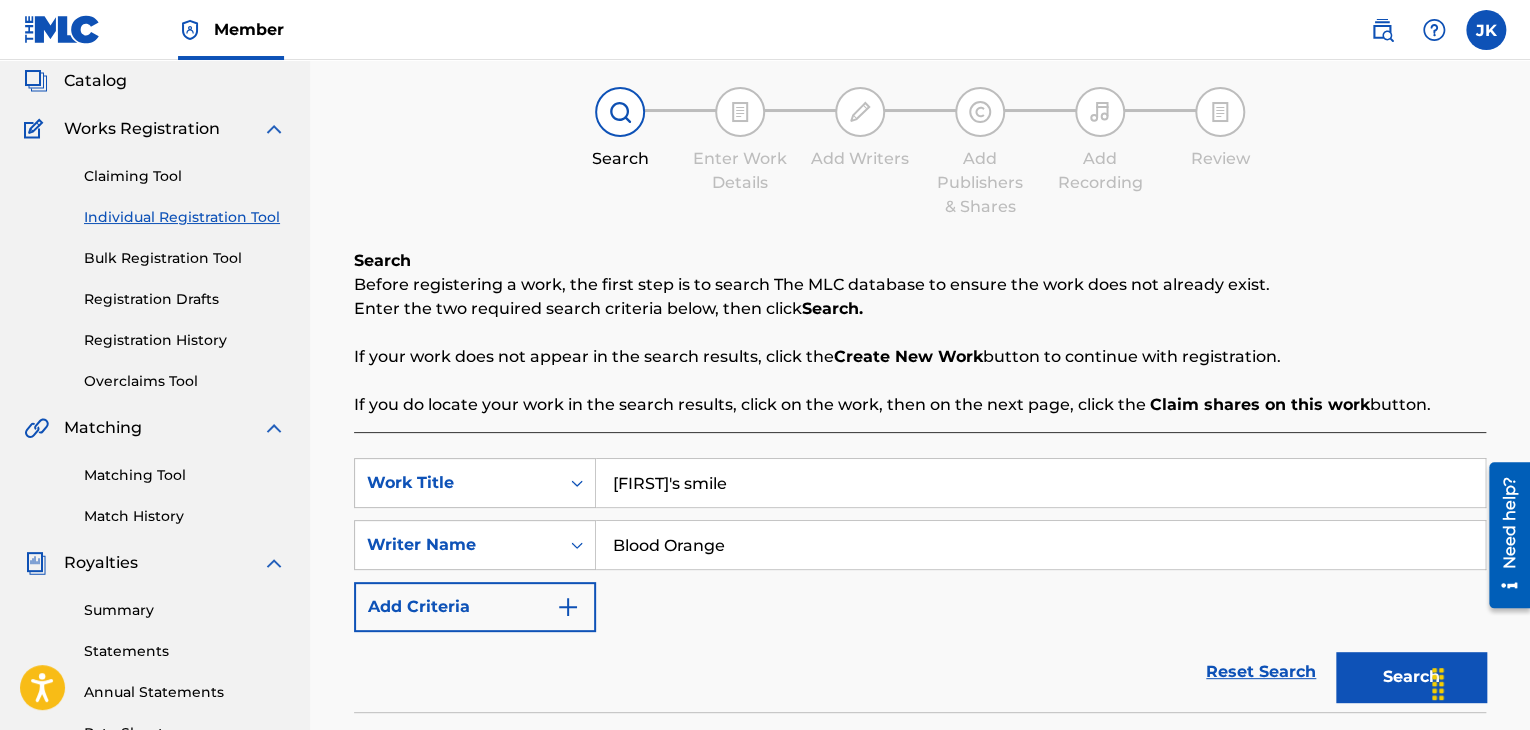 scroll, scrollTop: 100, scrollLeft: 0, axis: vertical 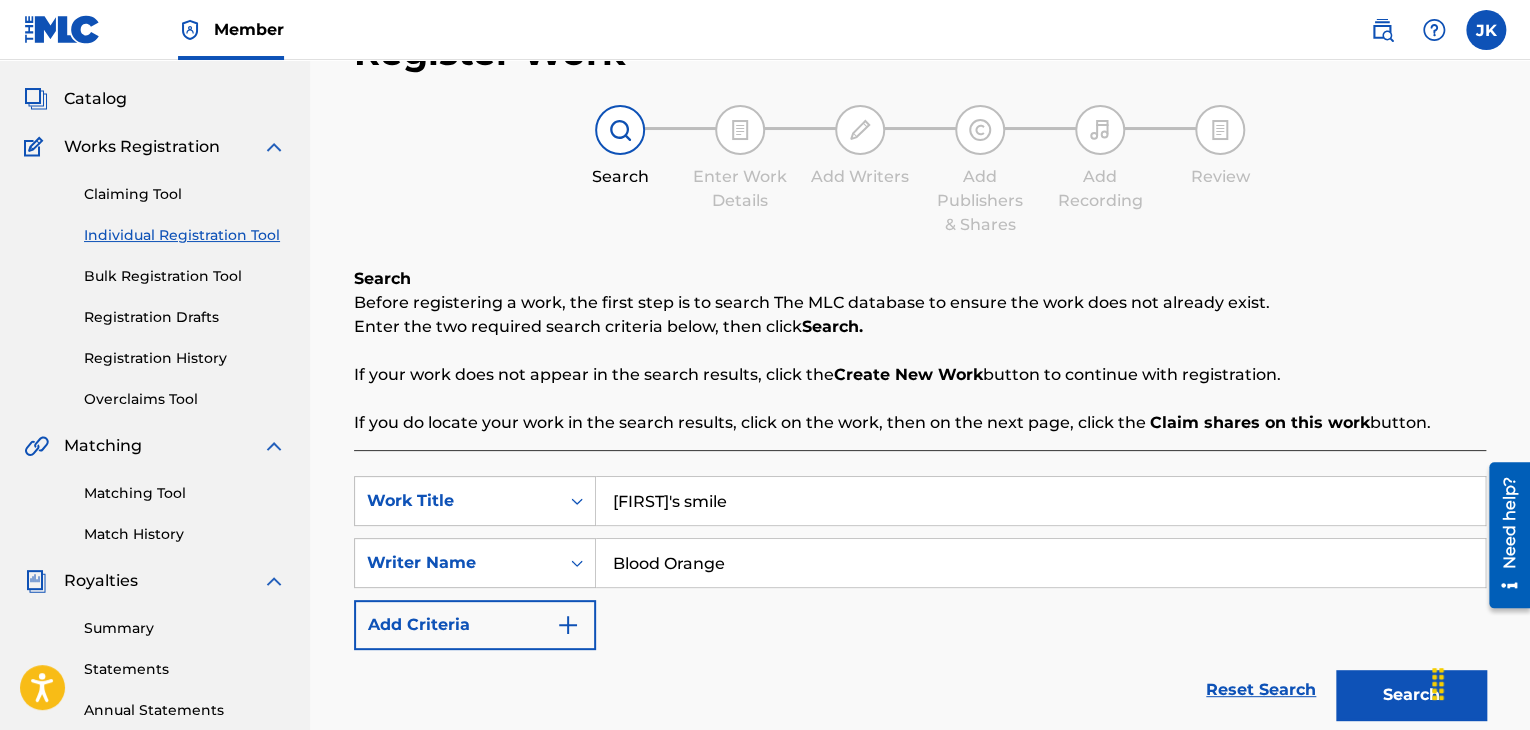 click on "Registration History" at bounding box center [185, 358] 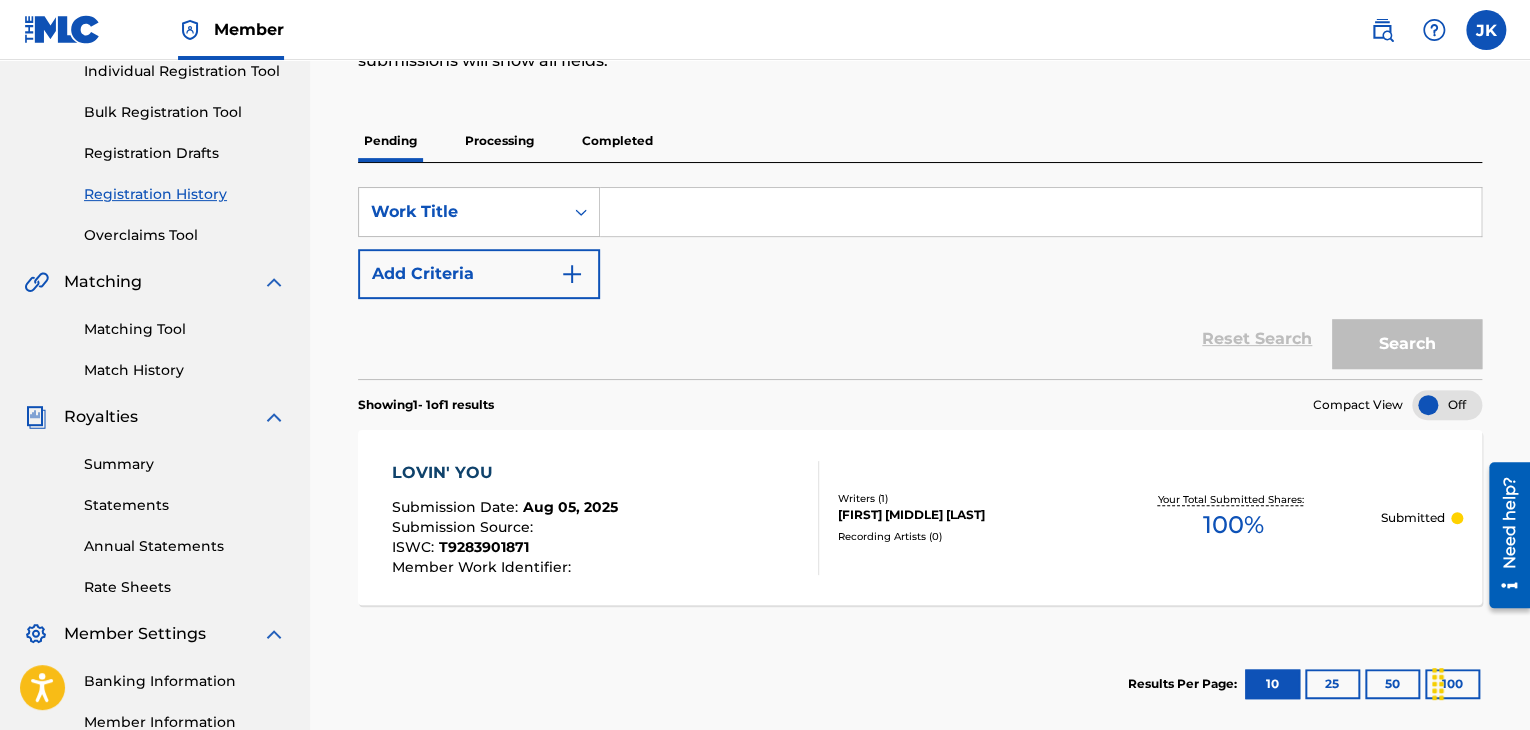 scroll, scrollTop: 300, scrollLeft: 0, axis: vertical 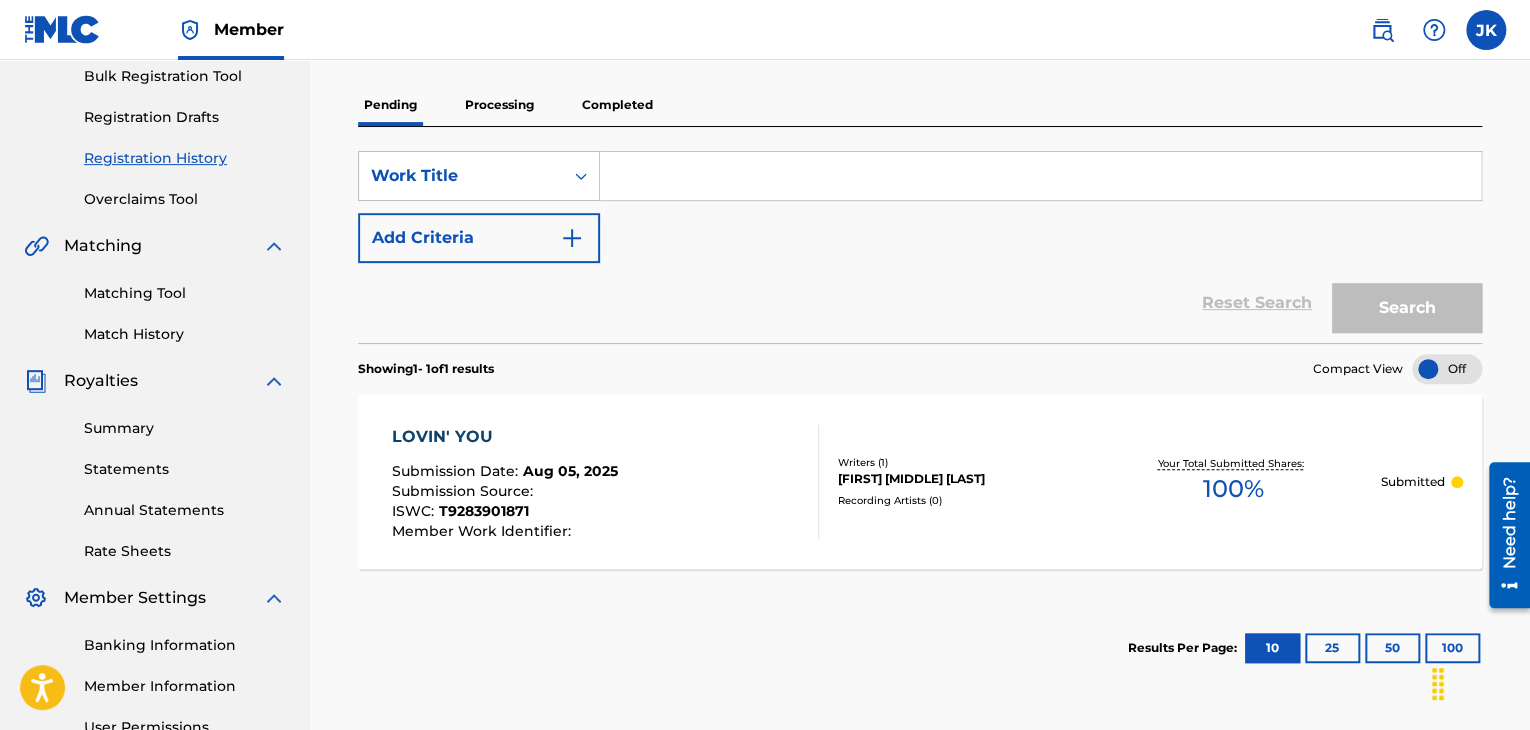 click on "Processing" at bounding box center [499, 105] 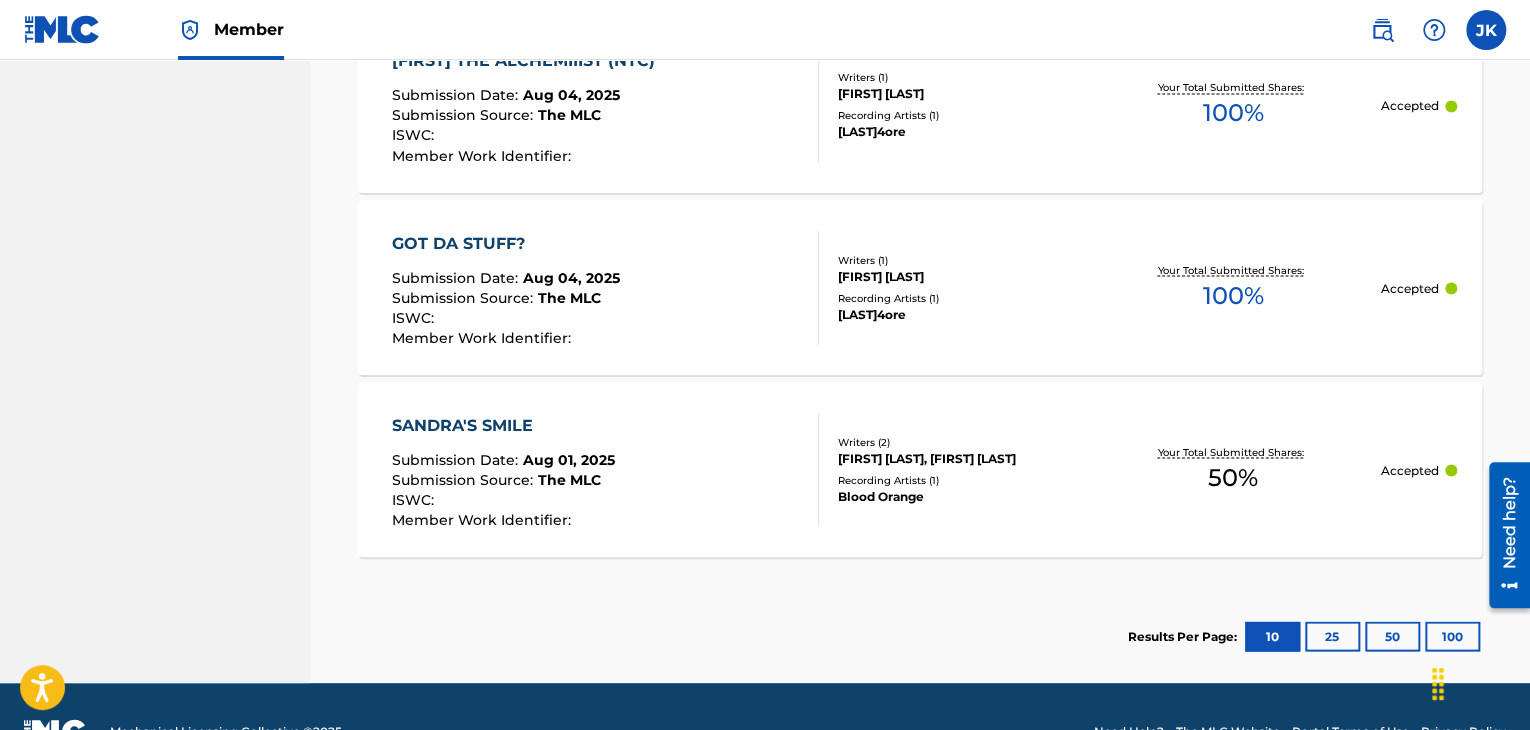 scroll, scrollTop: 1800, scrollLeft: 0, axis: vertical 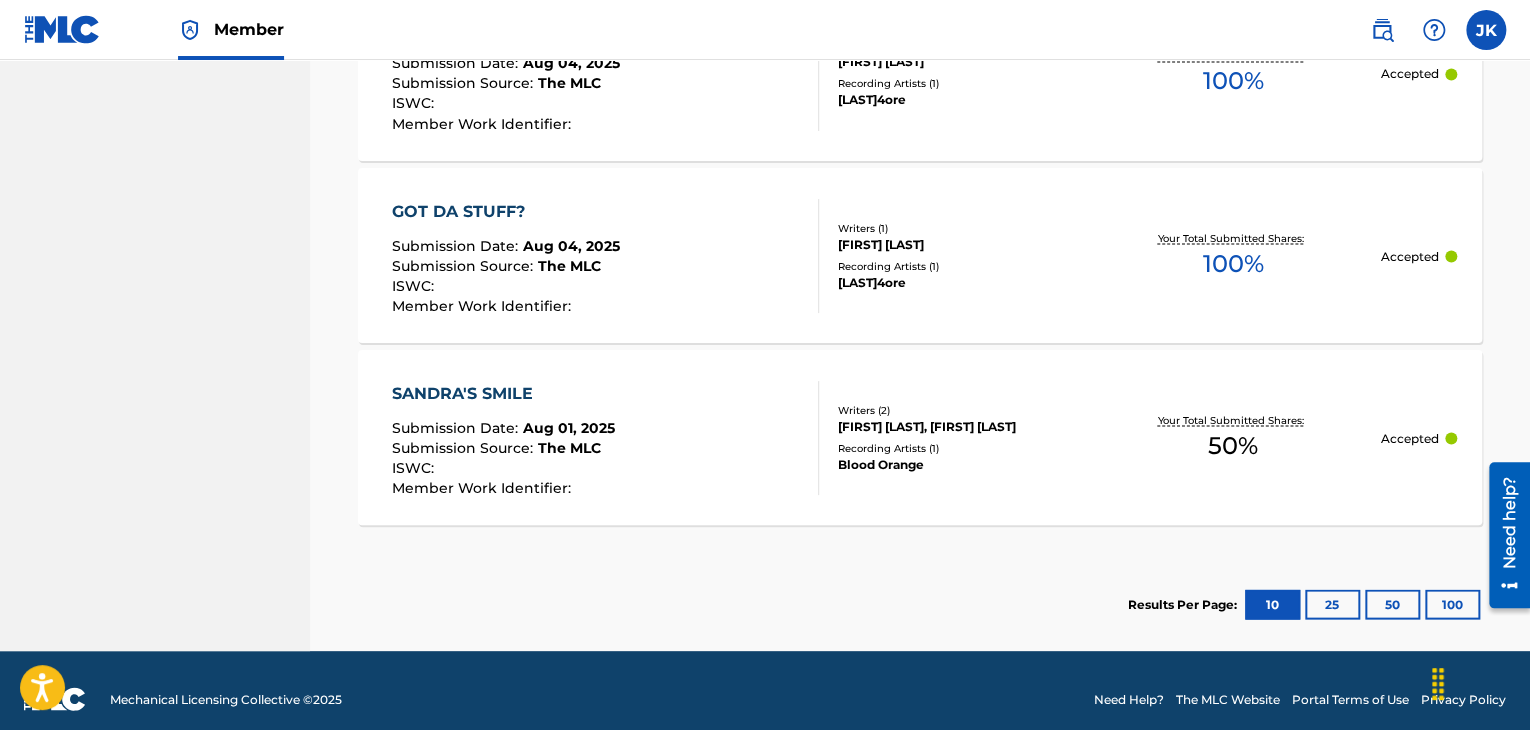 click on "[FIRST]'S SMILE Submission Date : [MONTH] [DAY], [YEAR] Submission Source : The MLC ISWC : Member Work Identifier :" at bounding box center (605, 438) 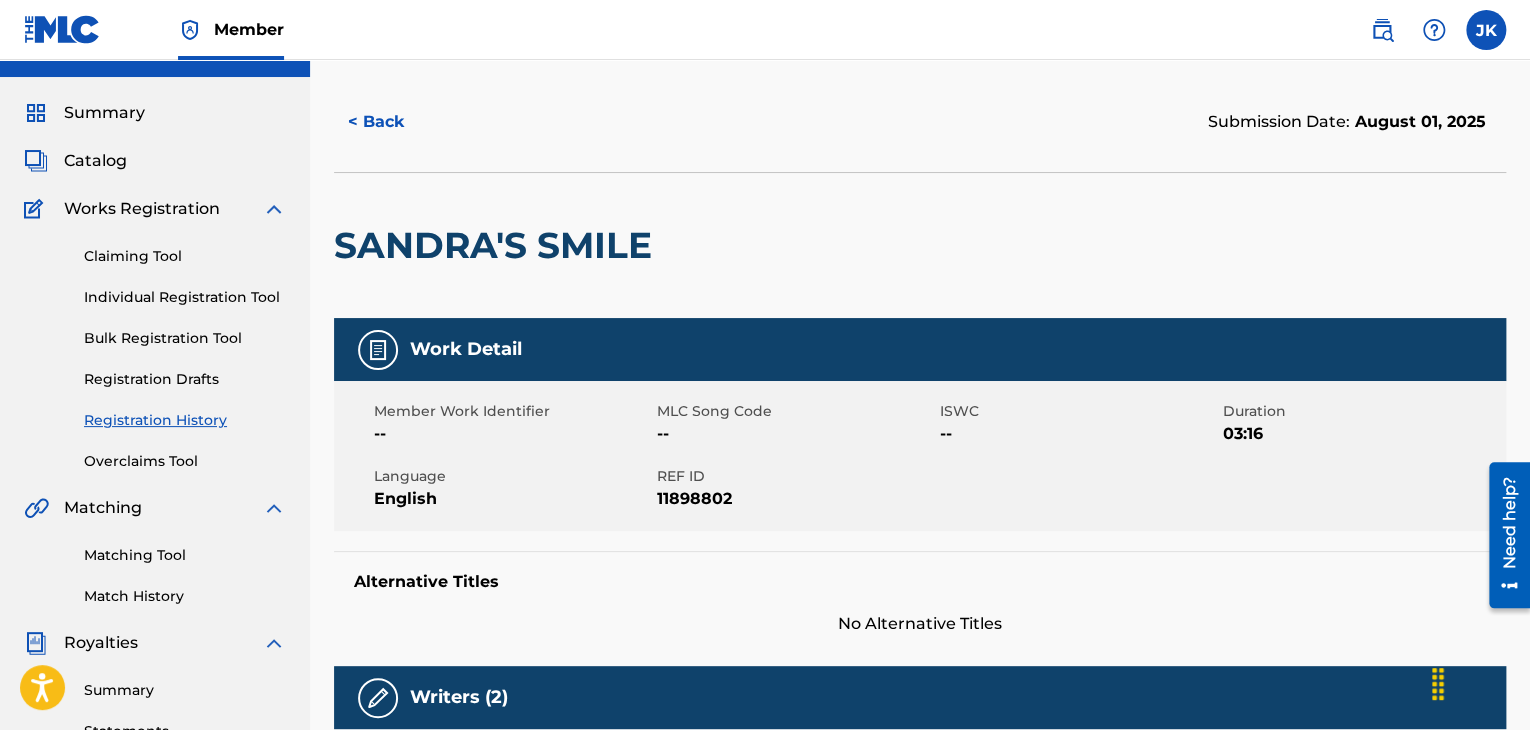 scroll, scrollTop: 0, scrollLeft: 0, axis: both 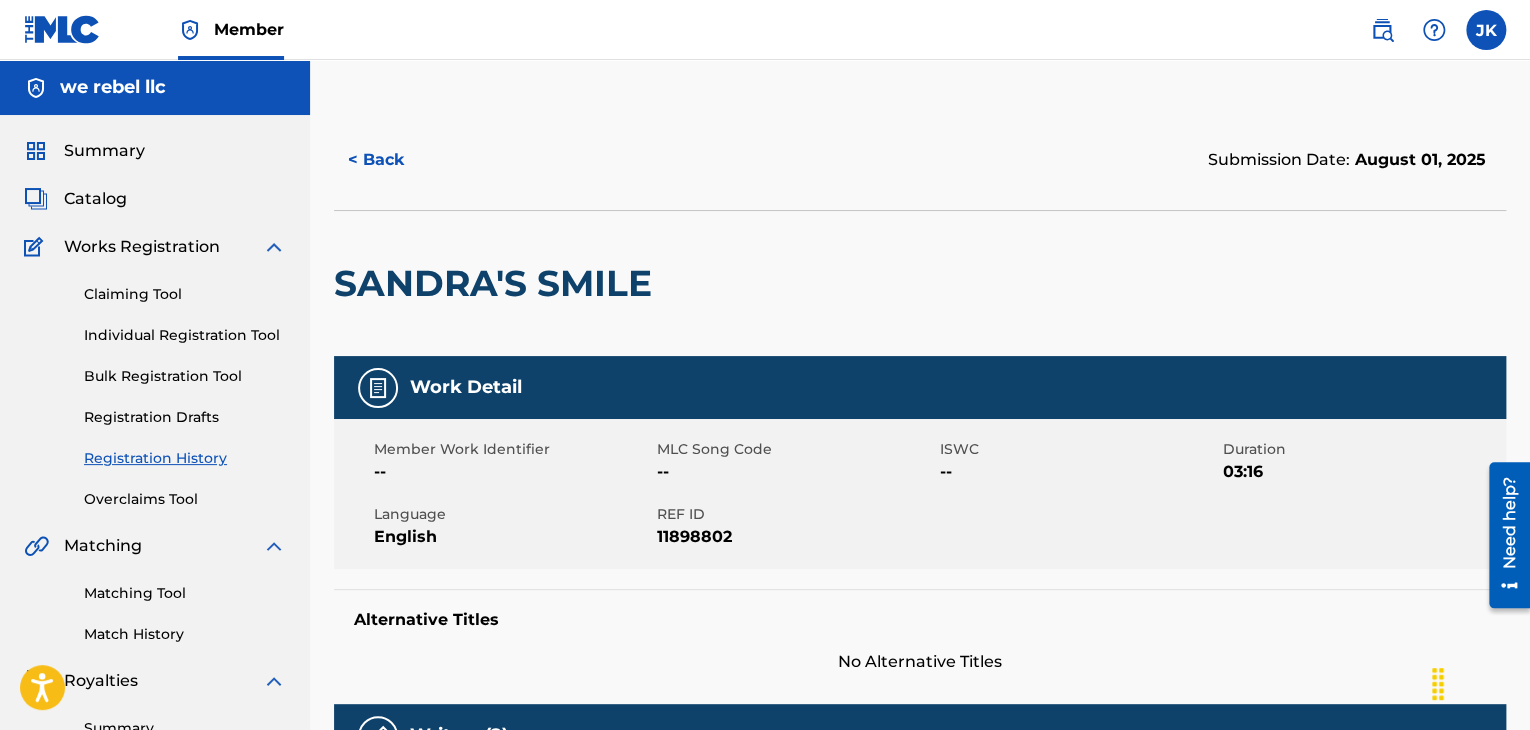 click on "Claiming Tool" at bounding box center [185, 294] 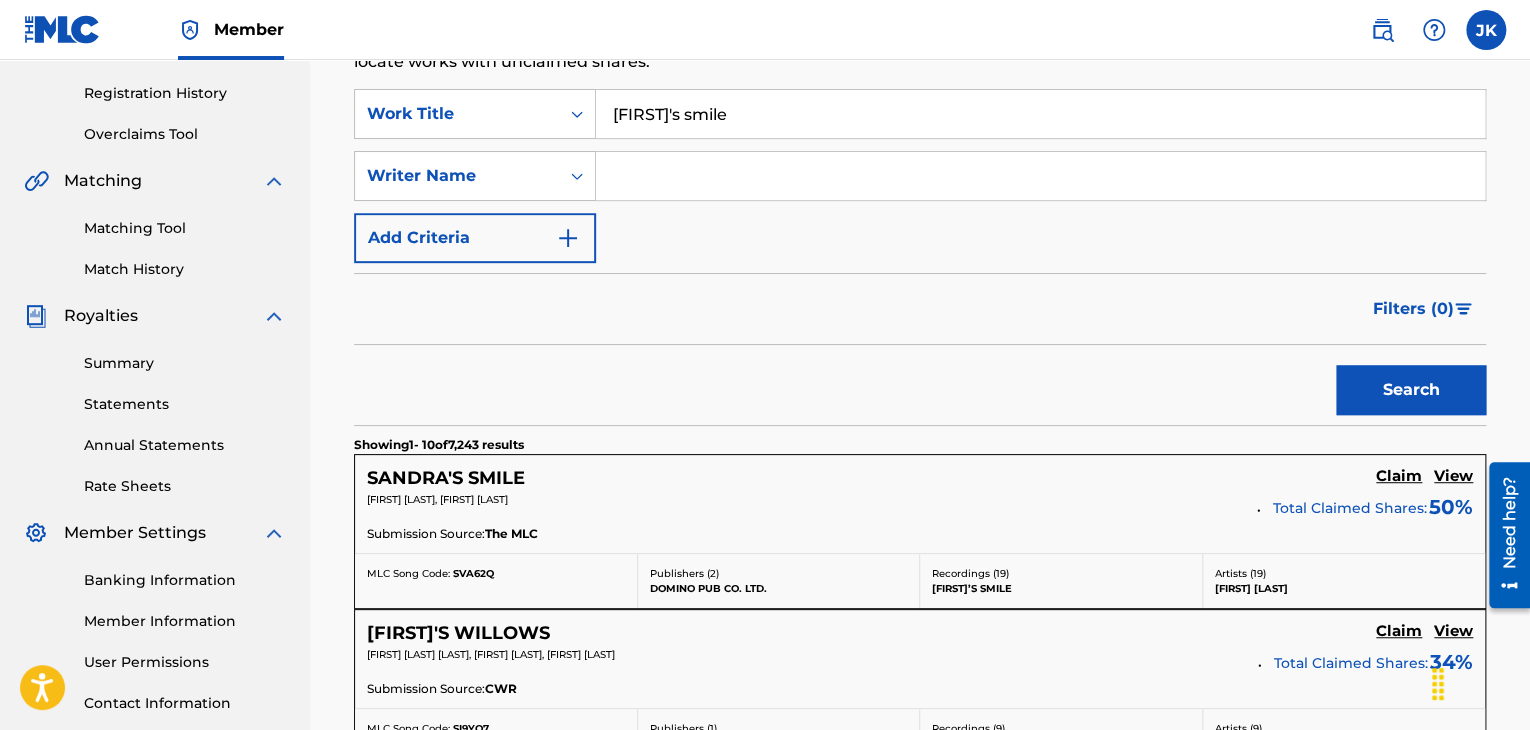 scroll, scrollTop: 400, scrollLeft: 0, axis: vertical 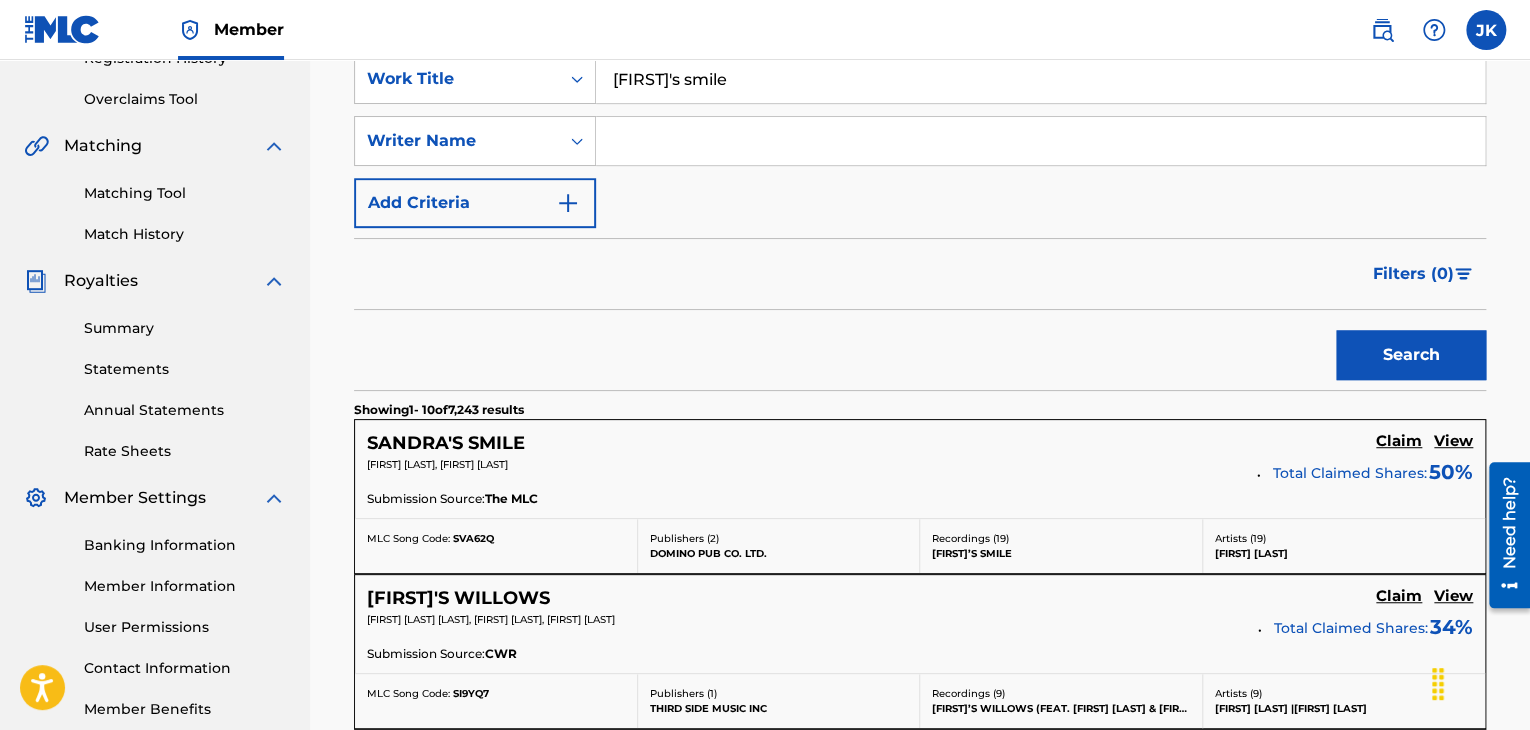 click on "Claim" at bounding box center (1399, 441) 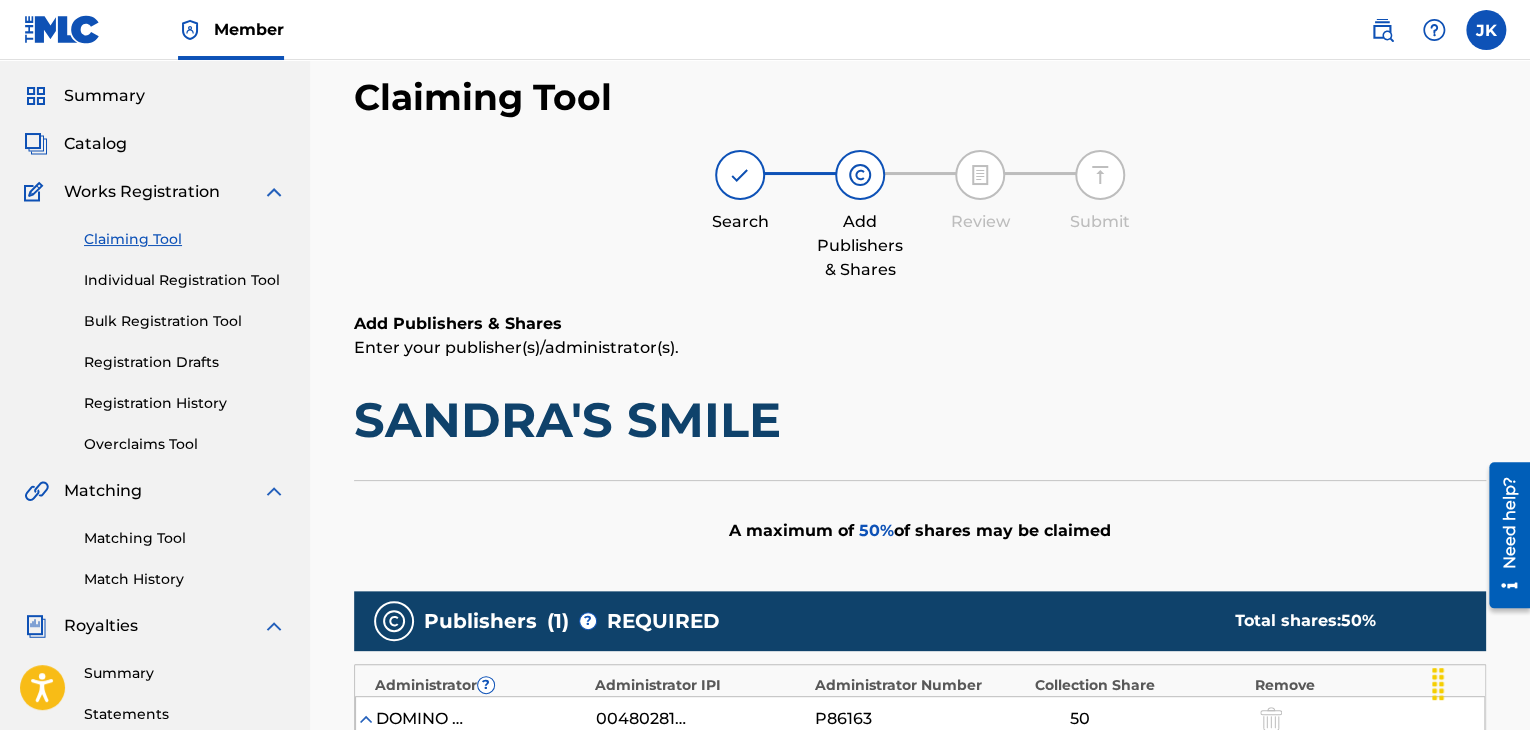 scroll, scrollTop: 0, scrollLeft: 0, axis: both 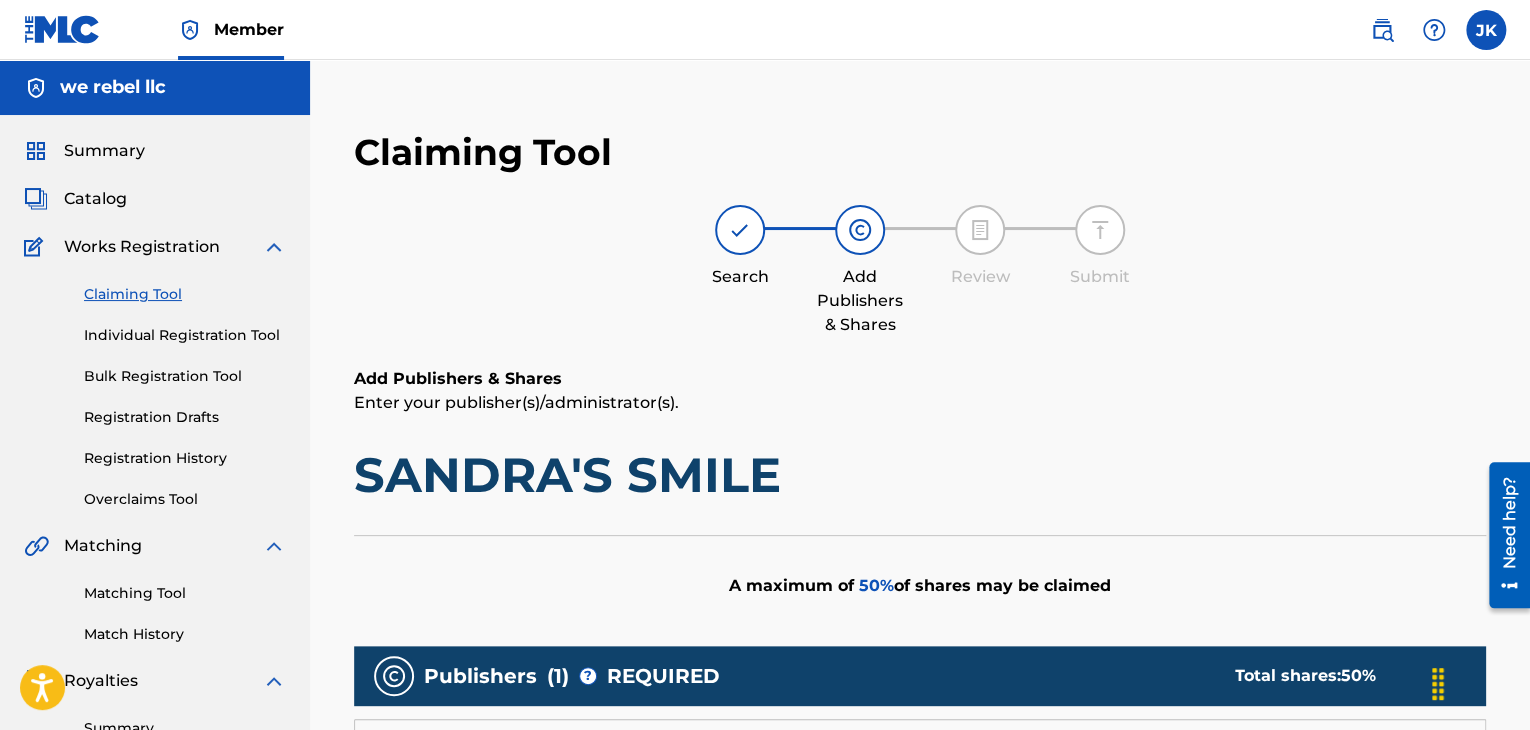 click on "Claiming Tool" at bounding box center [185, 294] 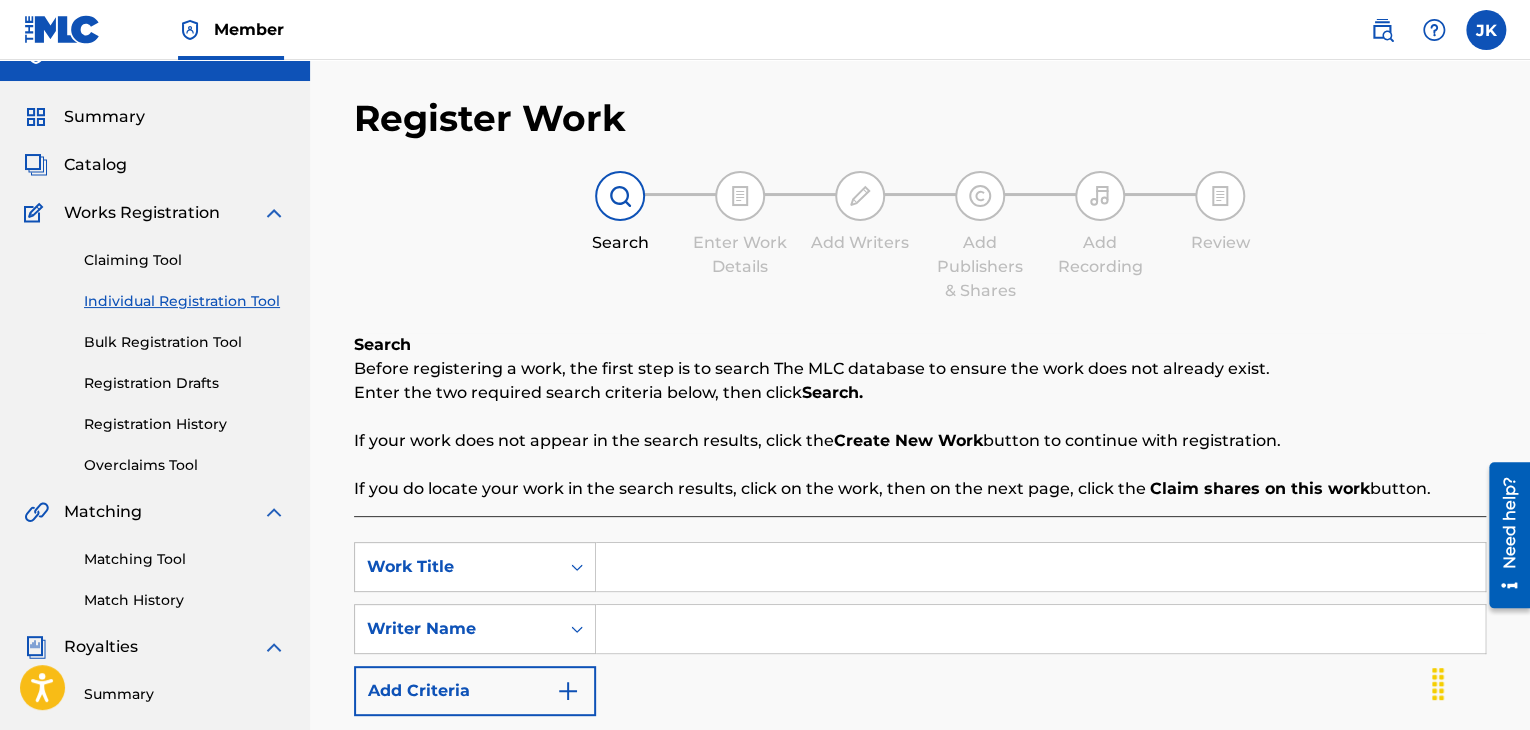 scroll, scrollTop: 0, scrollLeft: 0, axis: both 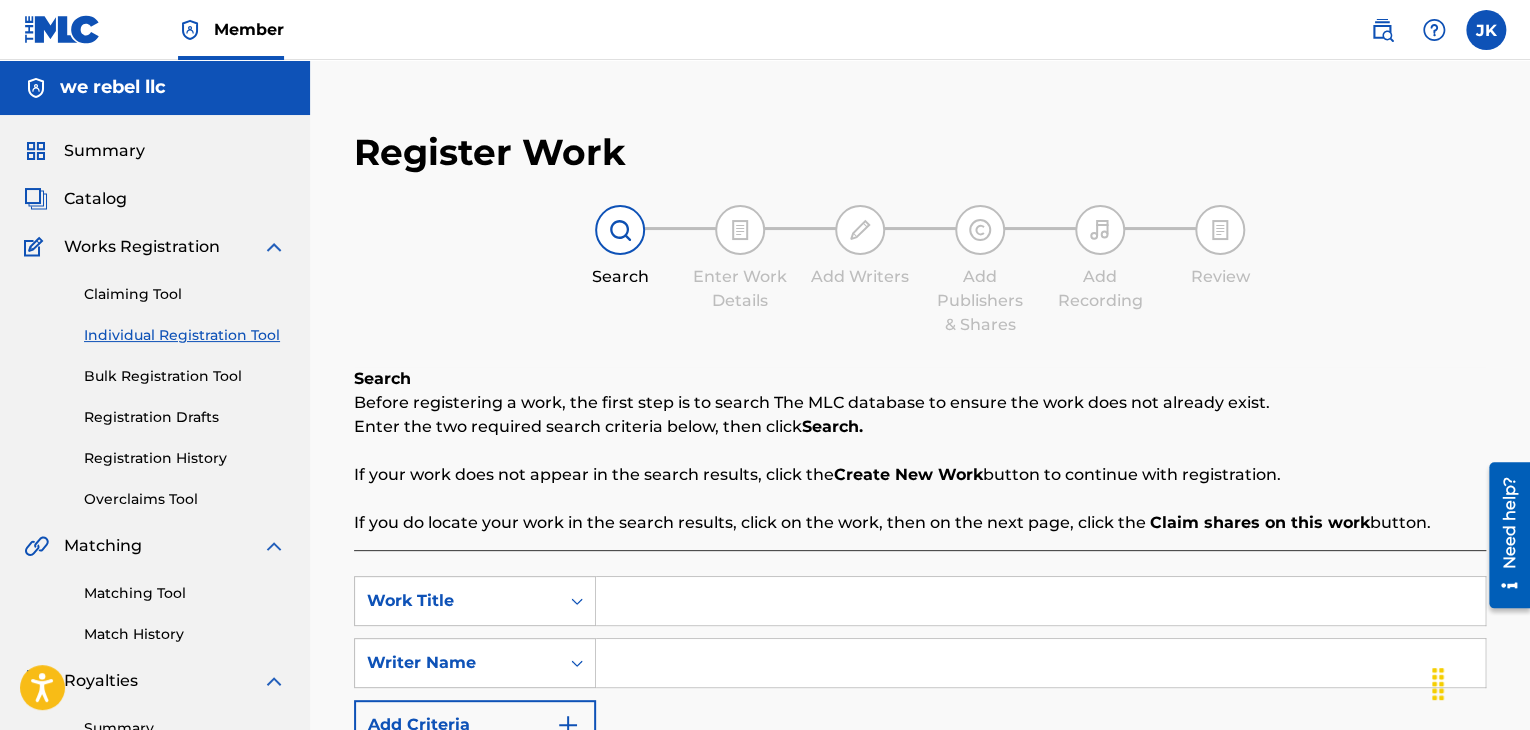 click on "Matching Tool" at bounding box center (185, 593) 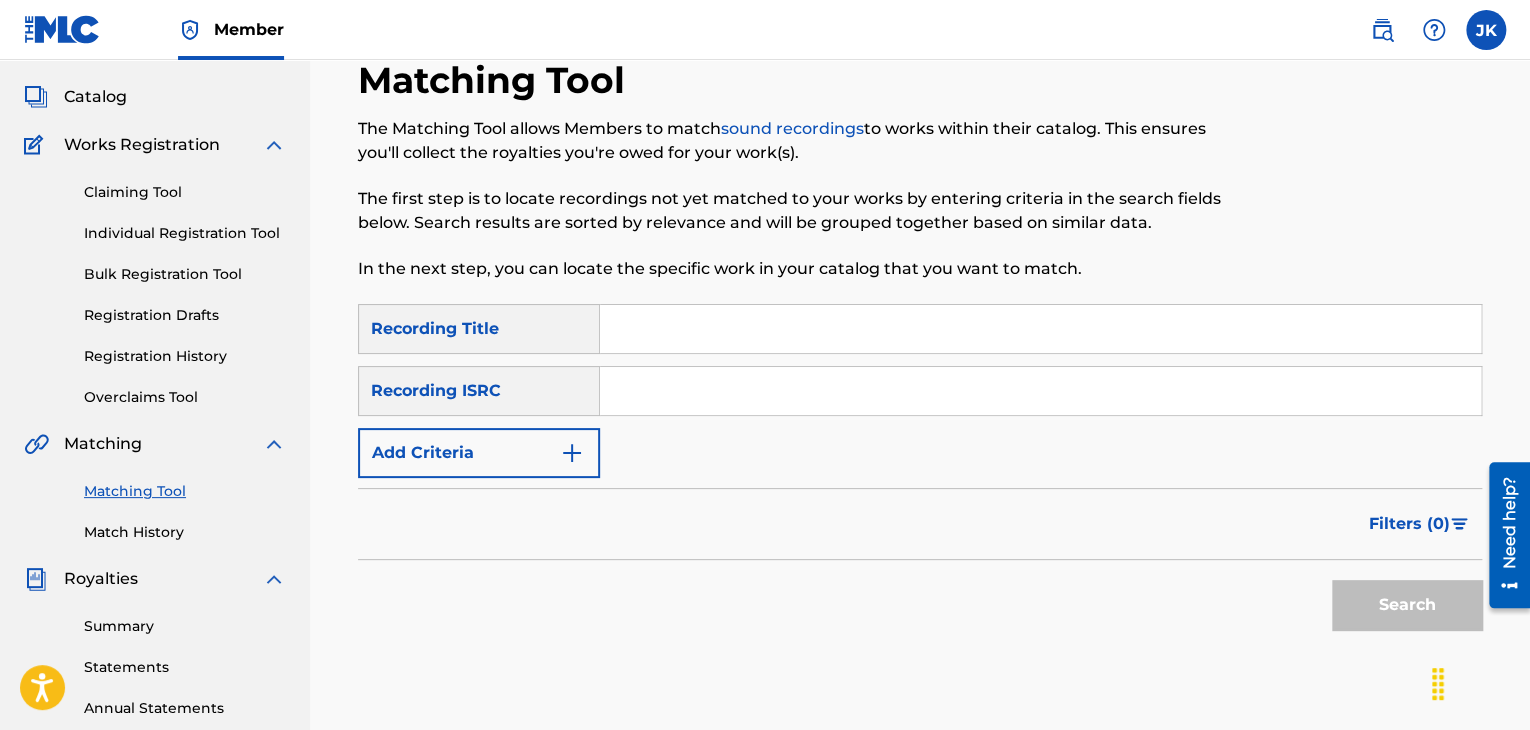 scroll, scrollTop: 100, scrollLeft: 0, axis: vertical 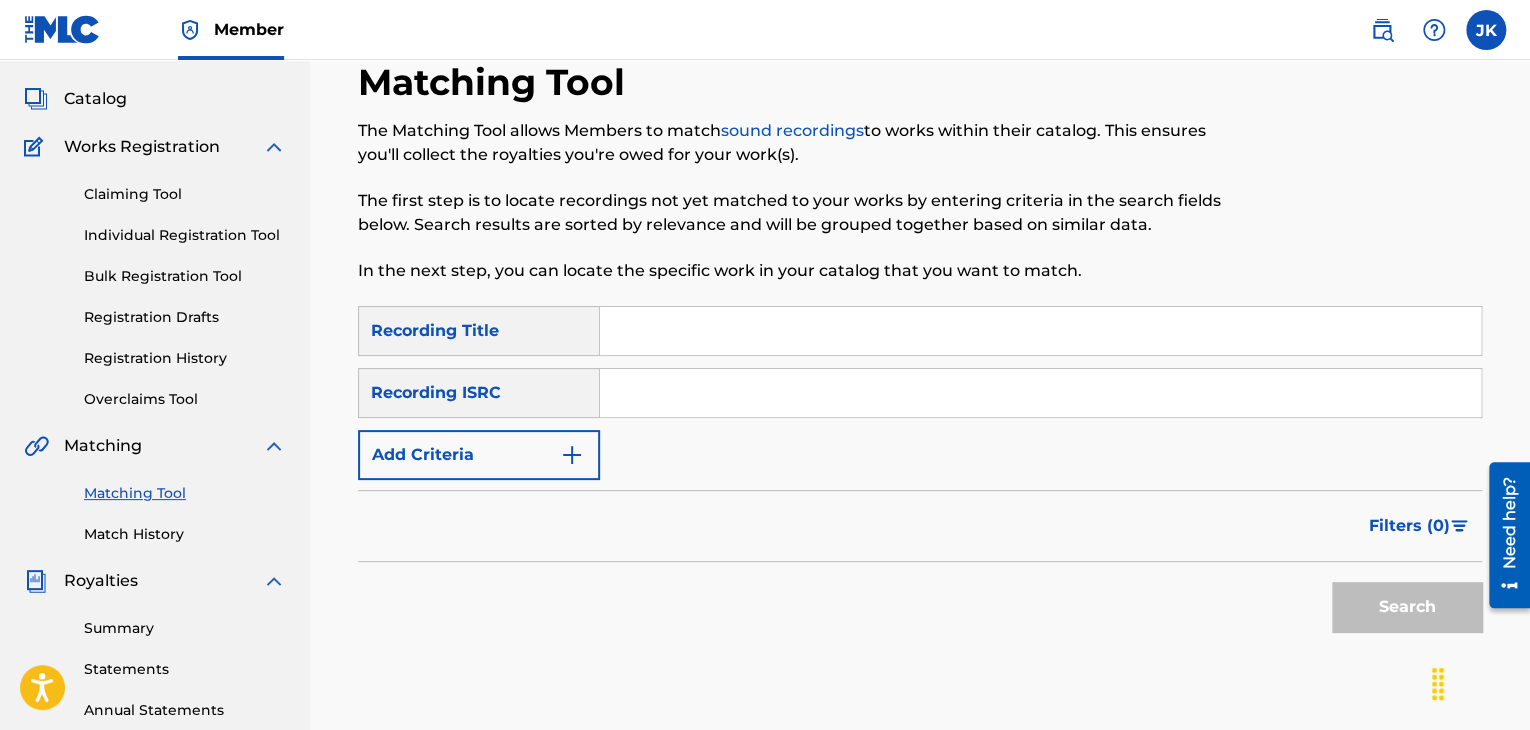 click on "Claiming Tool" at bounding box center (185, 194) 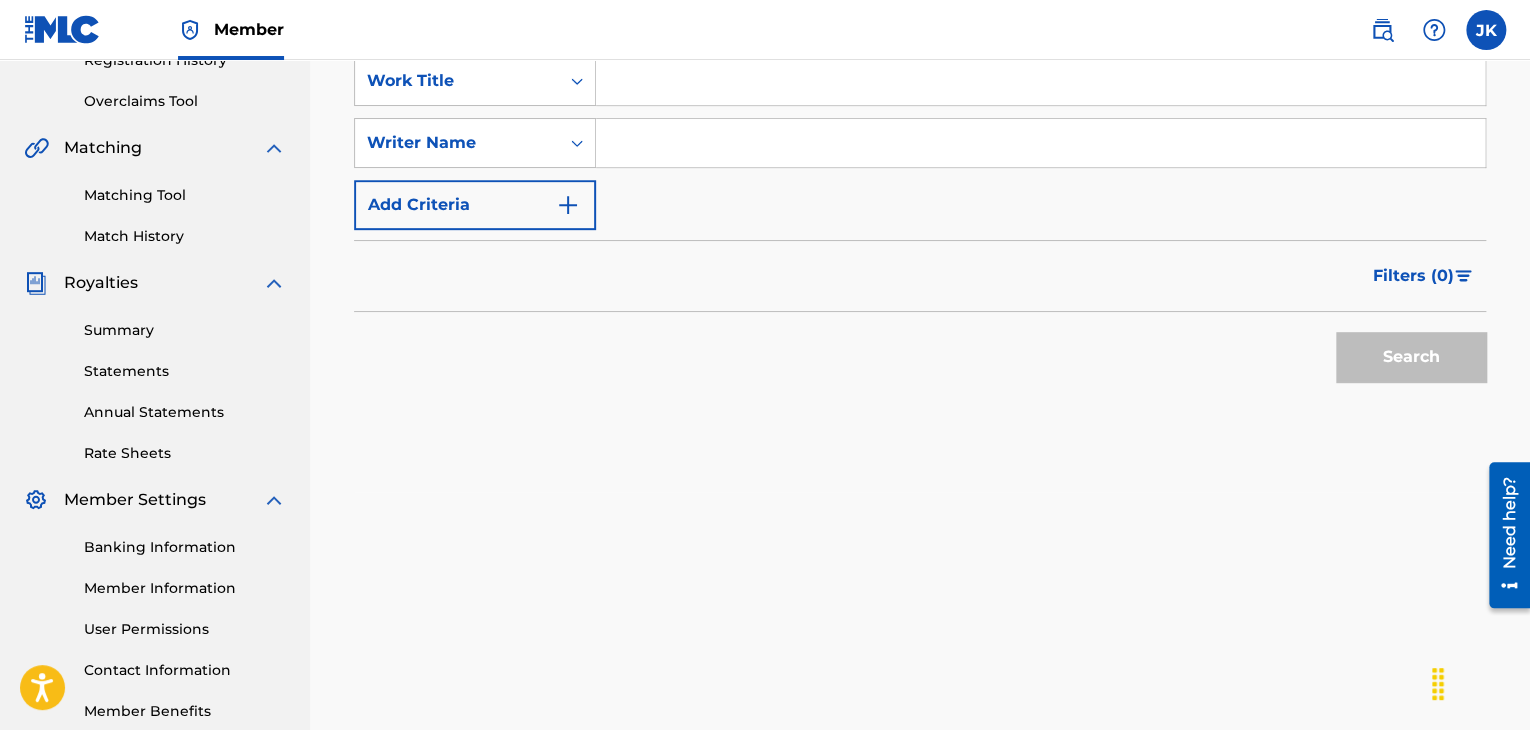 scroll, scrollTop: 0, scrollLeft: 0, axis: both 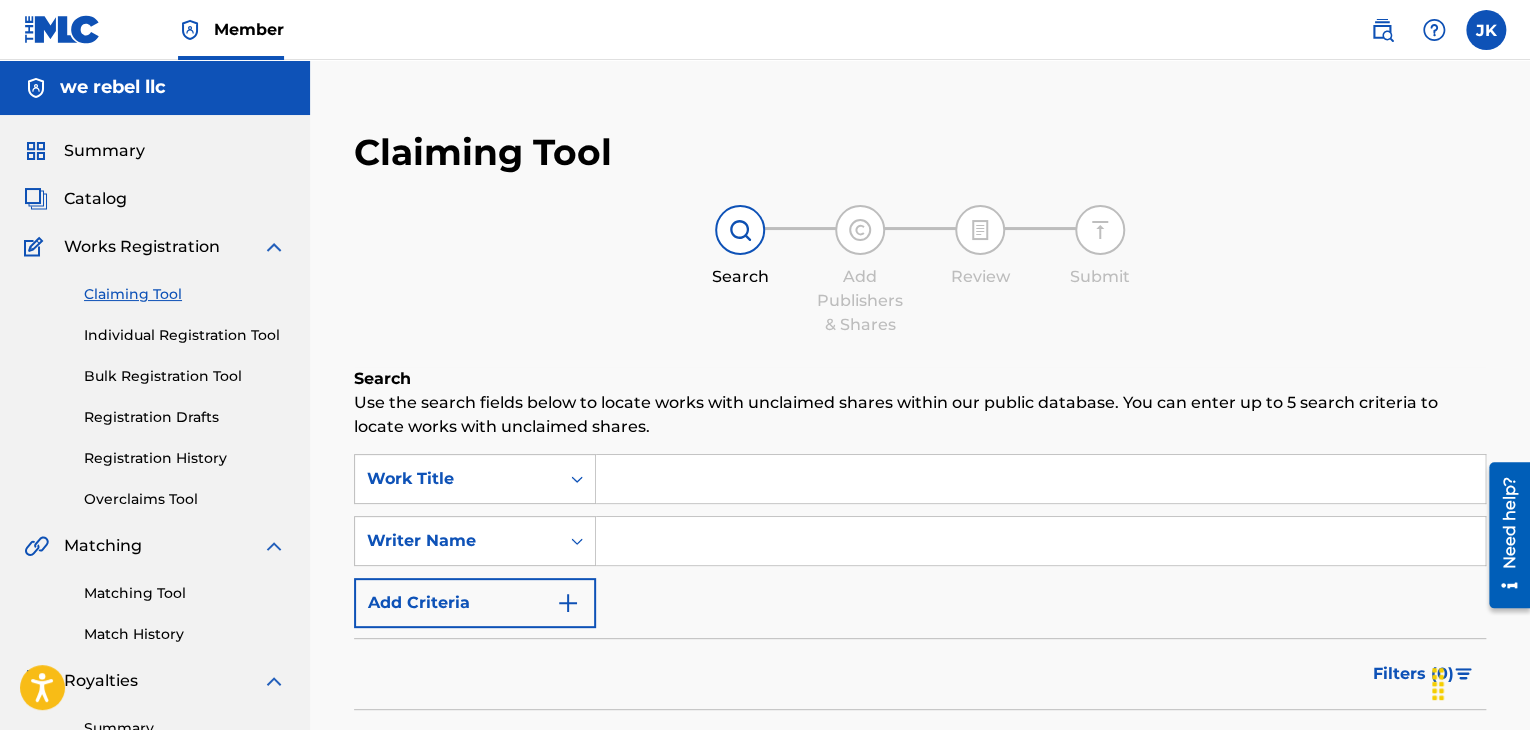 click at bounding box center (1040, 479) 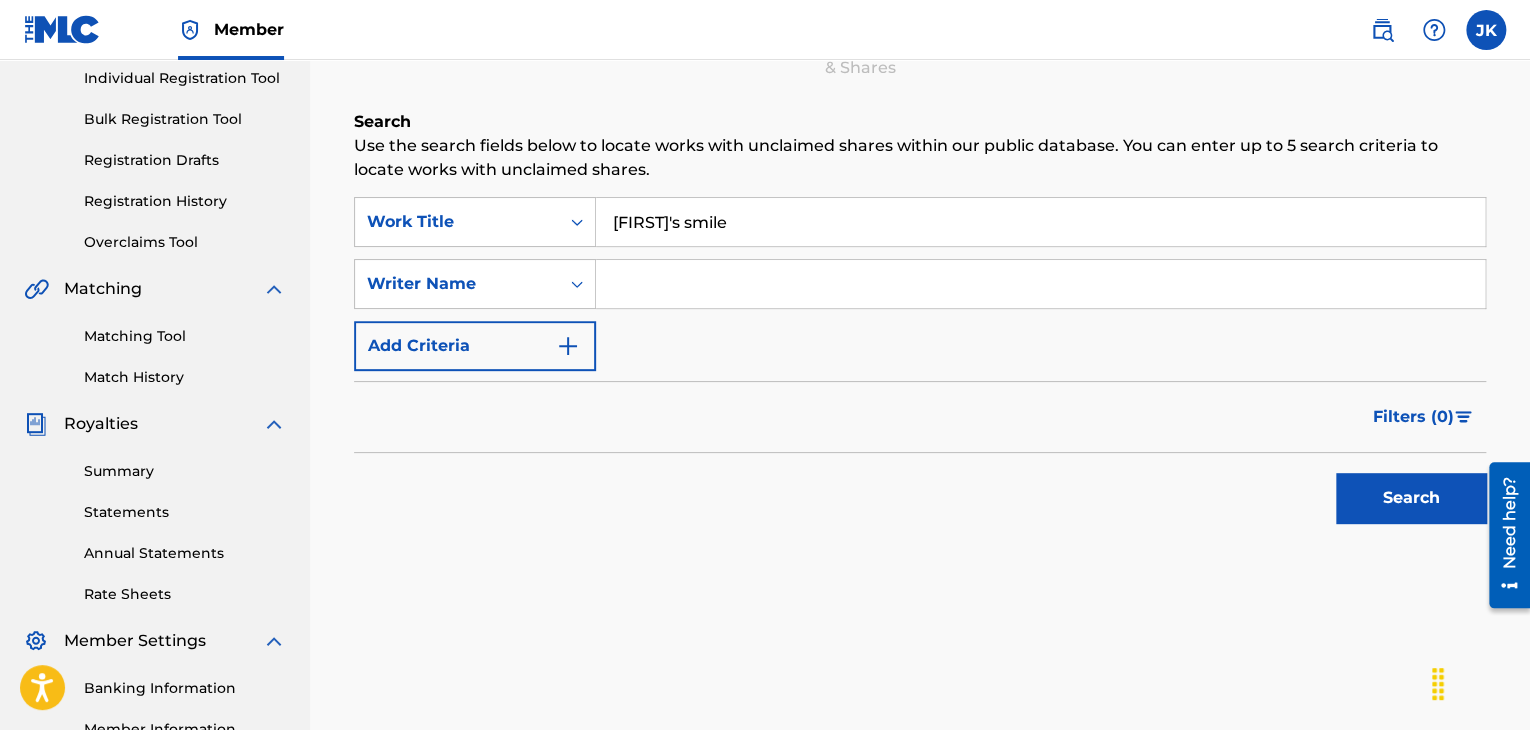 scroll, scrollTop: 300, scrollLeft: 0, axis: vertical 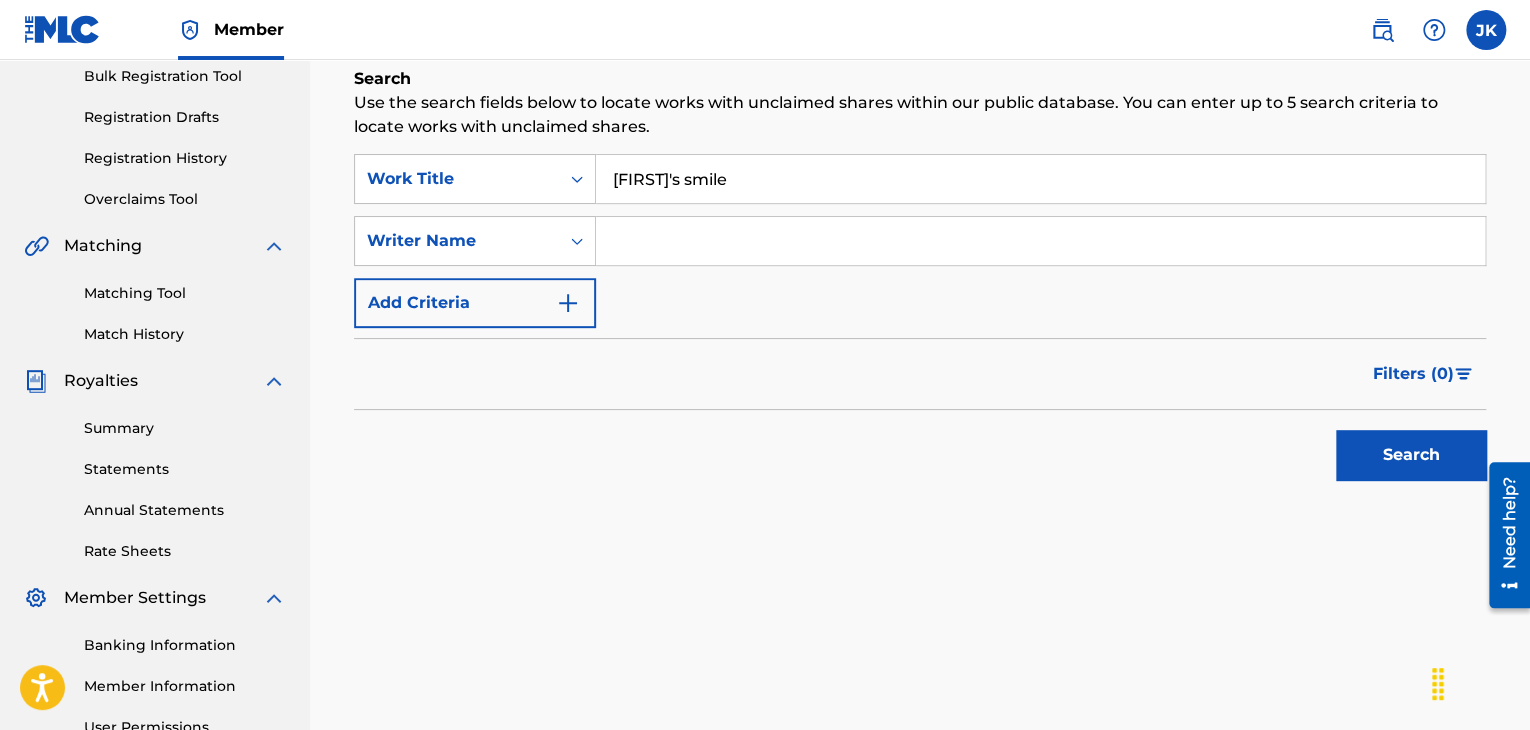 type on "[FIRST]'s smile" 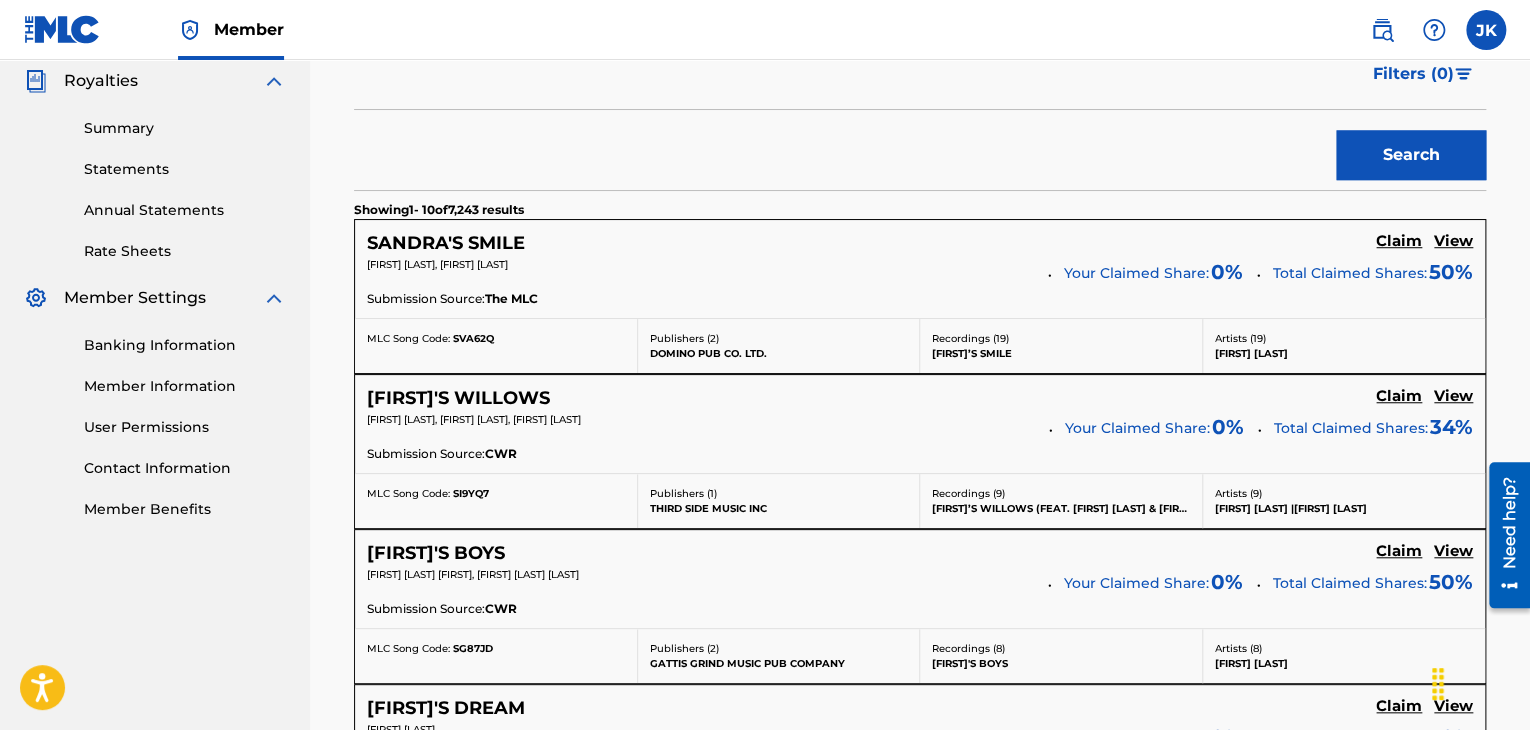 scroll, scrollTop: 500, scrollLeft: 0, axis: vertical 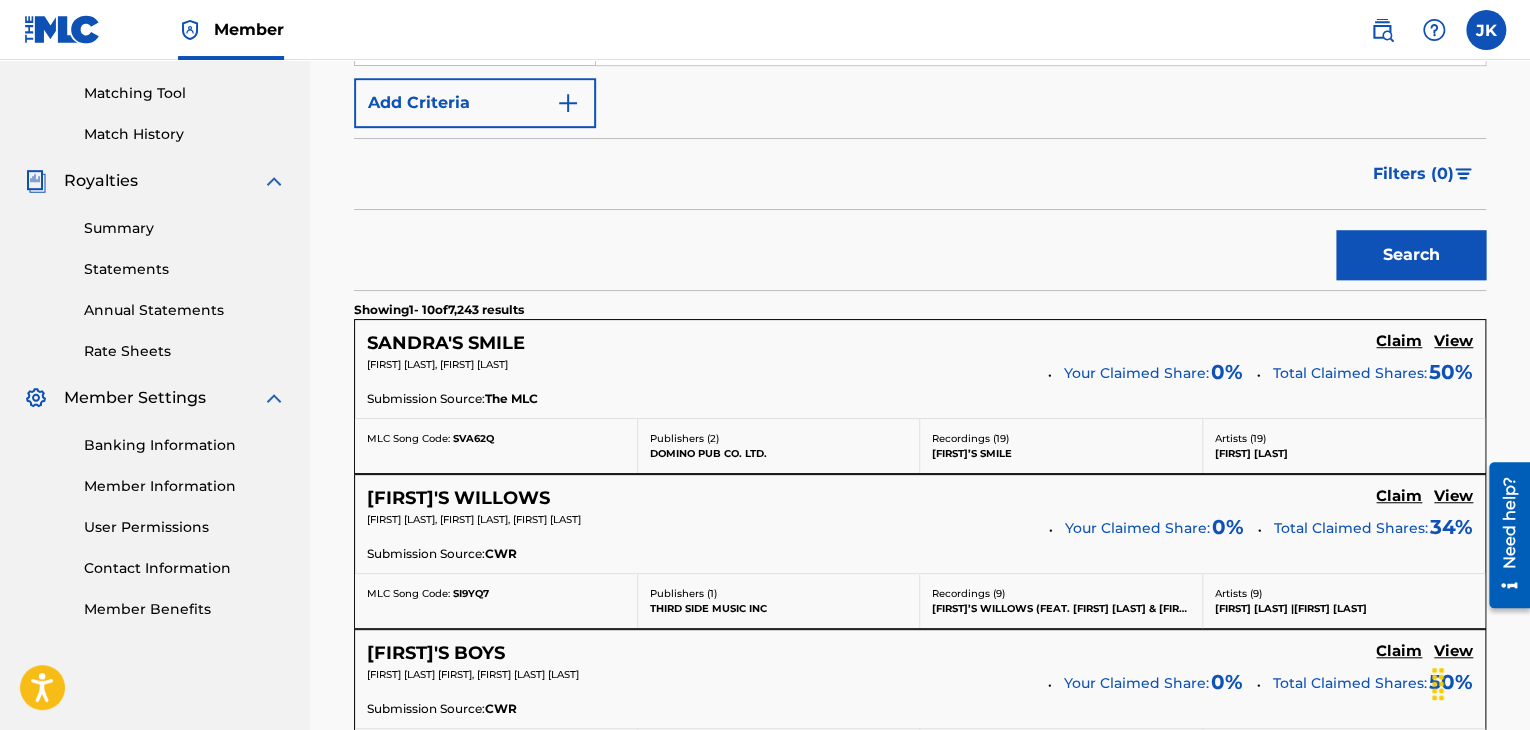 click on "View" at bounding box center [1453, 341] 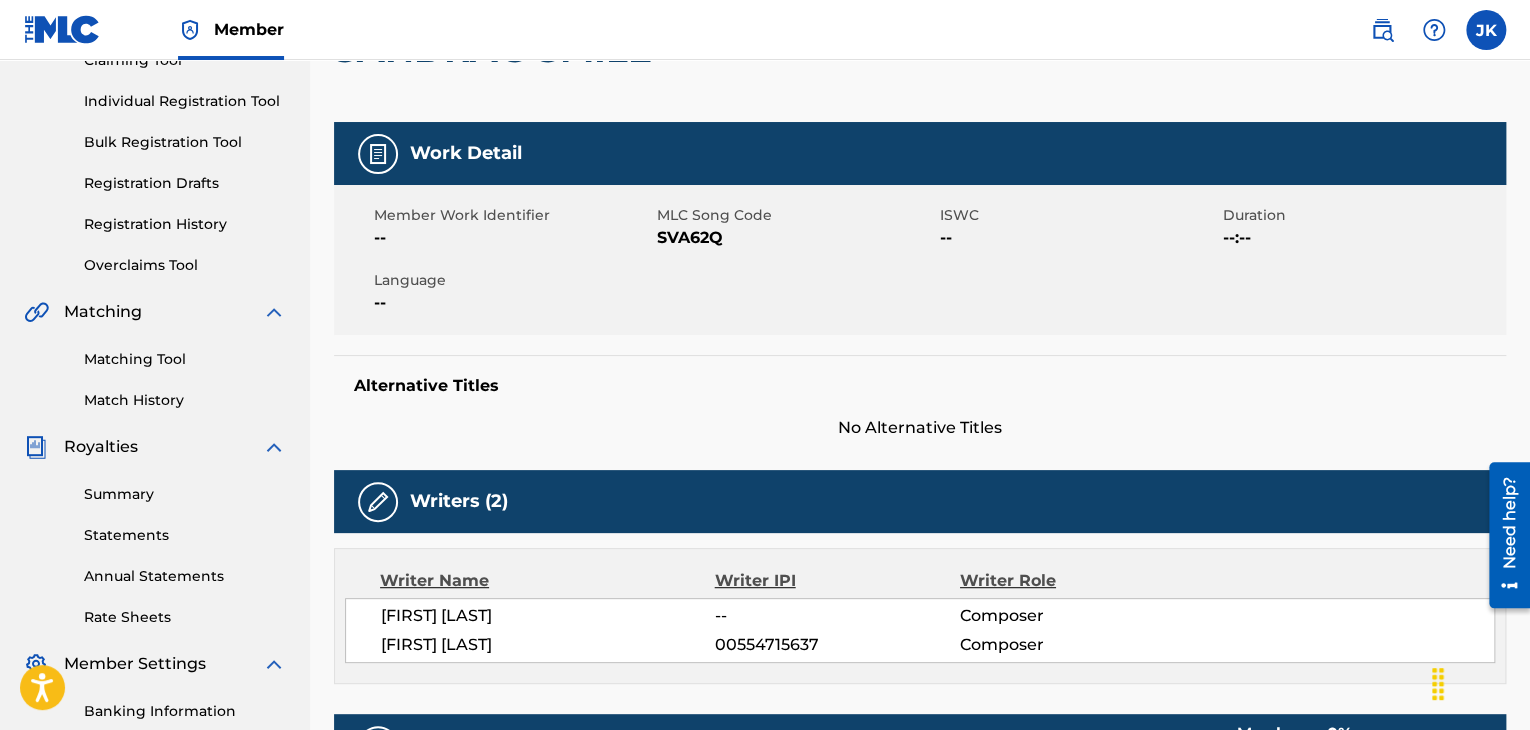 scroll, scrollTop: 200, scrollLeft: 0, axis: vertical 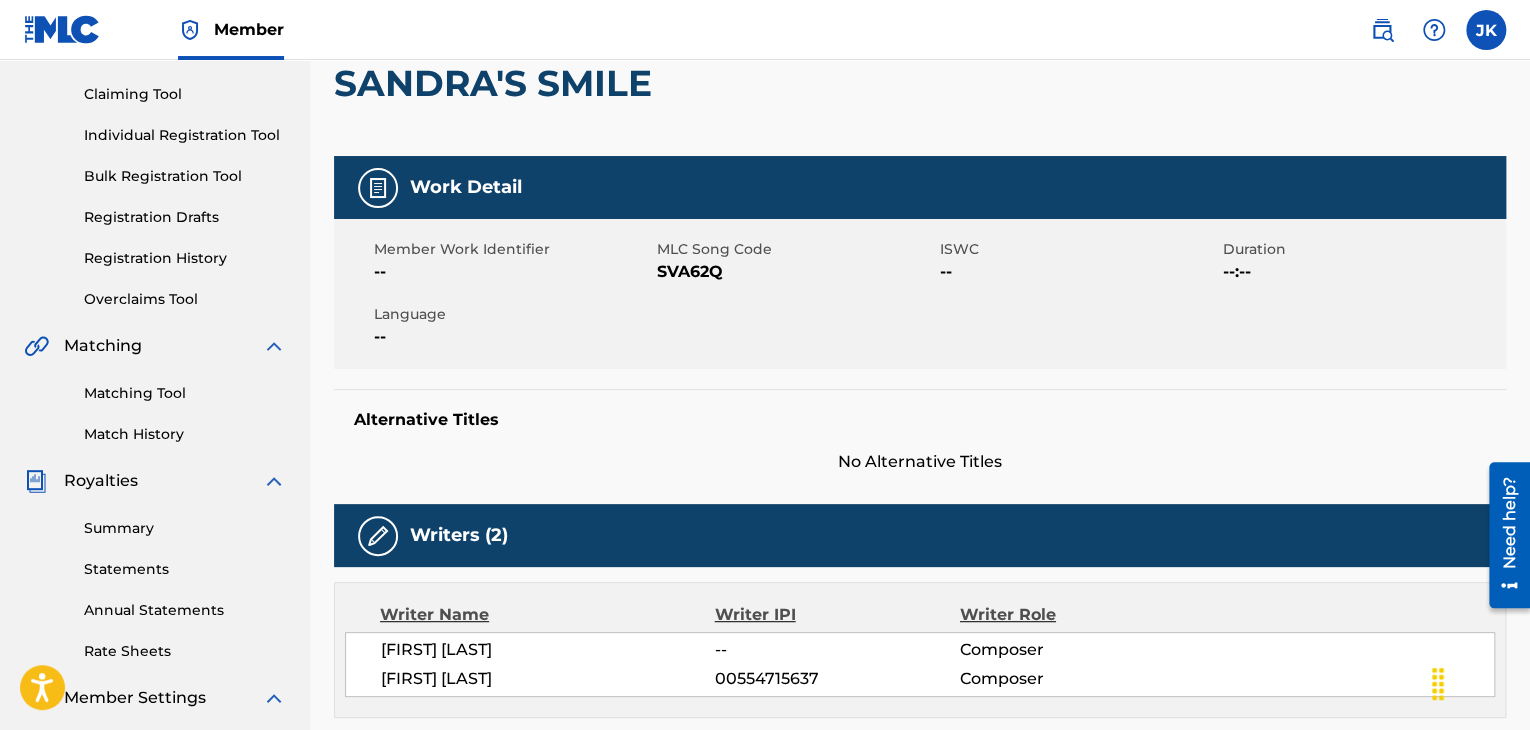 click on "Member Work Identifier -- MLC Song Code SVA62Q ISWC -- Duration --:-- Language --" at bounding box center [920, 294] 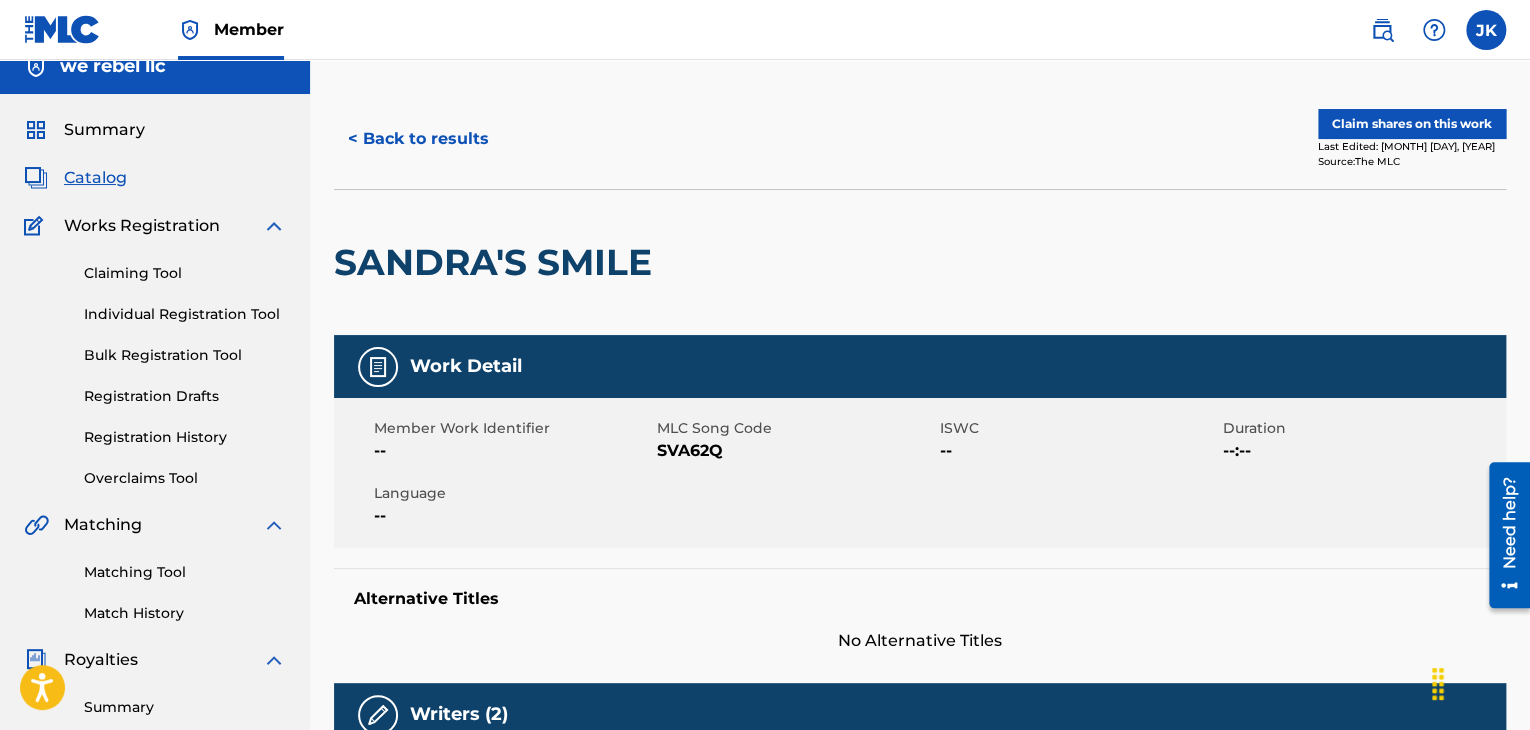 scroll, scrollTop: 0, scrollLeft: 0, axis: both 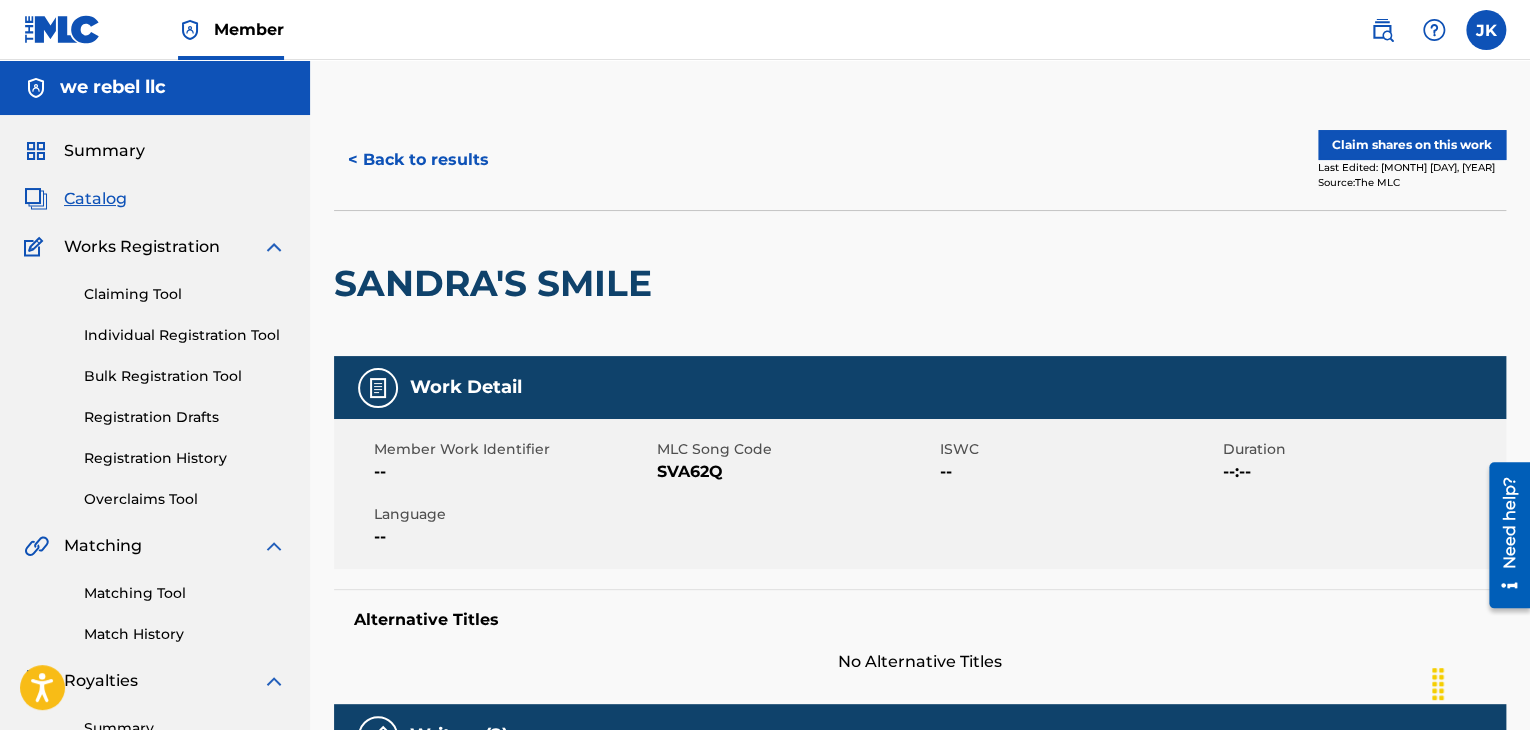 click at bounding box center [1486, 30] 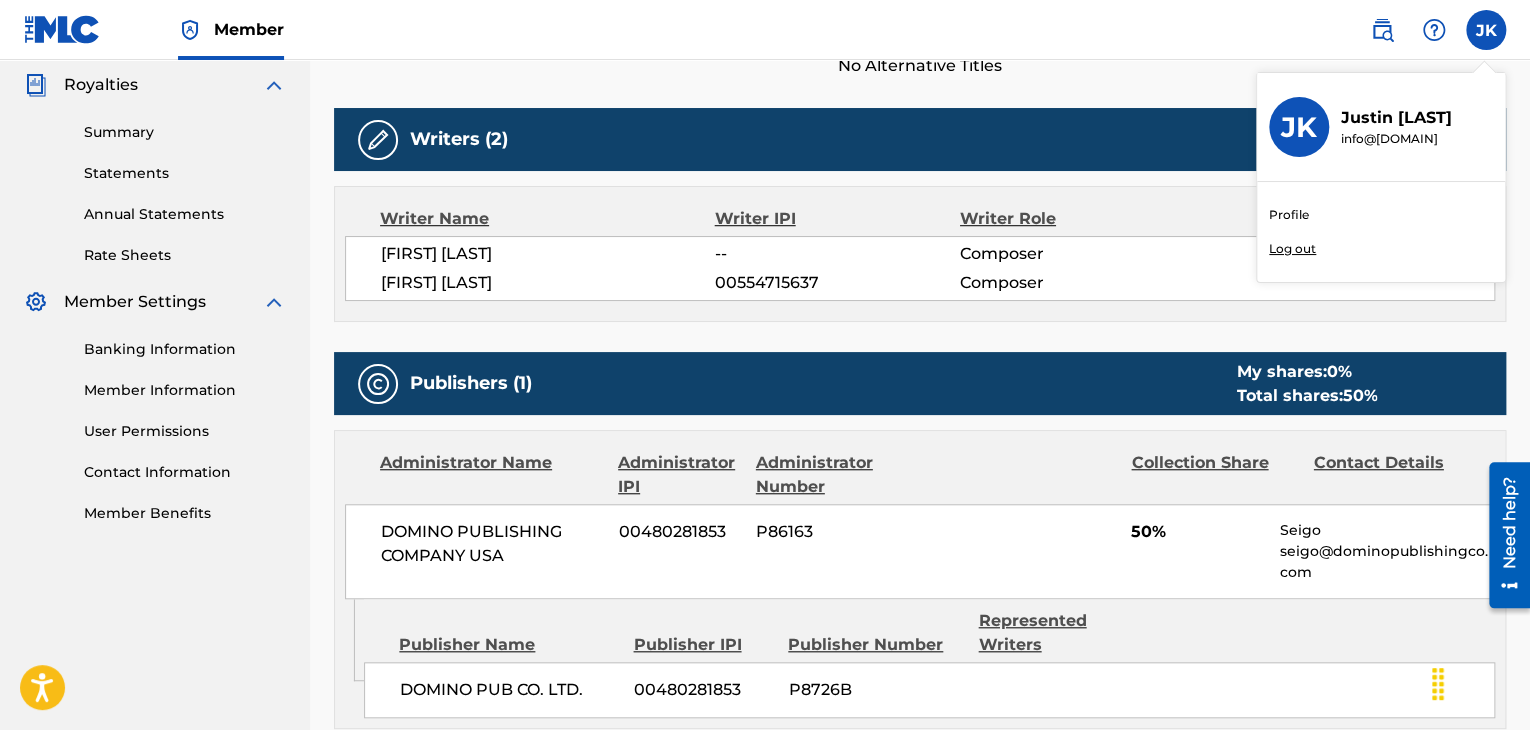 scroll, scrollTop: 600, scrollLeft: 0, axis: vertical 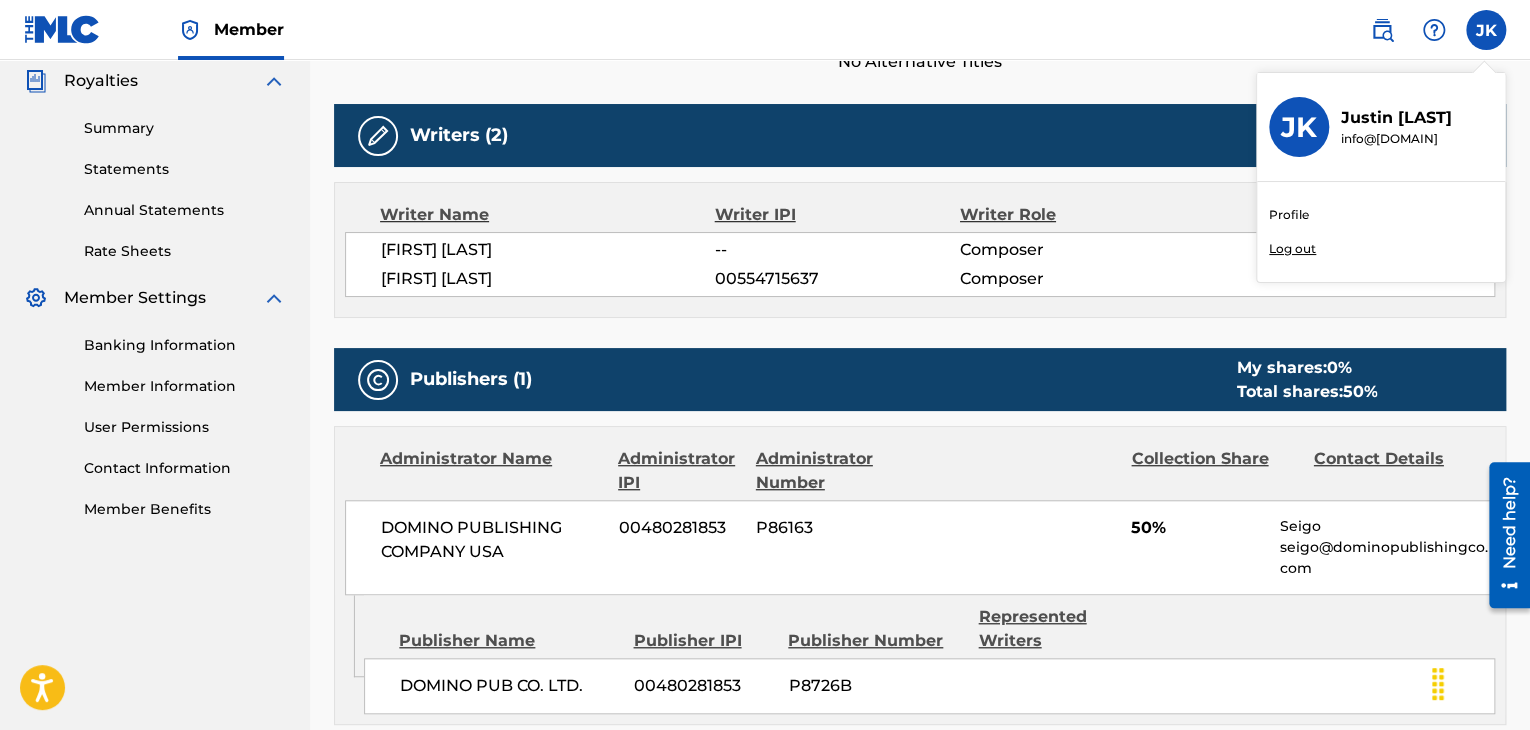 click on "Member Information" at bounding box center [185, 386] 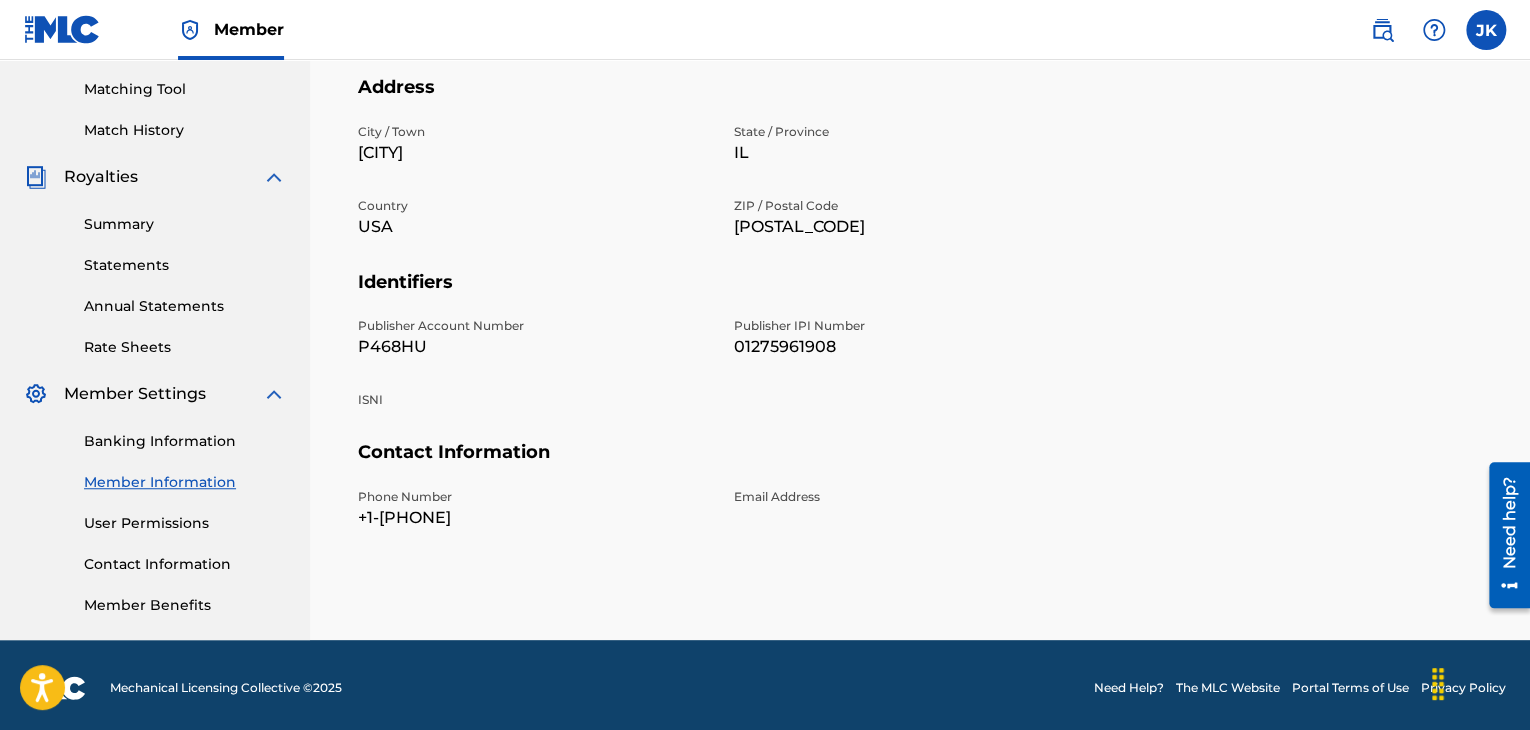 scroll, scrollTop: 510, scrollLeft: 0, axis: vertical 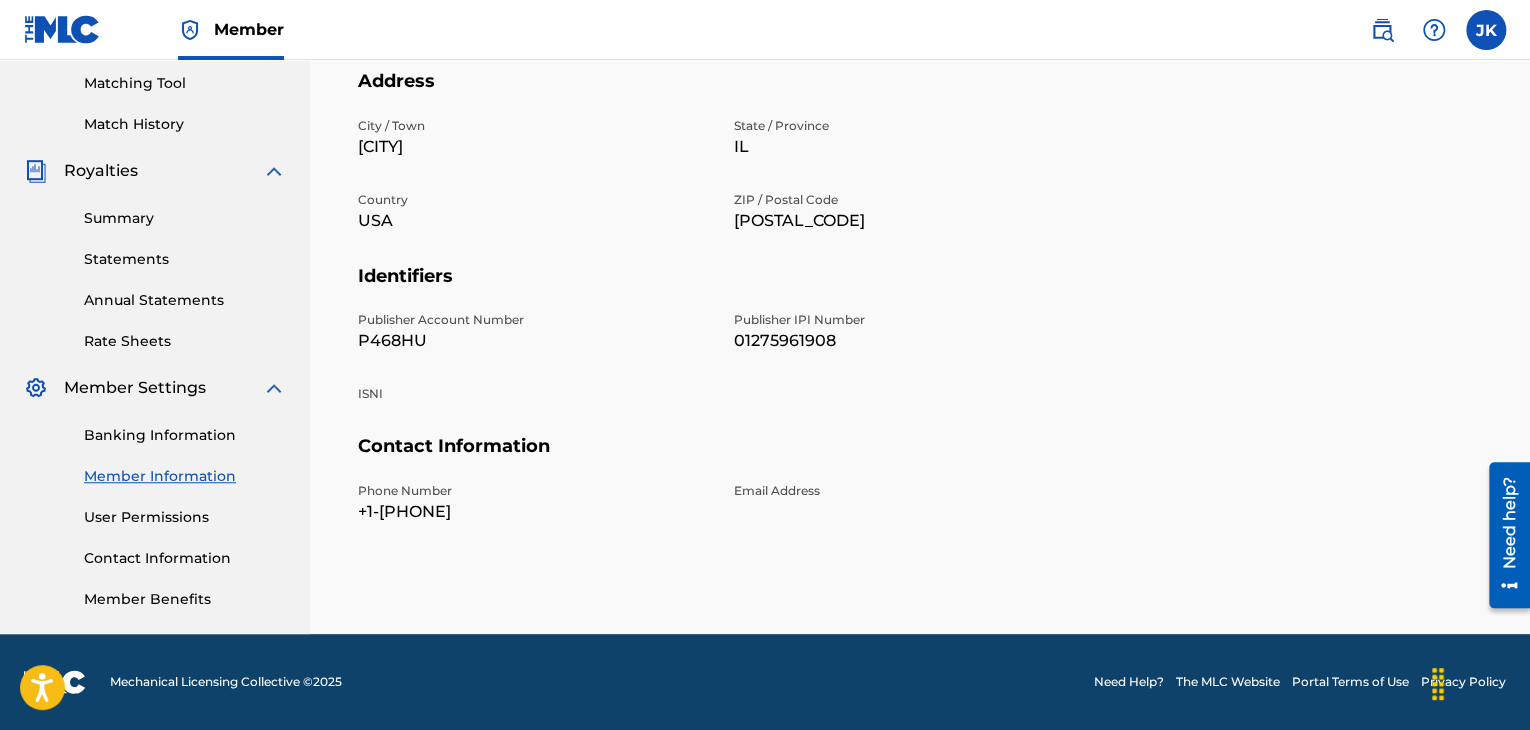 click on "User Permissions" at bounding box center [185, 517] 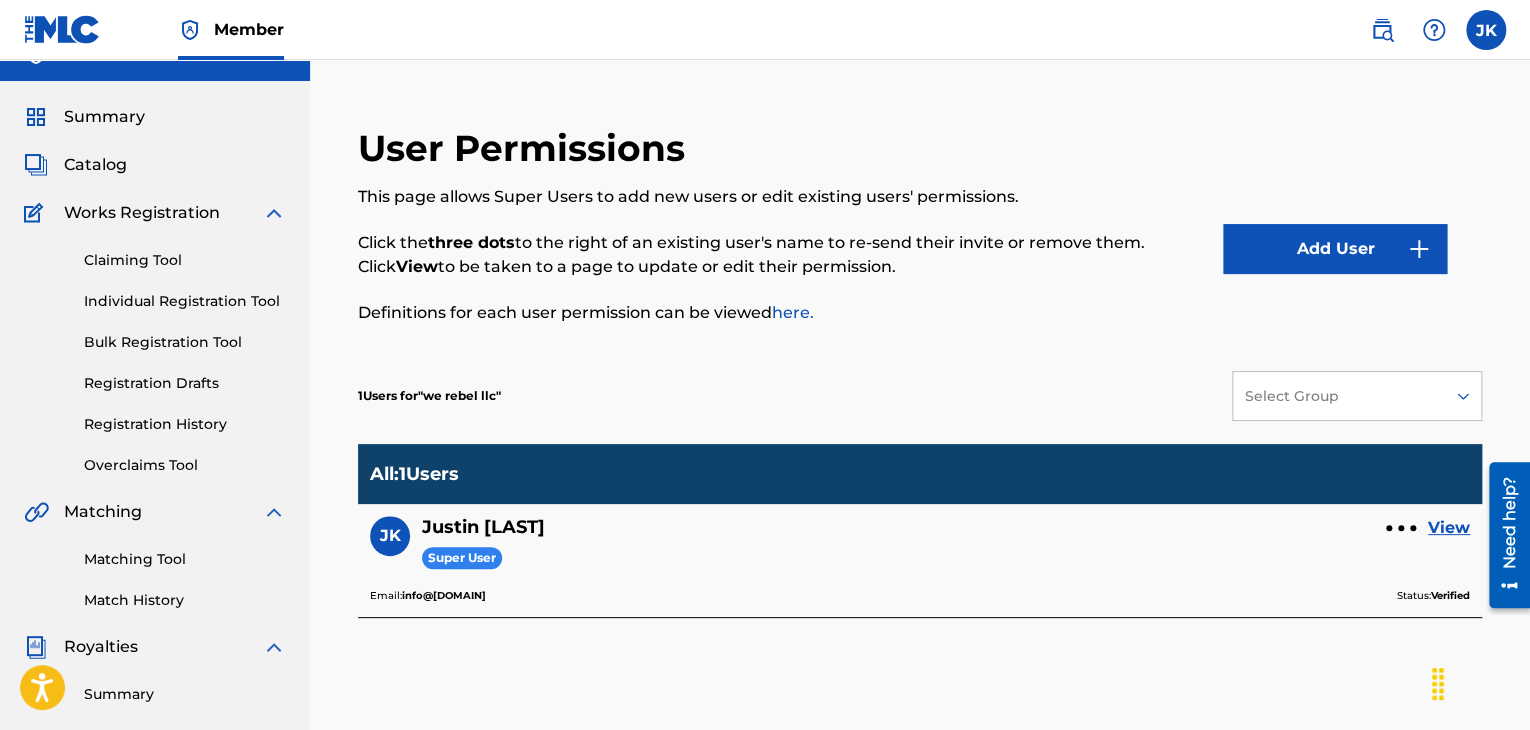 scroll, scrollTop: 0, scrollLeft: 0, axis: both 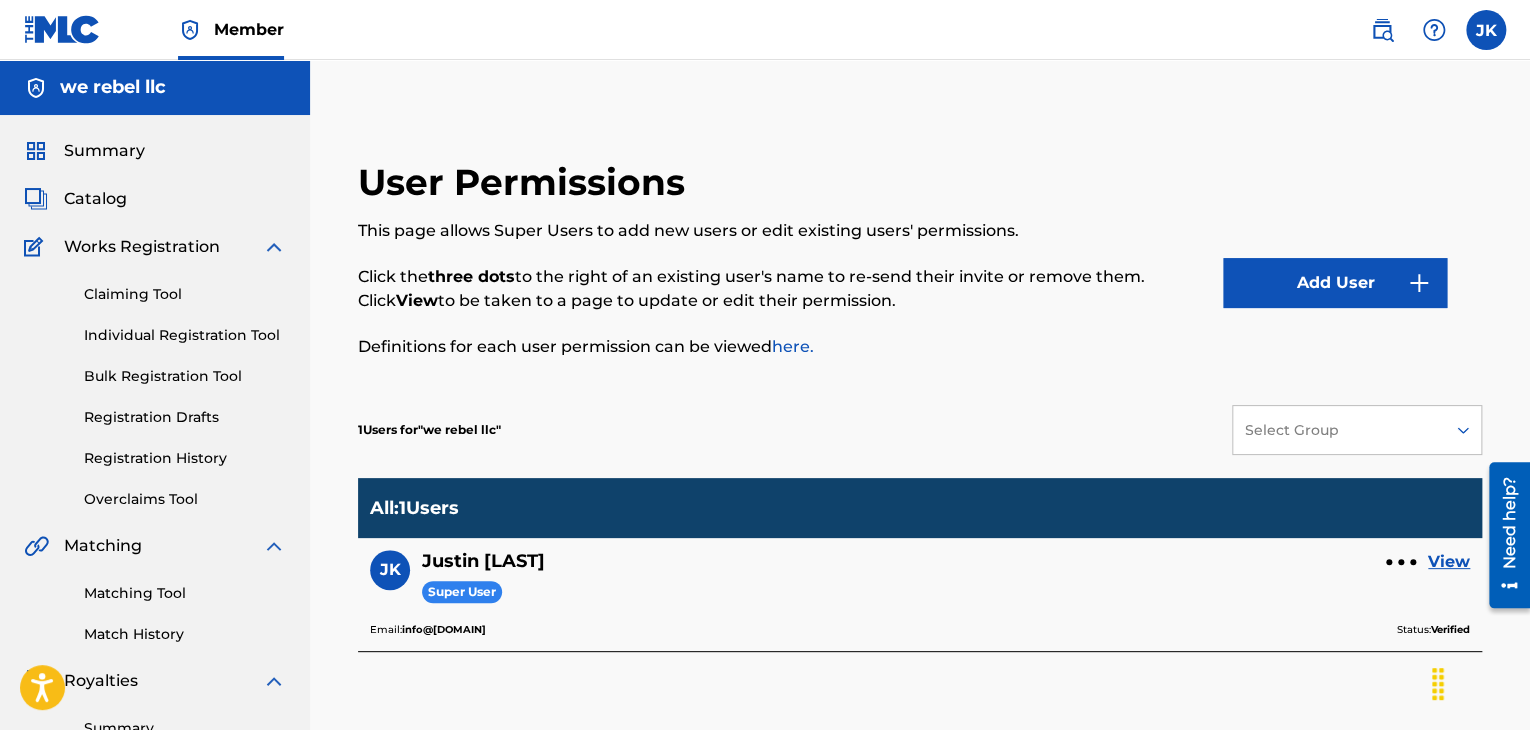 click on "Individual Registration Tool" at bounding box center (185, 335) 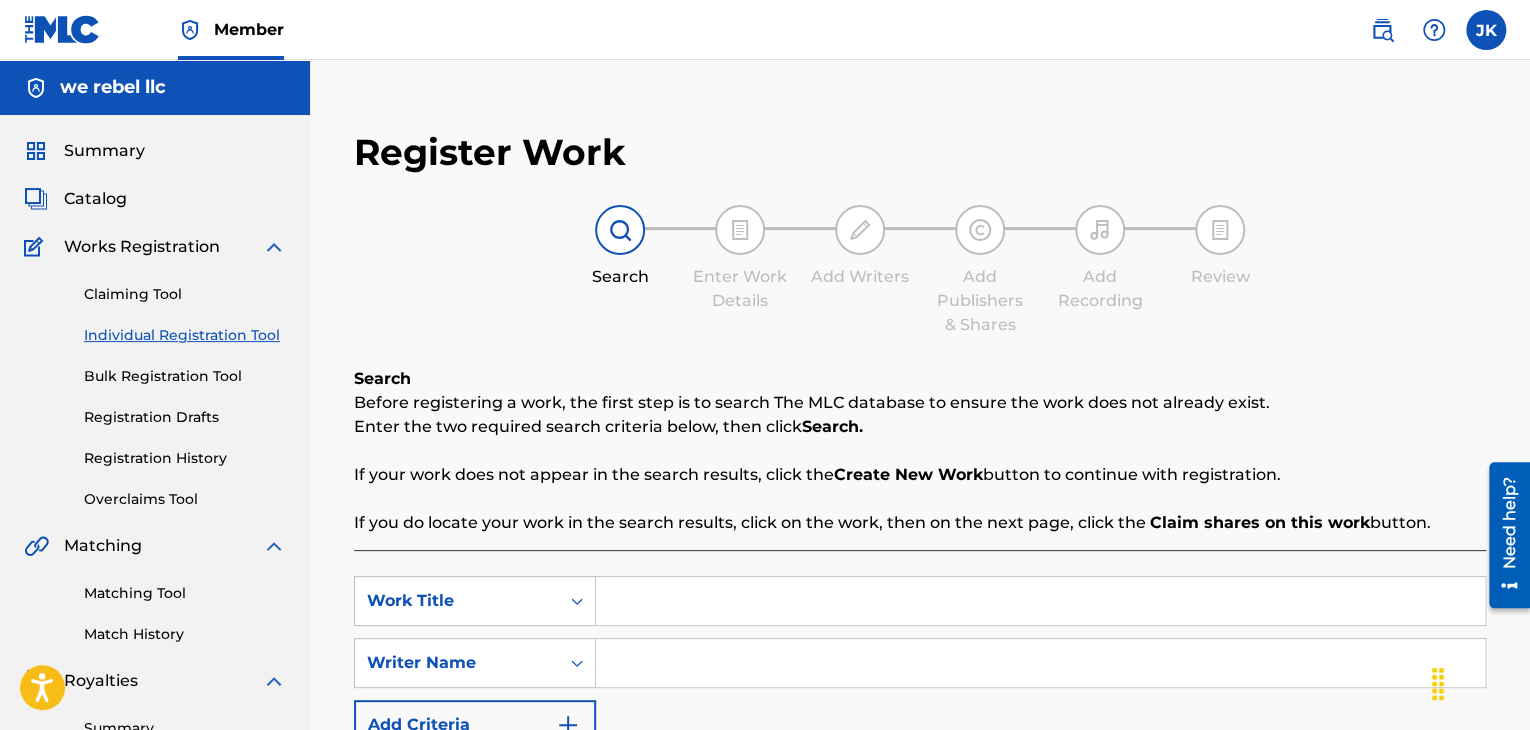 click on "Claiming Tool" at bounding box center [185, 294] 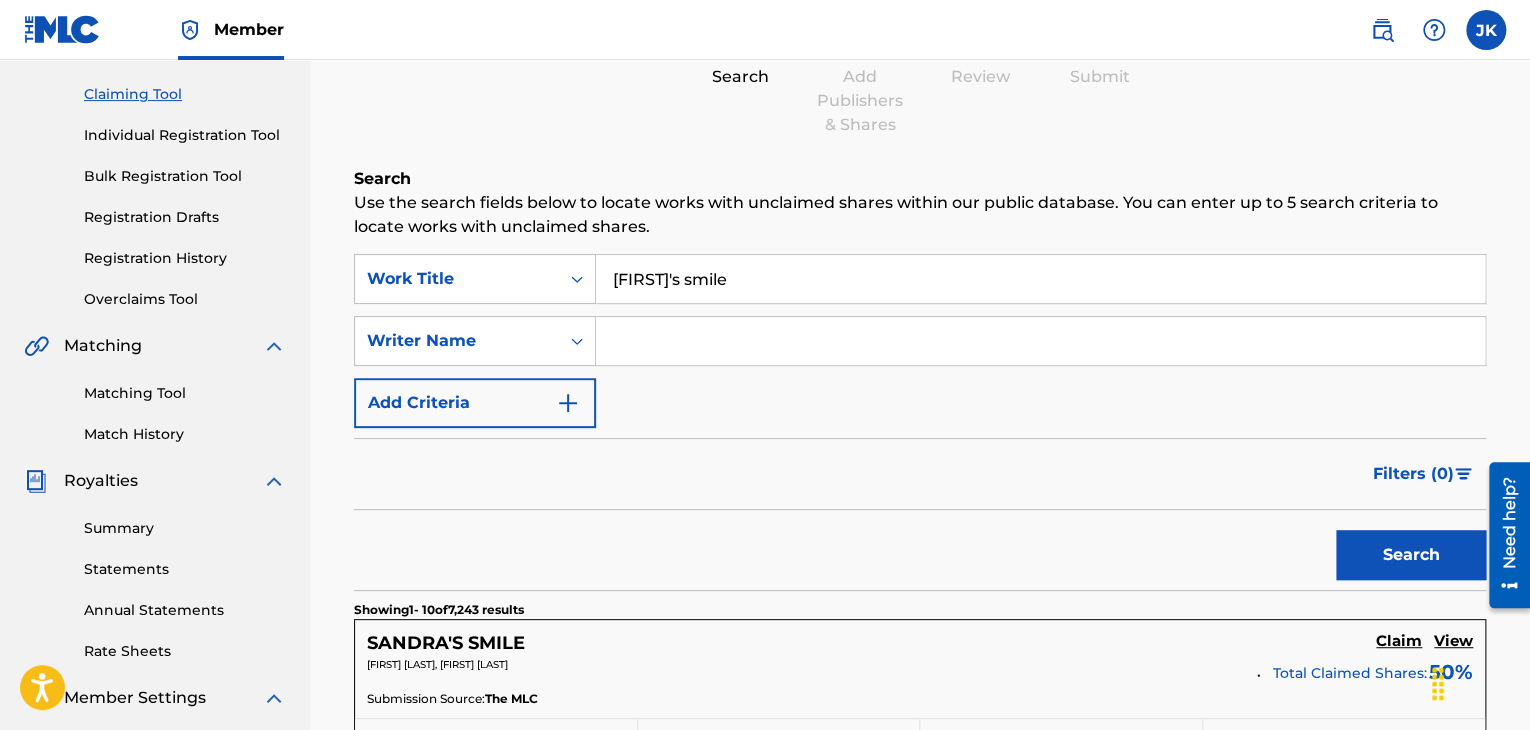 scroll, scrollTop: 300, scrollLeft: 0, axis: vertical 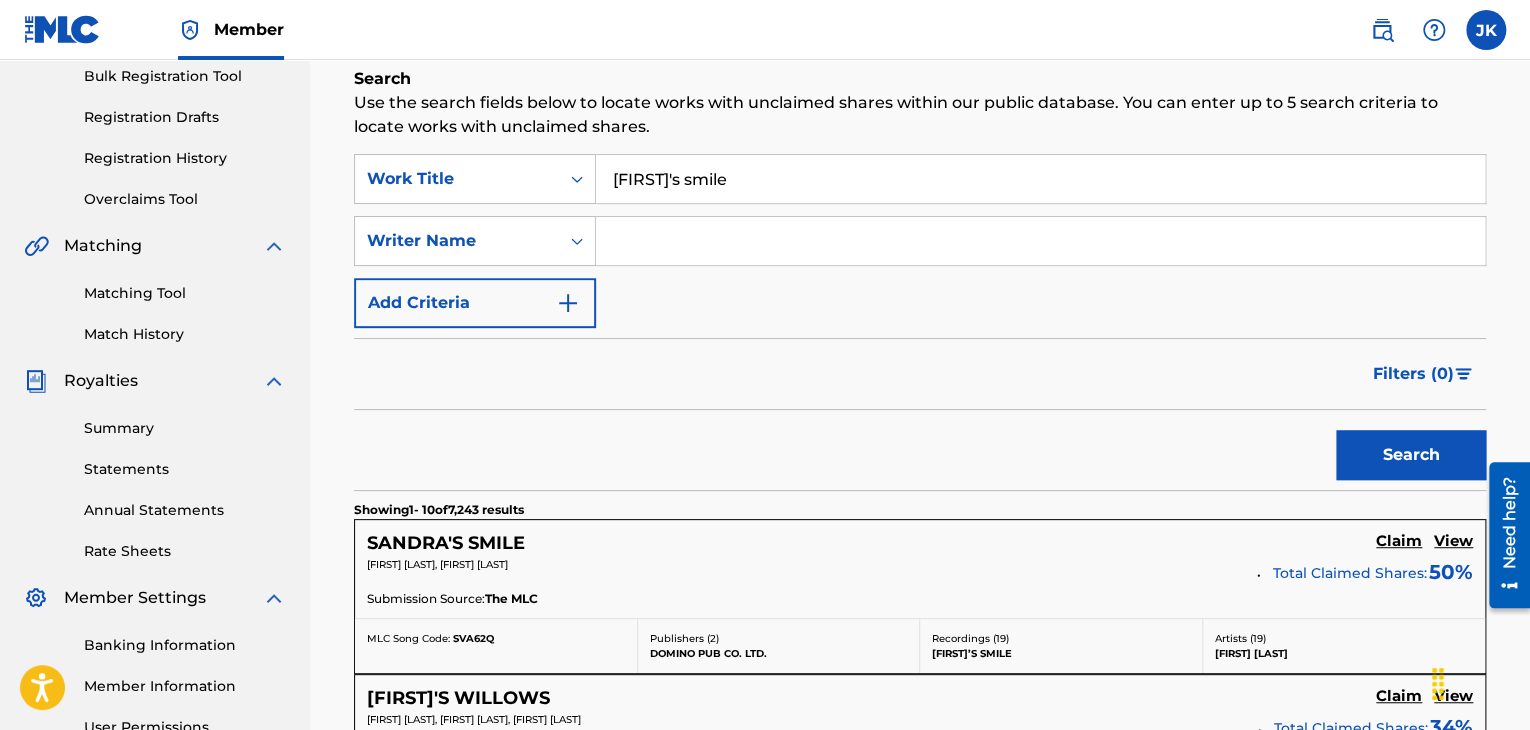 click on "SANDRA'S SMILE" at bounding box center [446, 543] 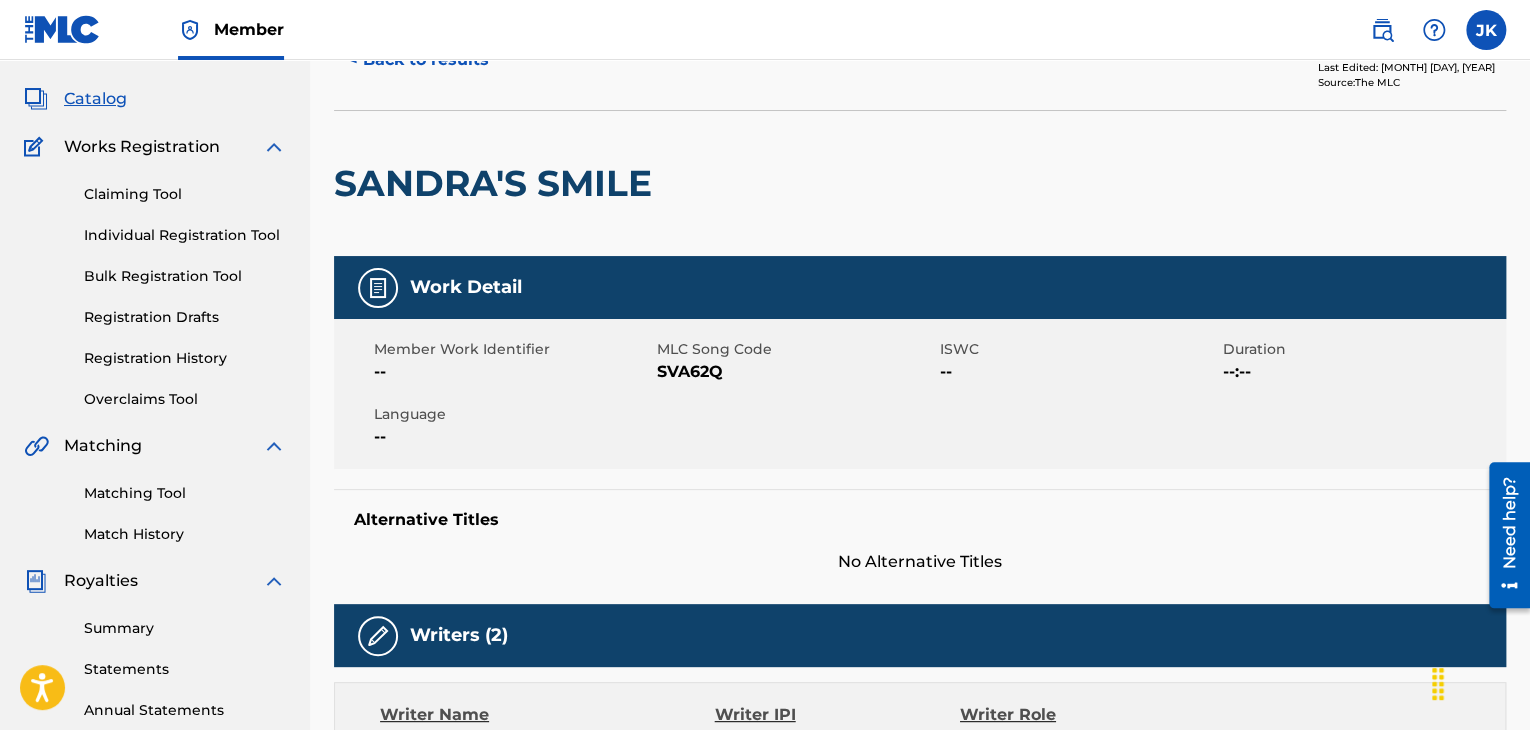 scroll, scrollTop: 0, scrollLeft: 0, axis: both 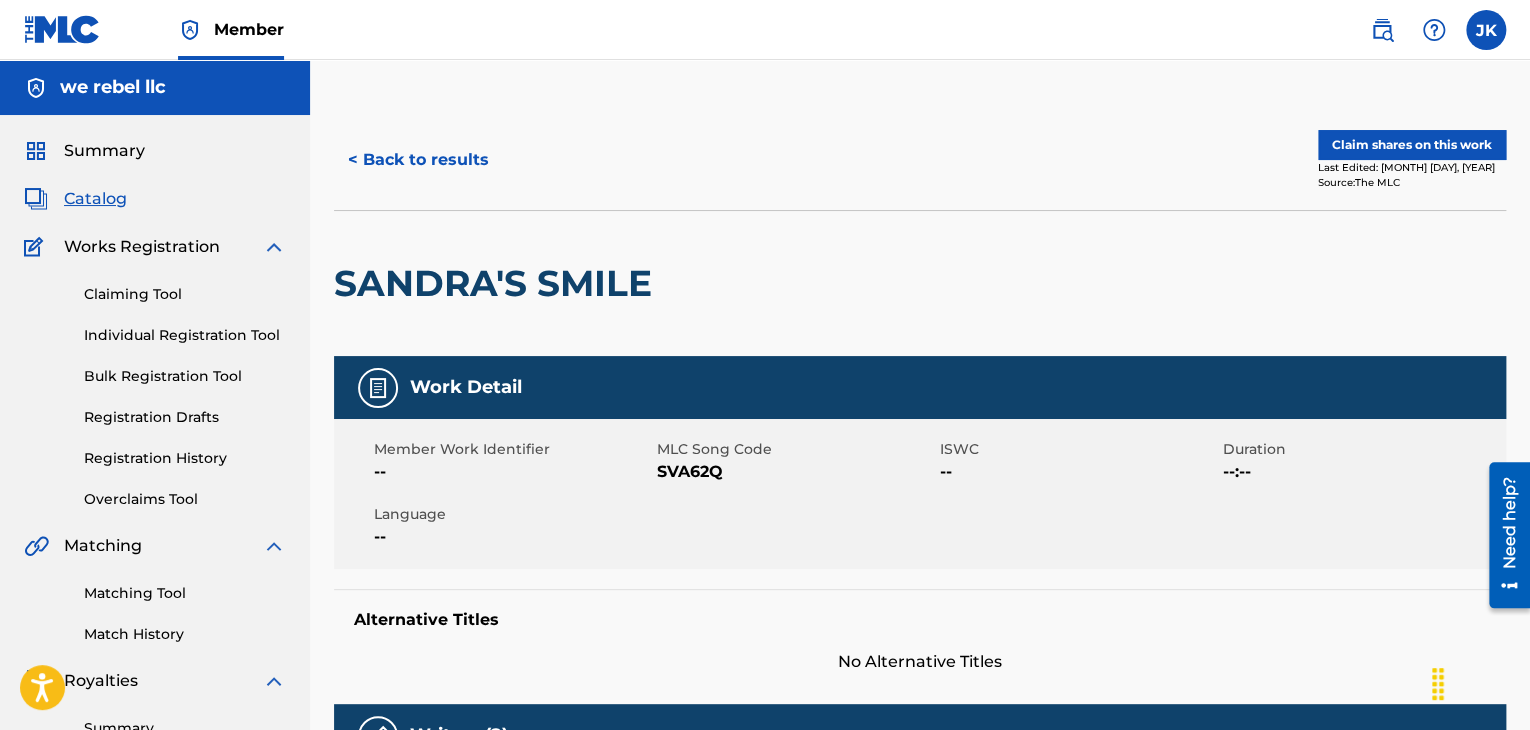 click at bounding box center [797, 283] 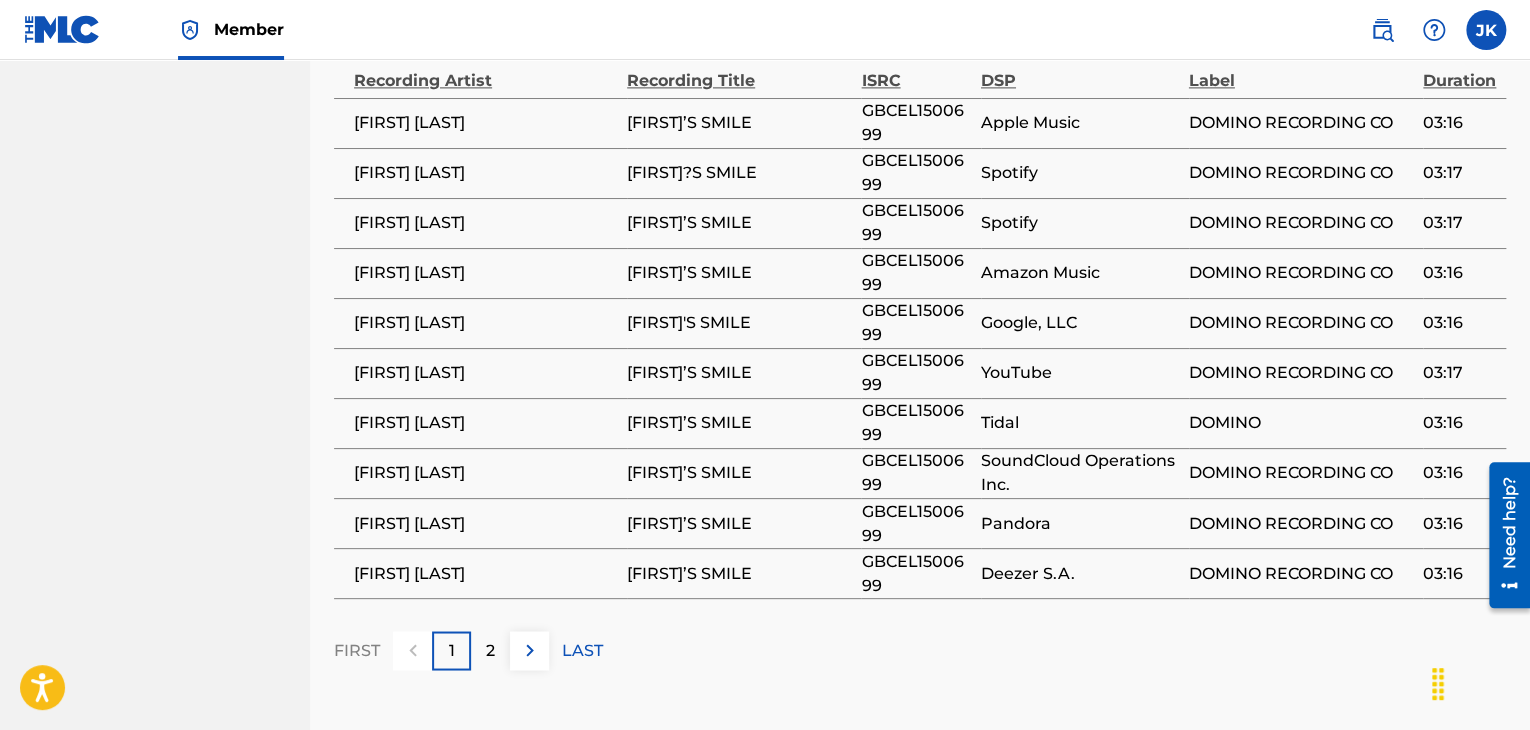scroll, scrollTop: 1400, scrollLeft: 0, axis: vertical 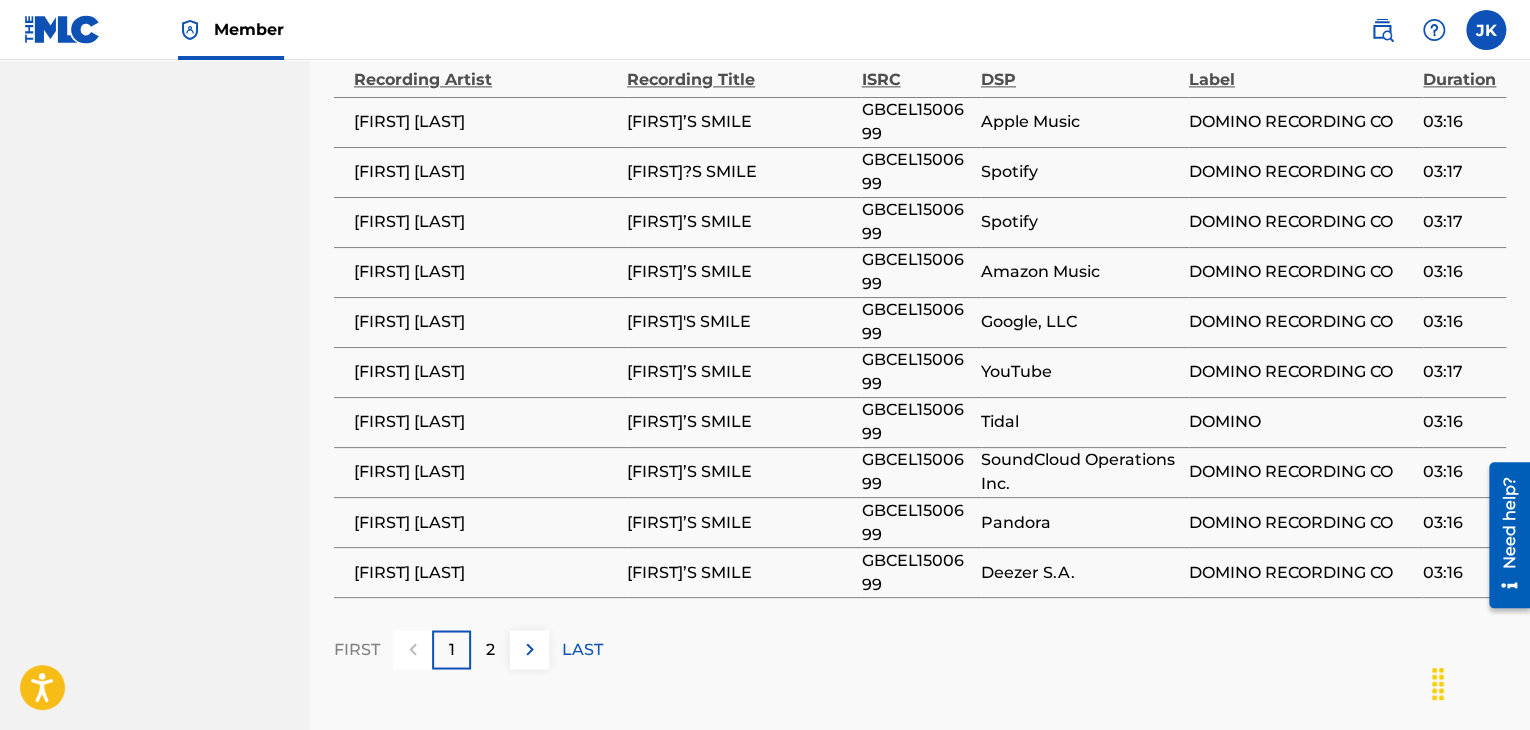 click at bounding box center (530, 649) 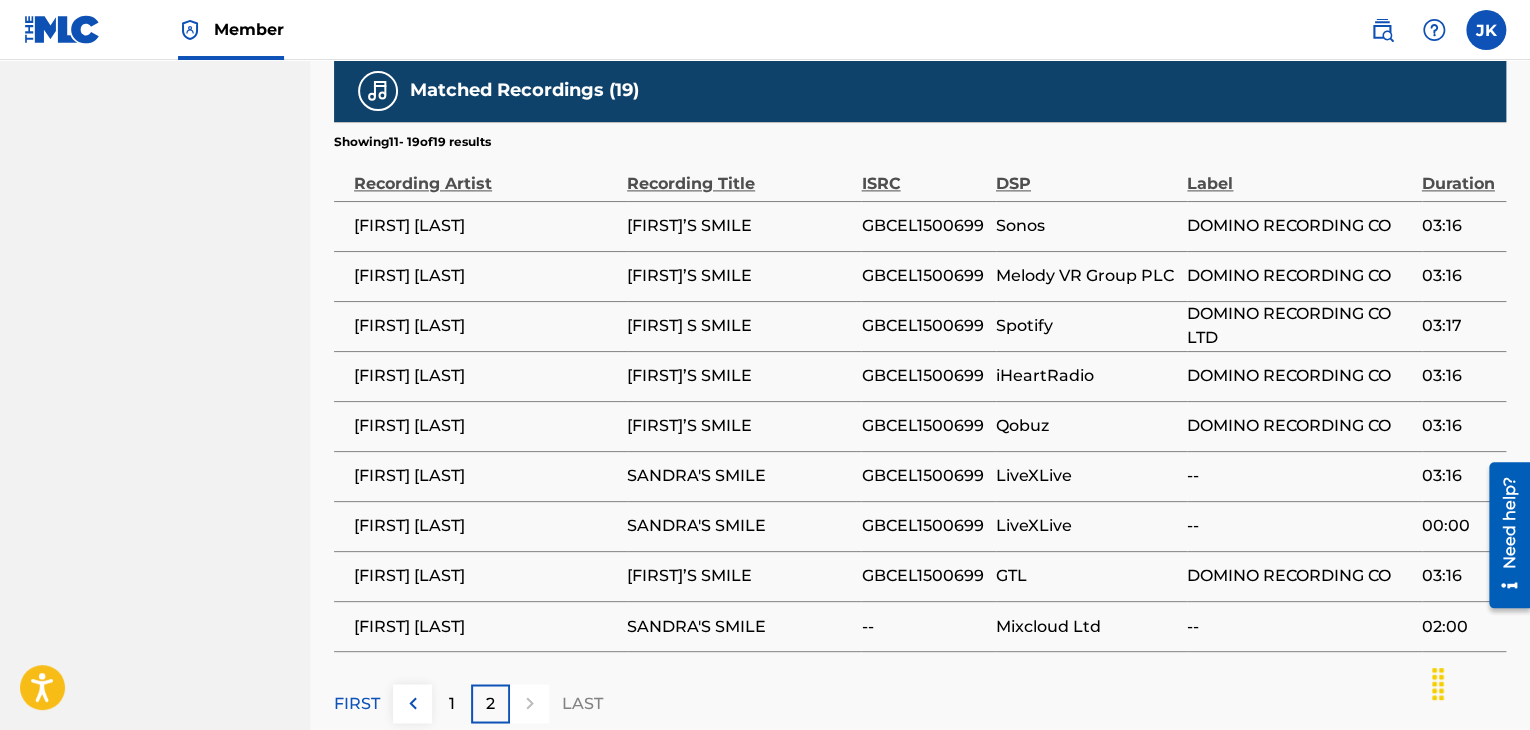 scroll, scrollTop: 1300, scrollLeft: 0, axis: vertical 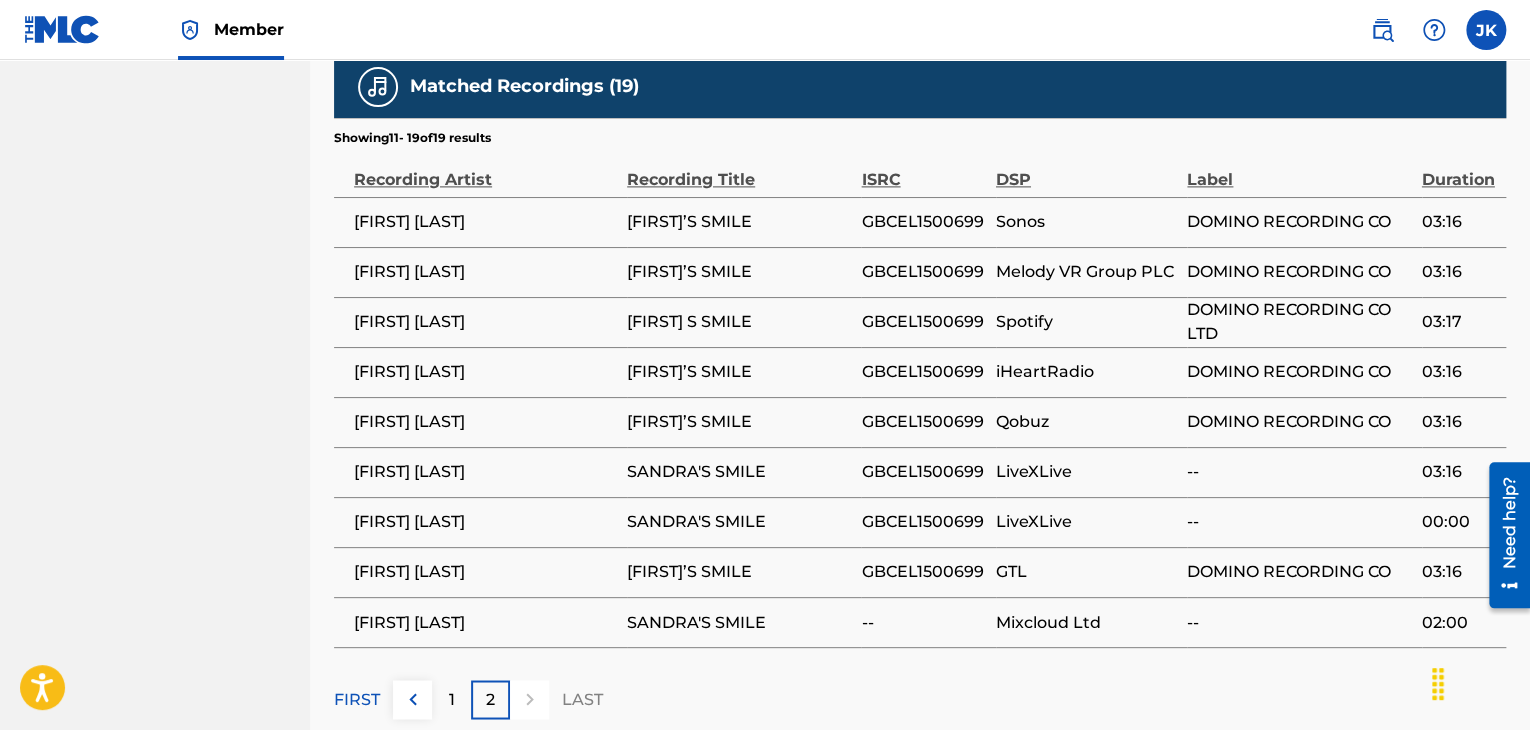 click at bounding box center [413, 699] 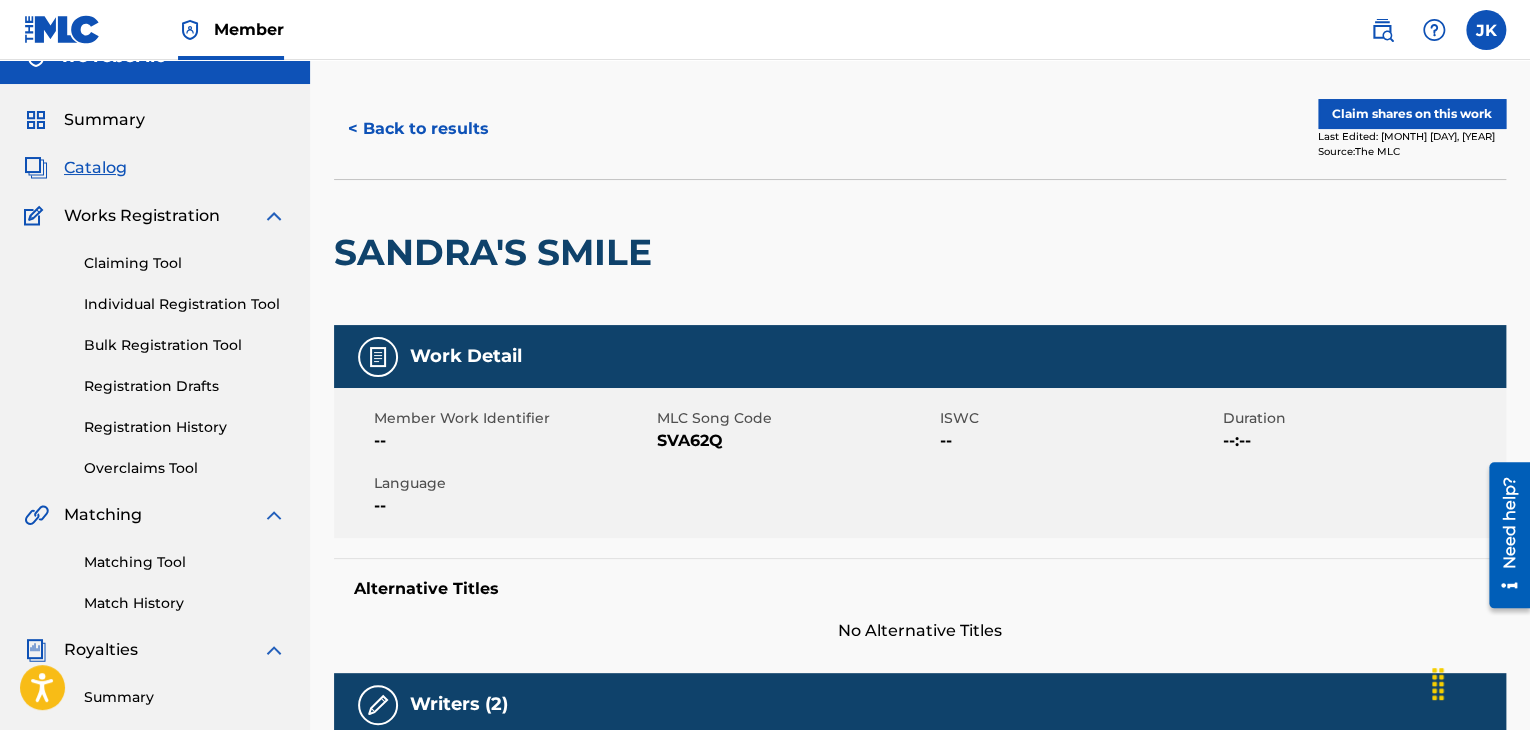 scroll, scrollTop: 0, scrollLeft: 0, axis: both 